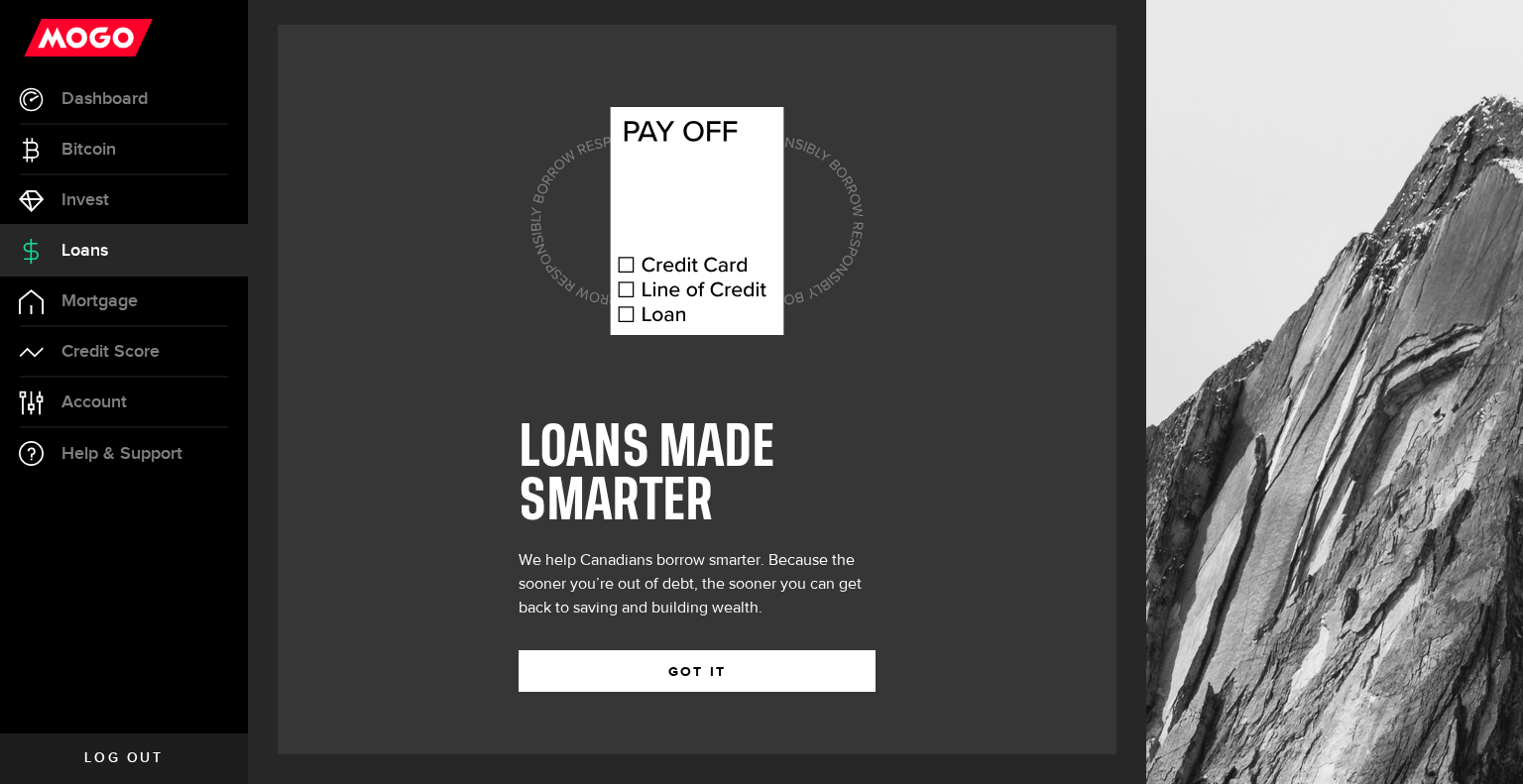 scroll, scrollTop: 0, scrollLeft: 0, axis: both 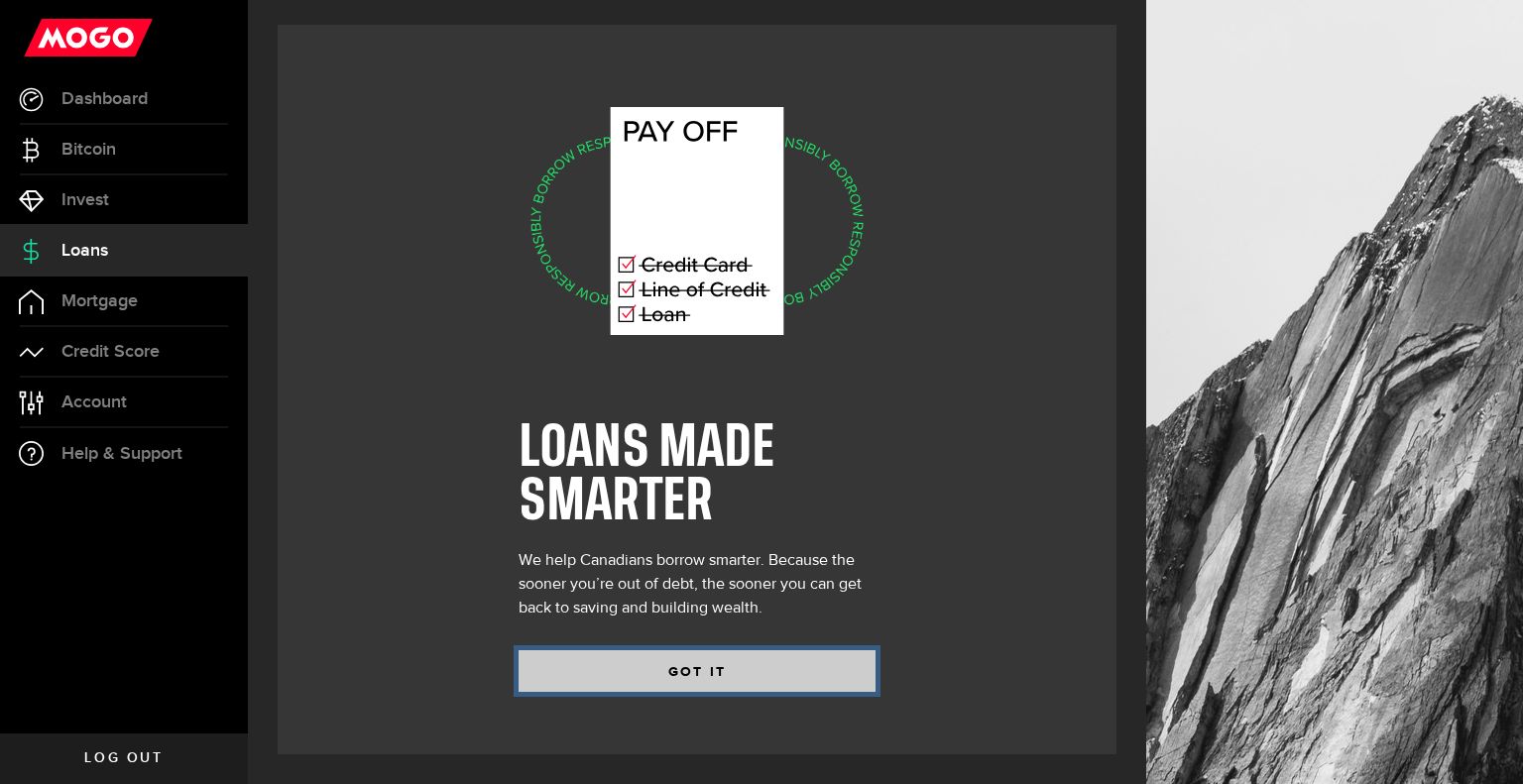 click on "GOT IT" at bounding box center (697, 671) 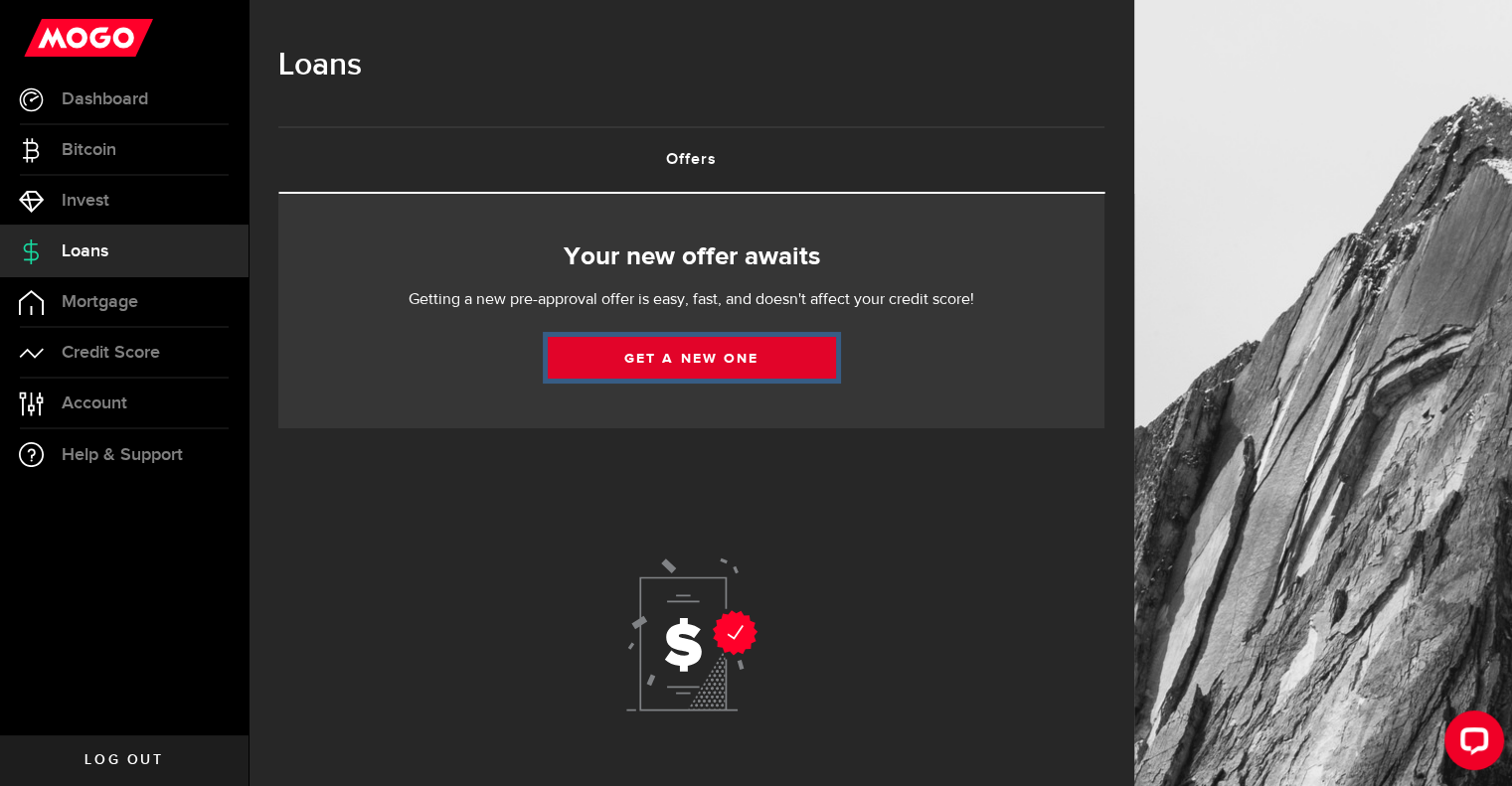 click on "Get a new one" at bounding box center [692, 358] 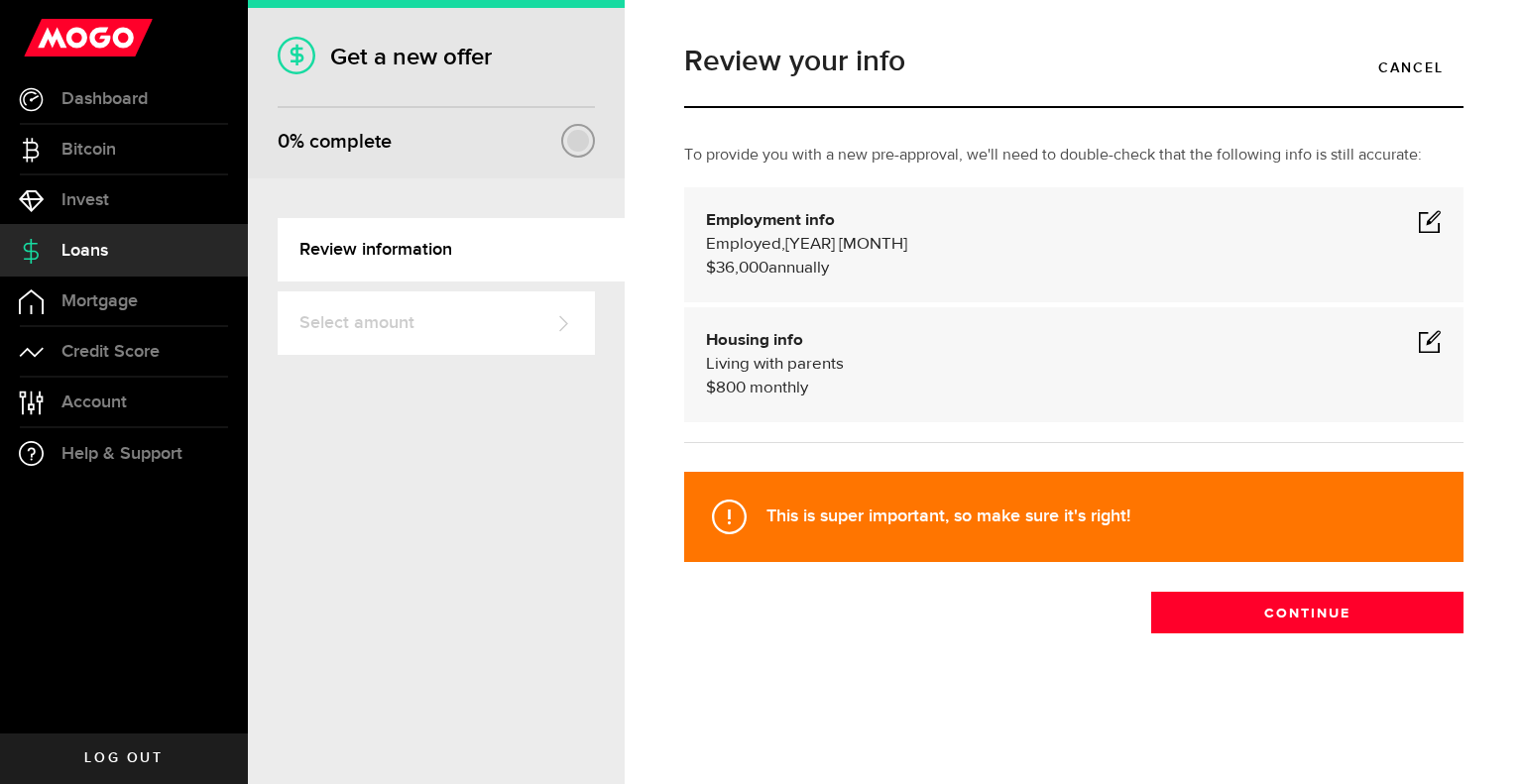 click at bounding box center (1430, 221) 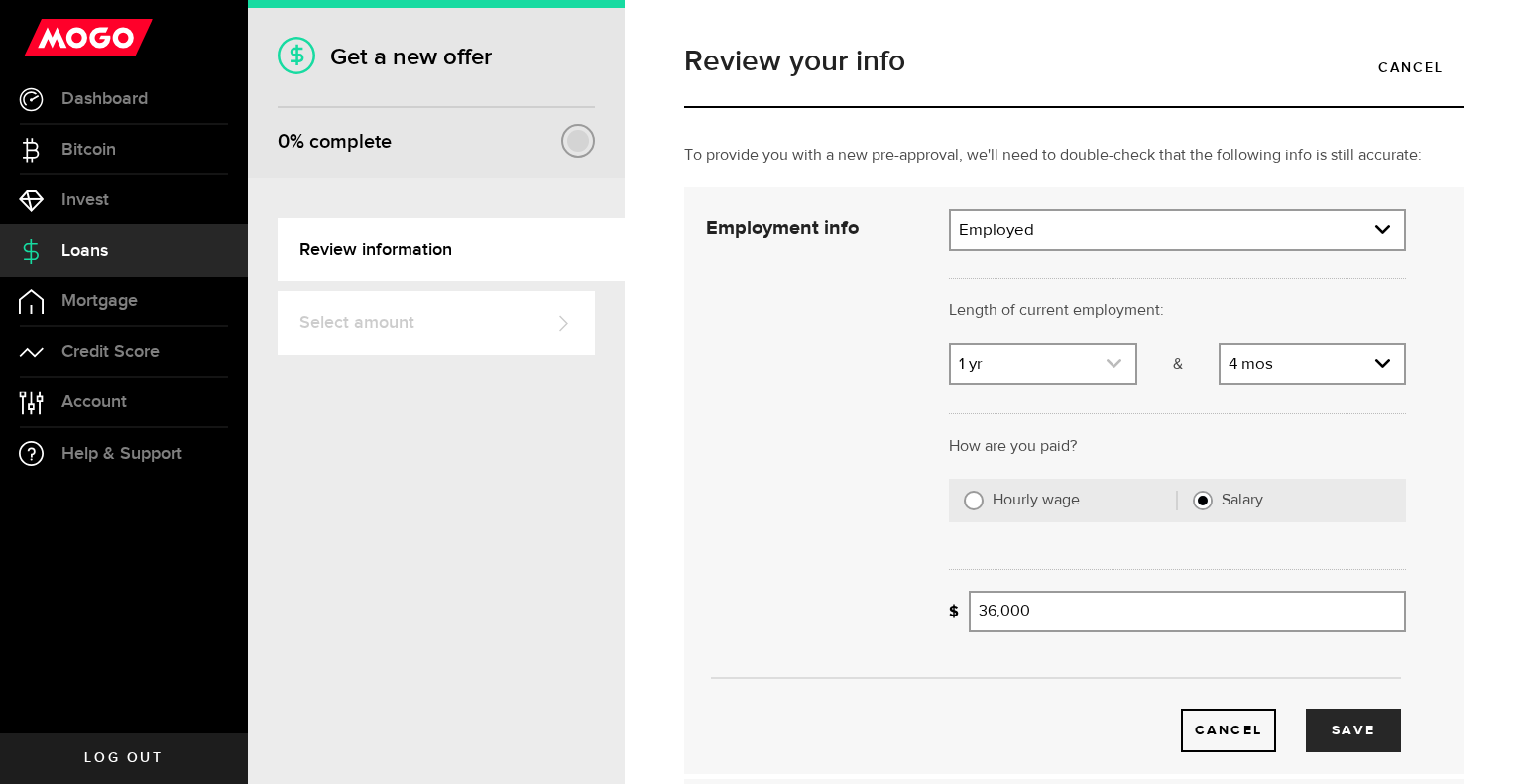 click 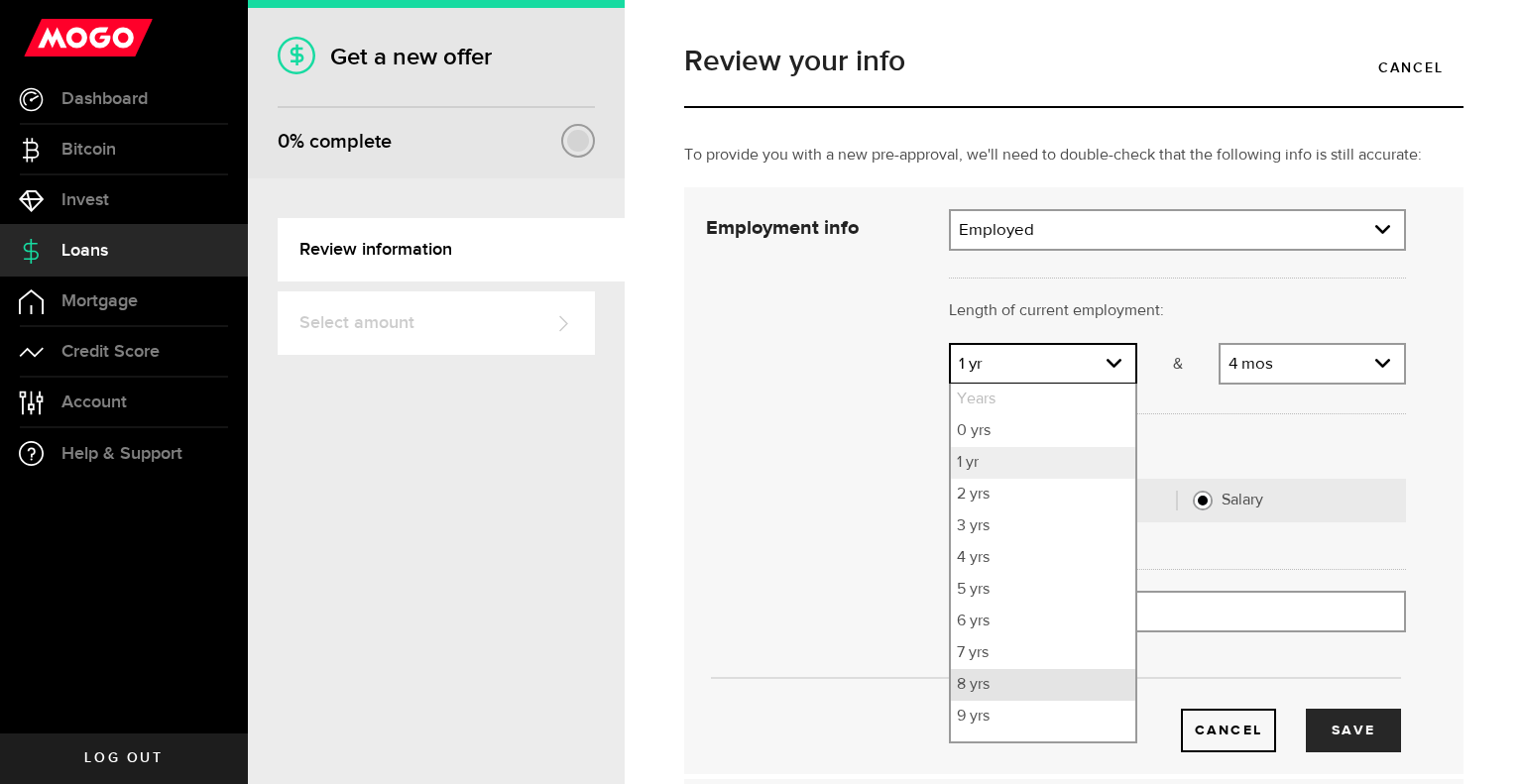 click on "8 yrs" at bounding box center [1042, 685] 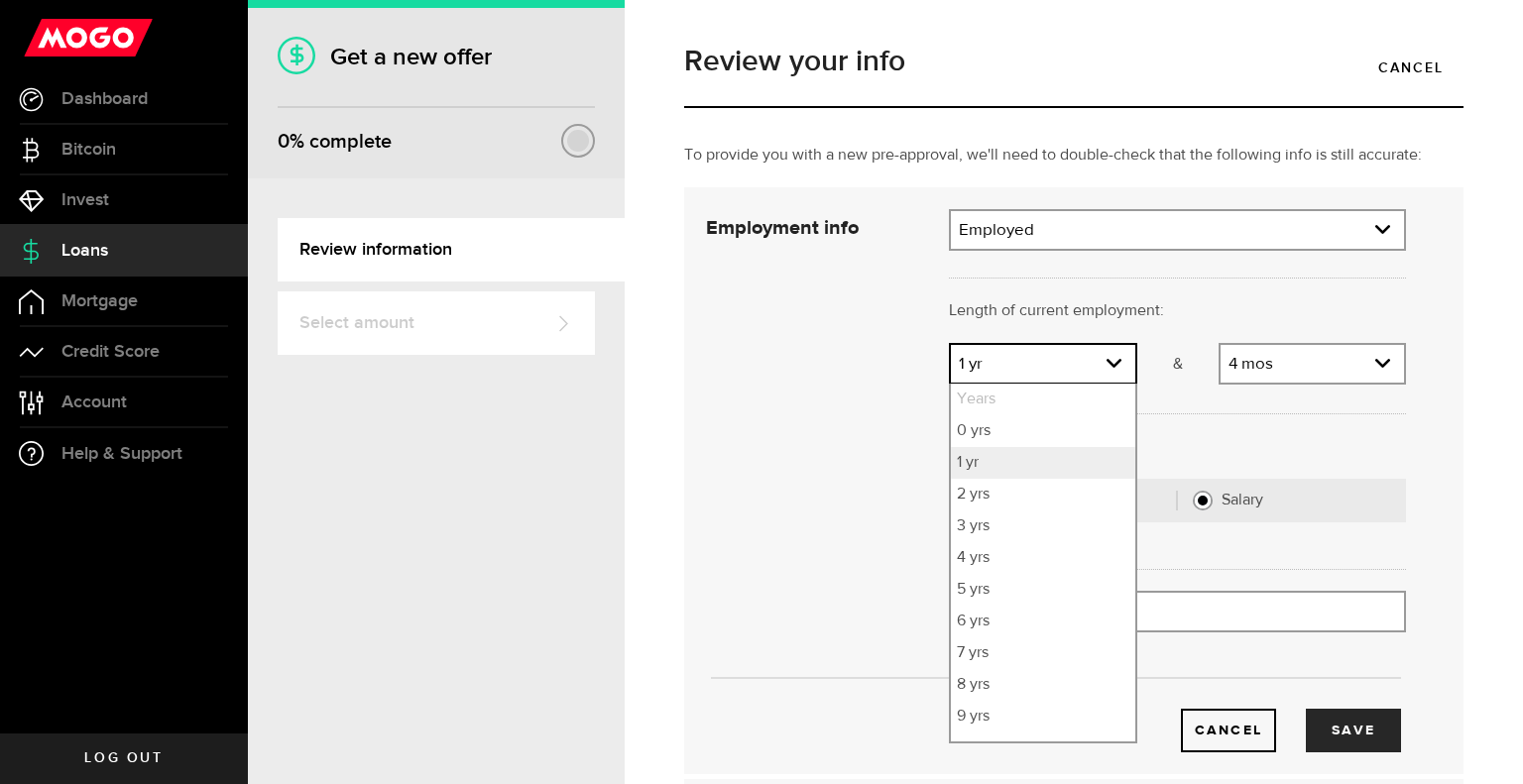 select on "8" 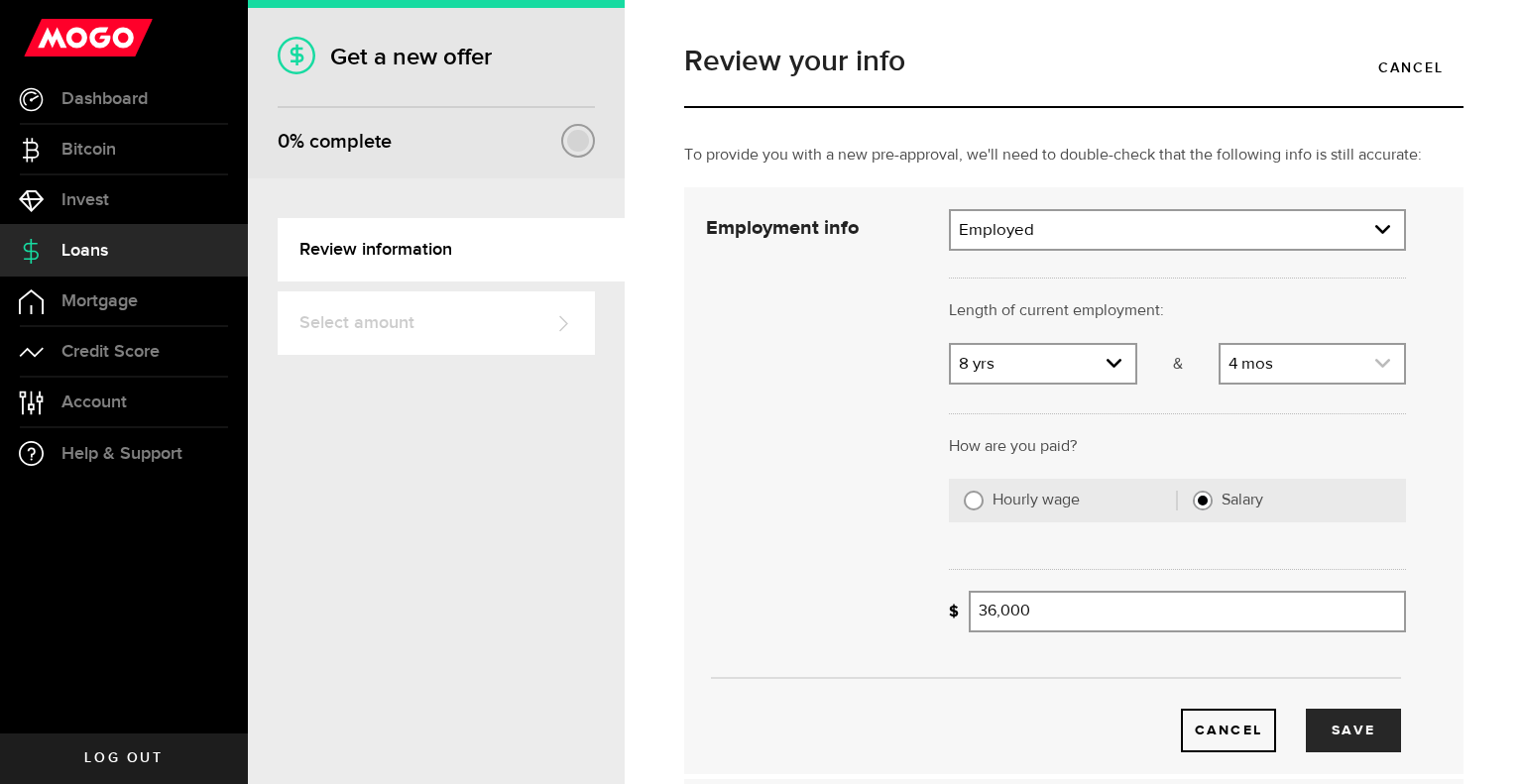 click at bounding box center (1312, 364) 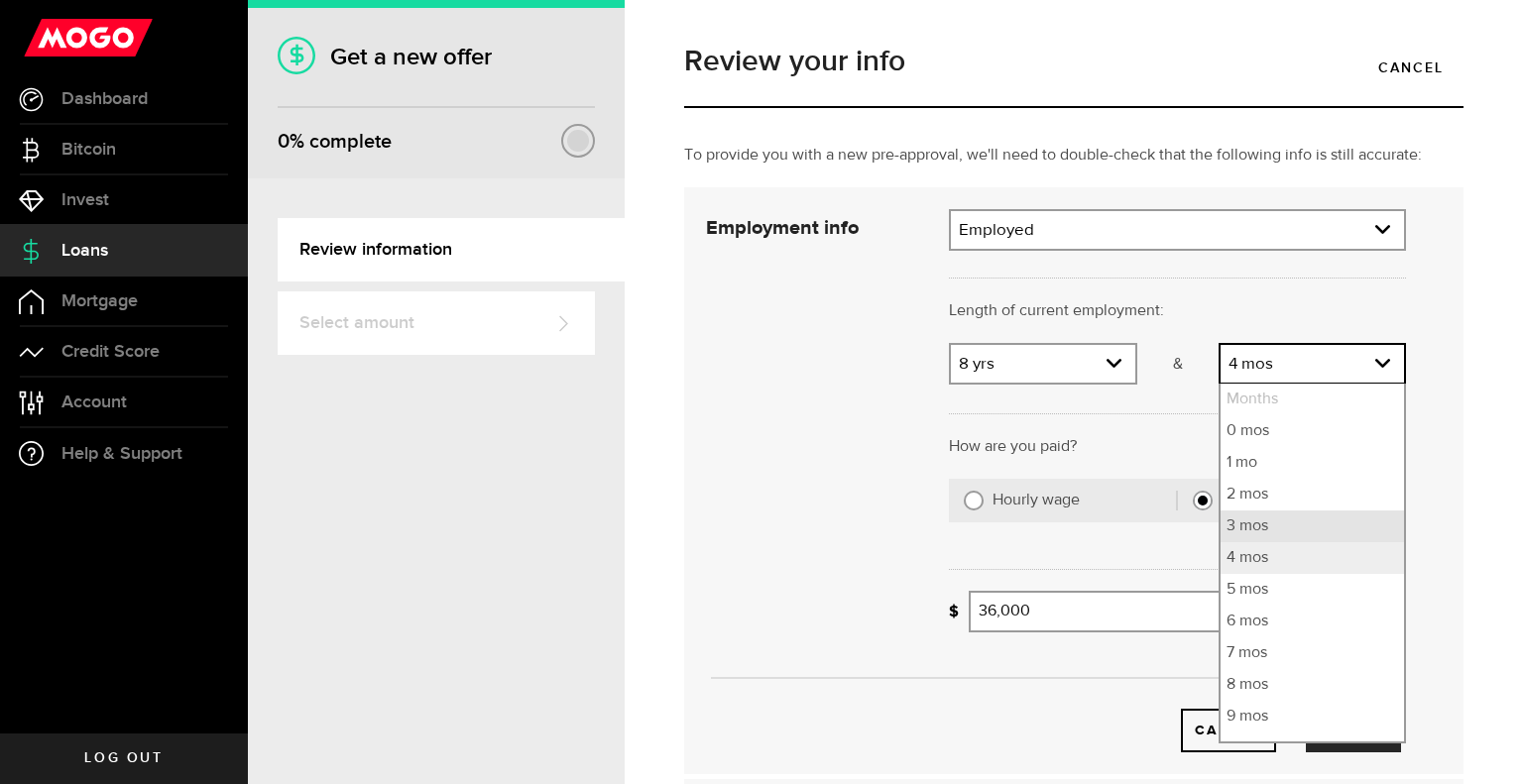 click on "3 mos" at bounding box center [1312, 526] 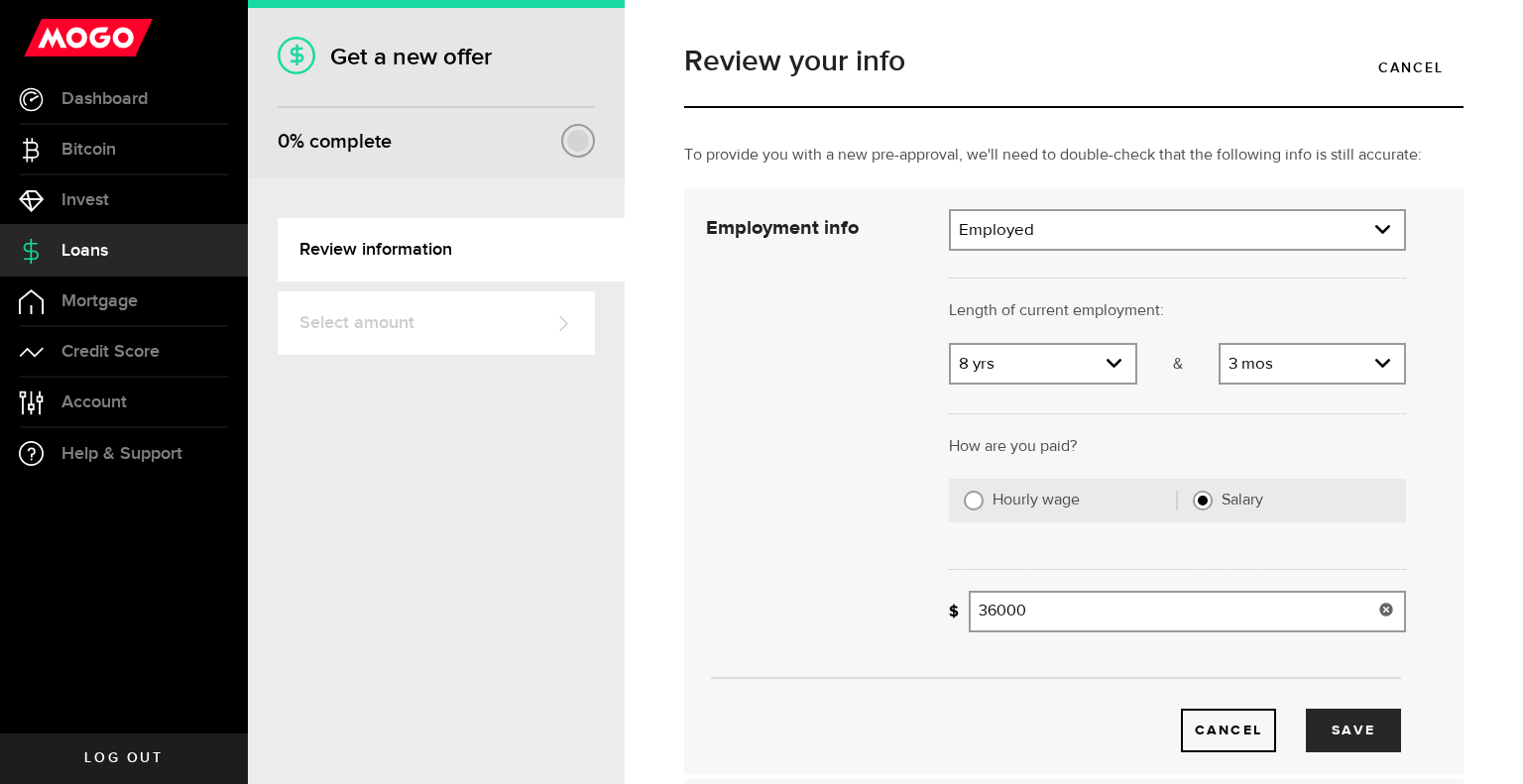 click on "36000" at bounding box center (1187, 612) 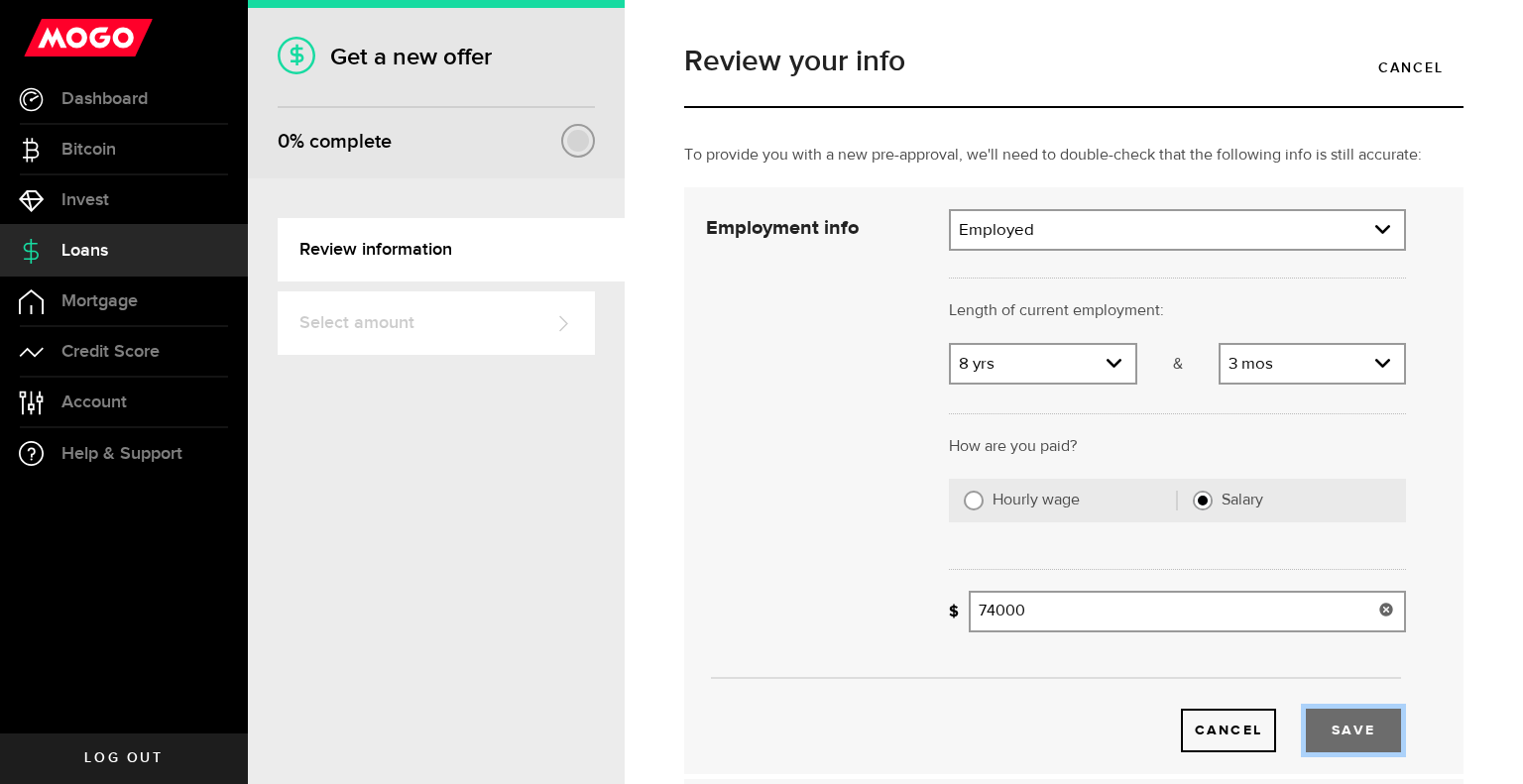 type on "74,000" 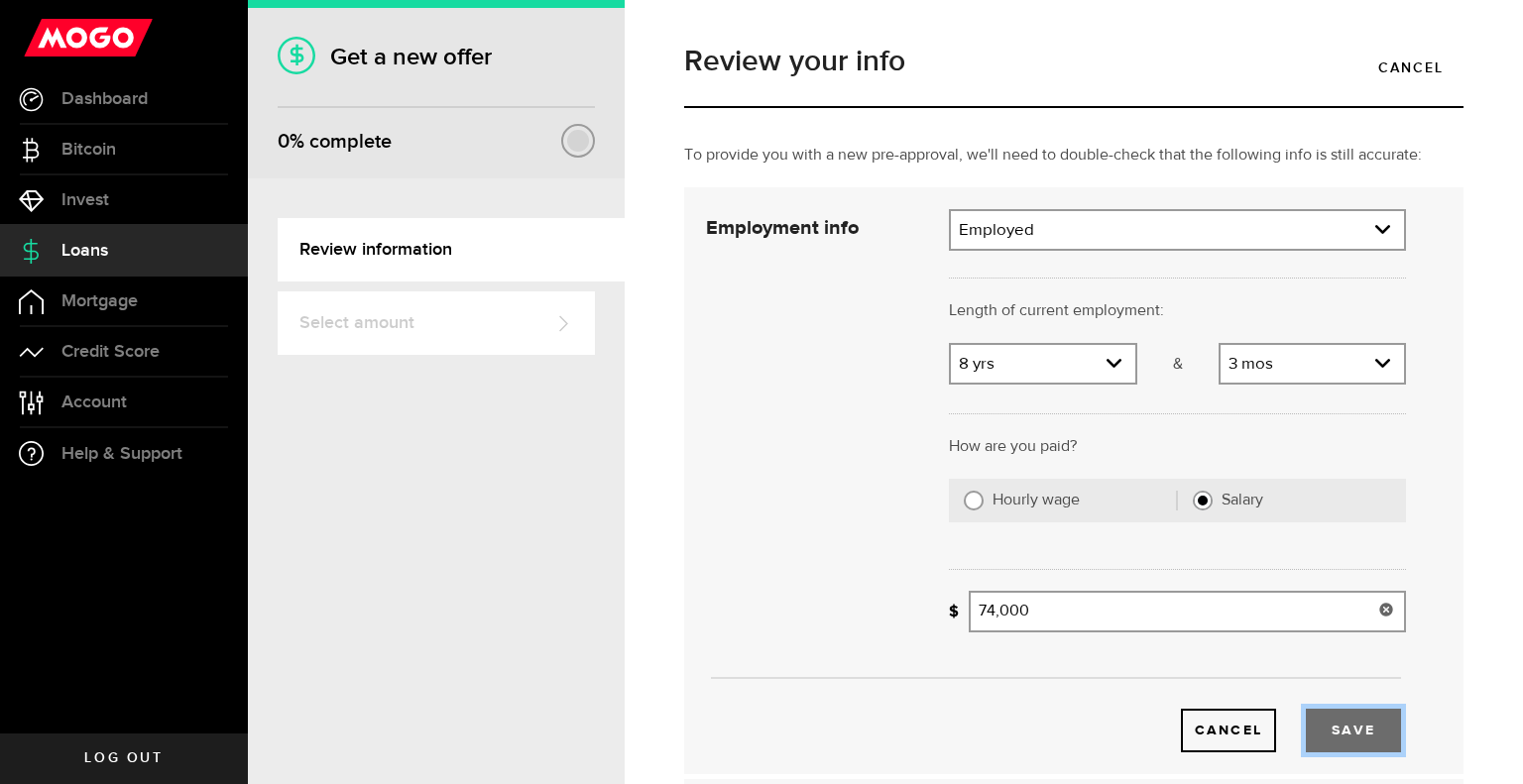 click on "Save" at bounding box center [1353, 730] 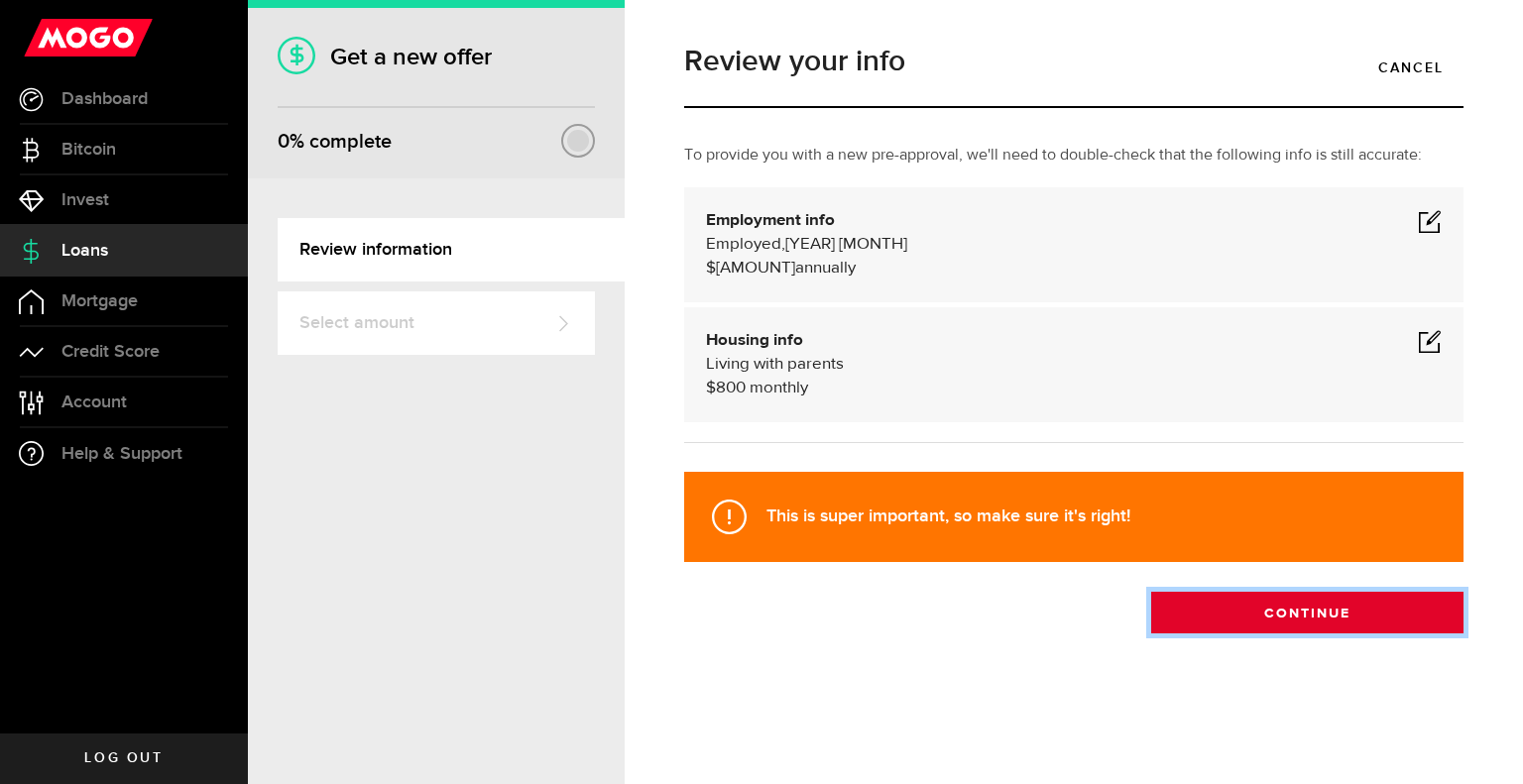 click on "Continue" at bounding box center (1307, 613) 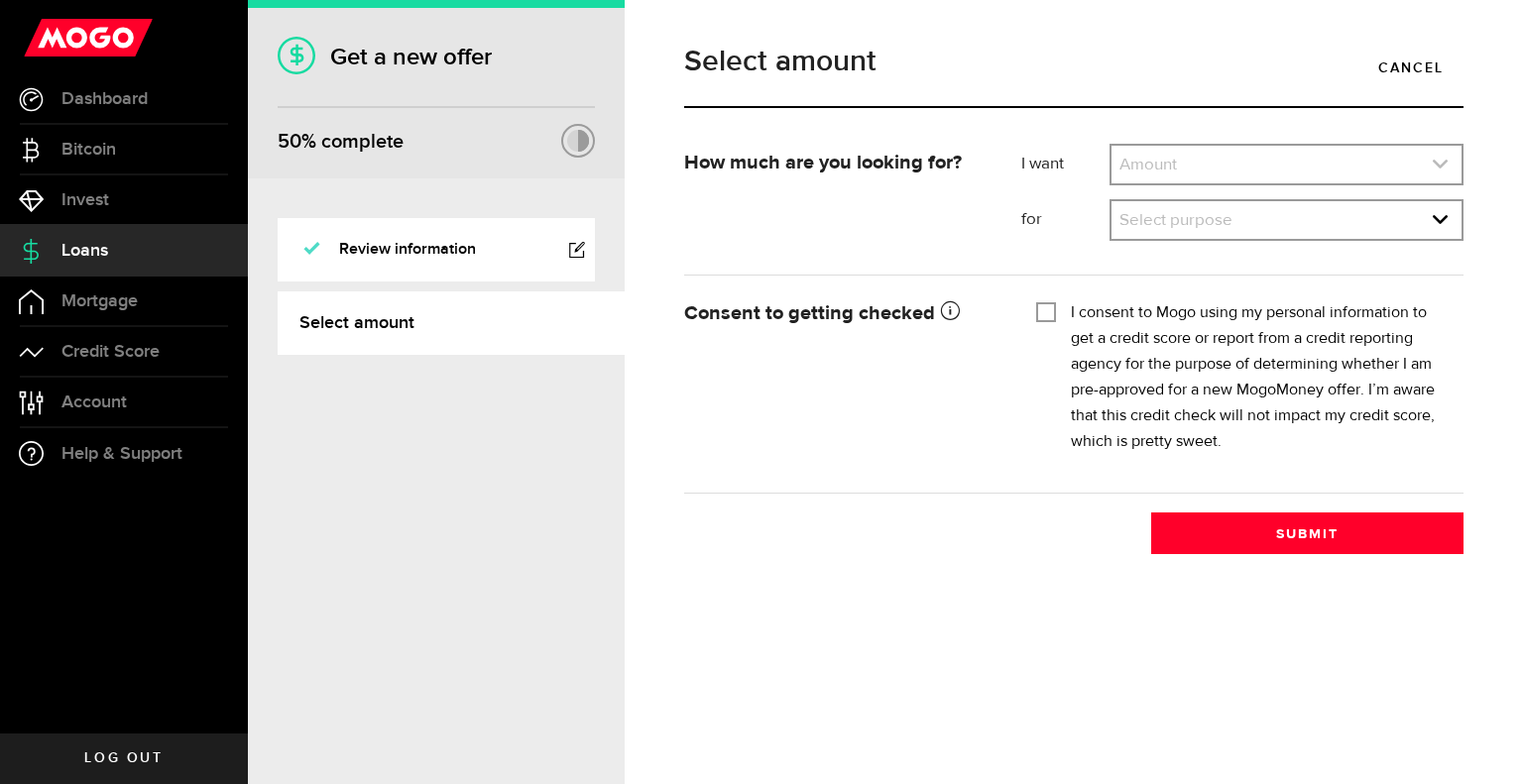 click at bounding box center [1286, 165] 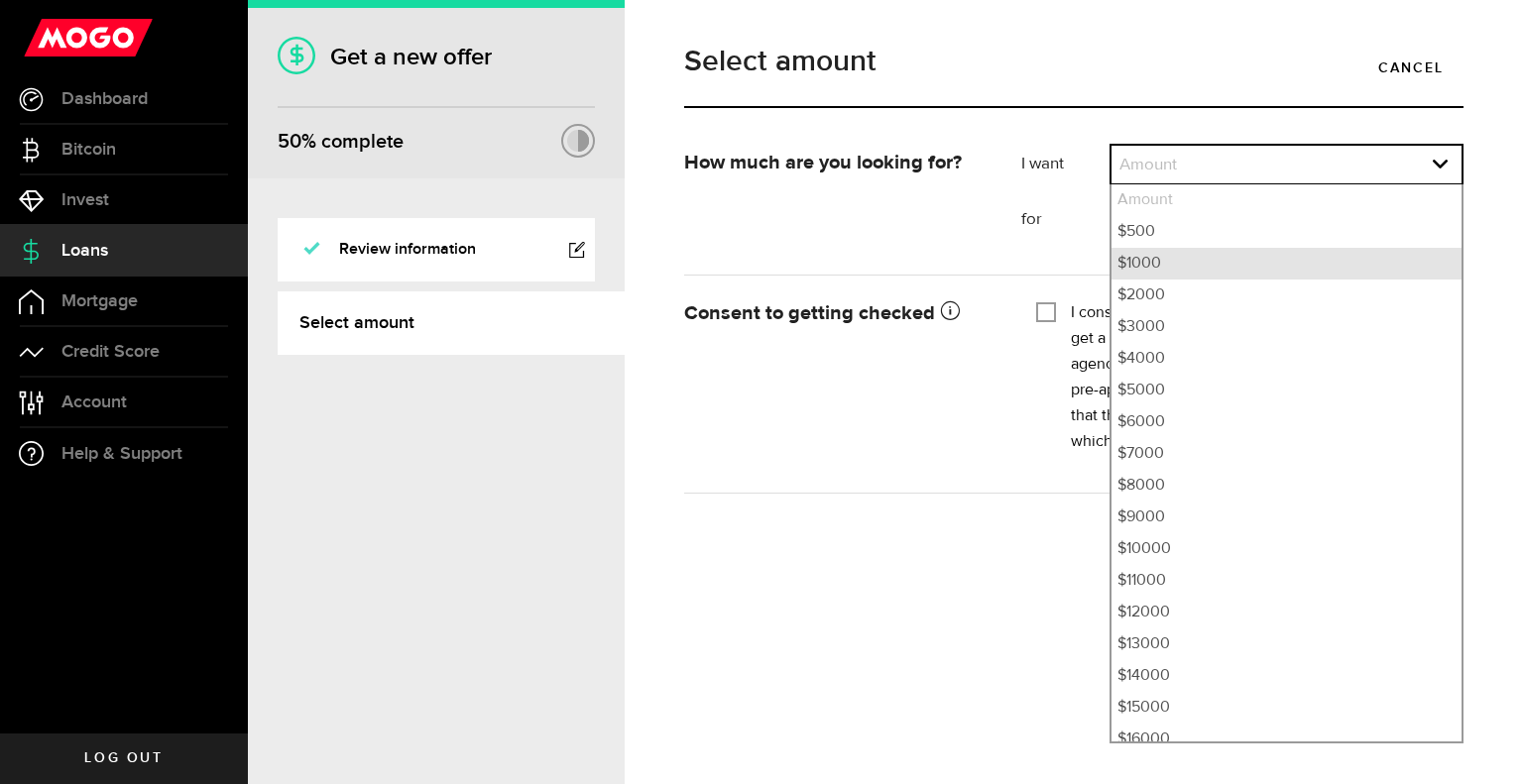 click on "$1000" at bounding box center [1286, 264] 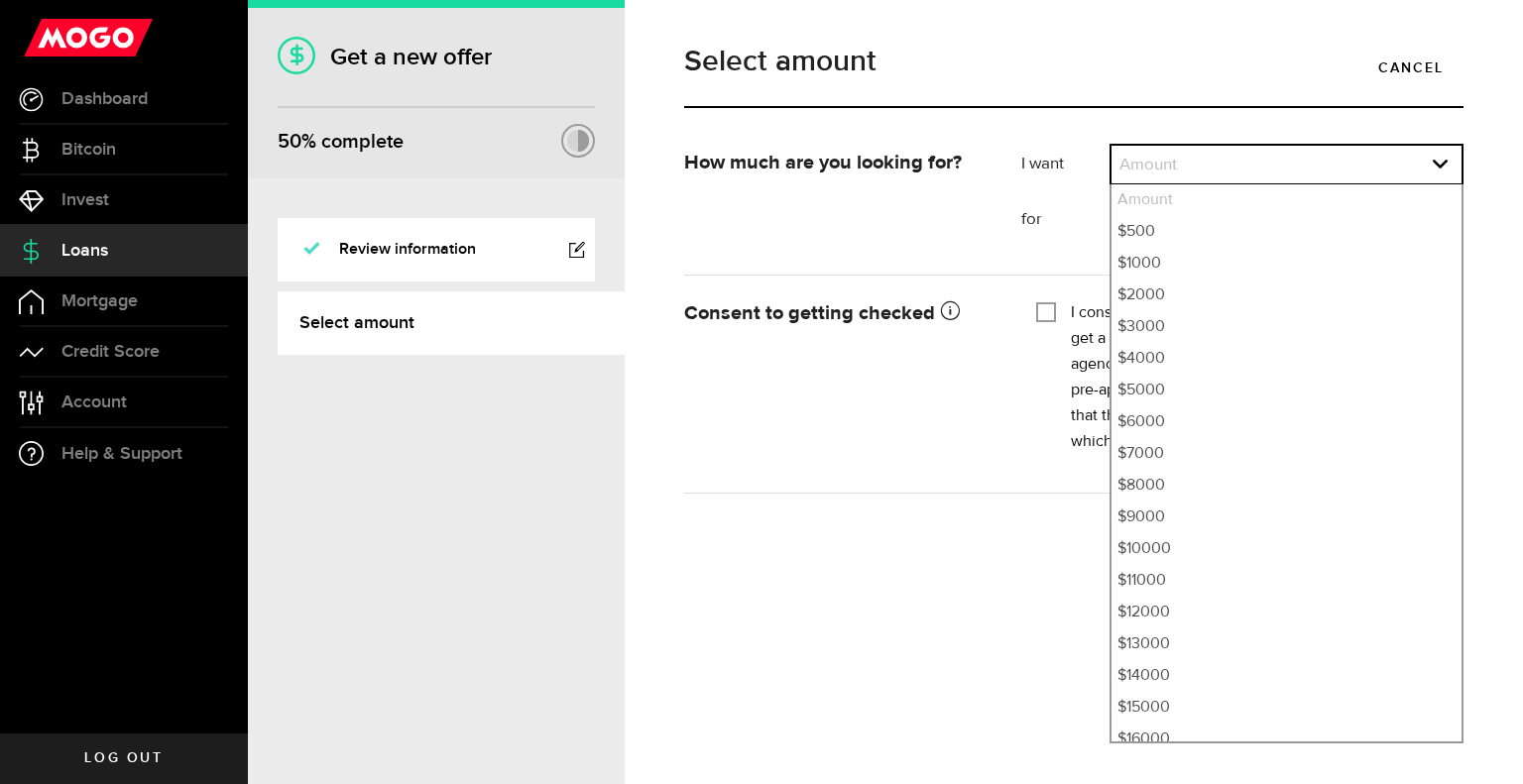 select on "1000" 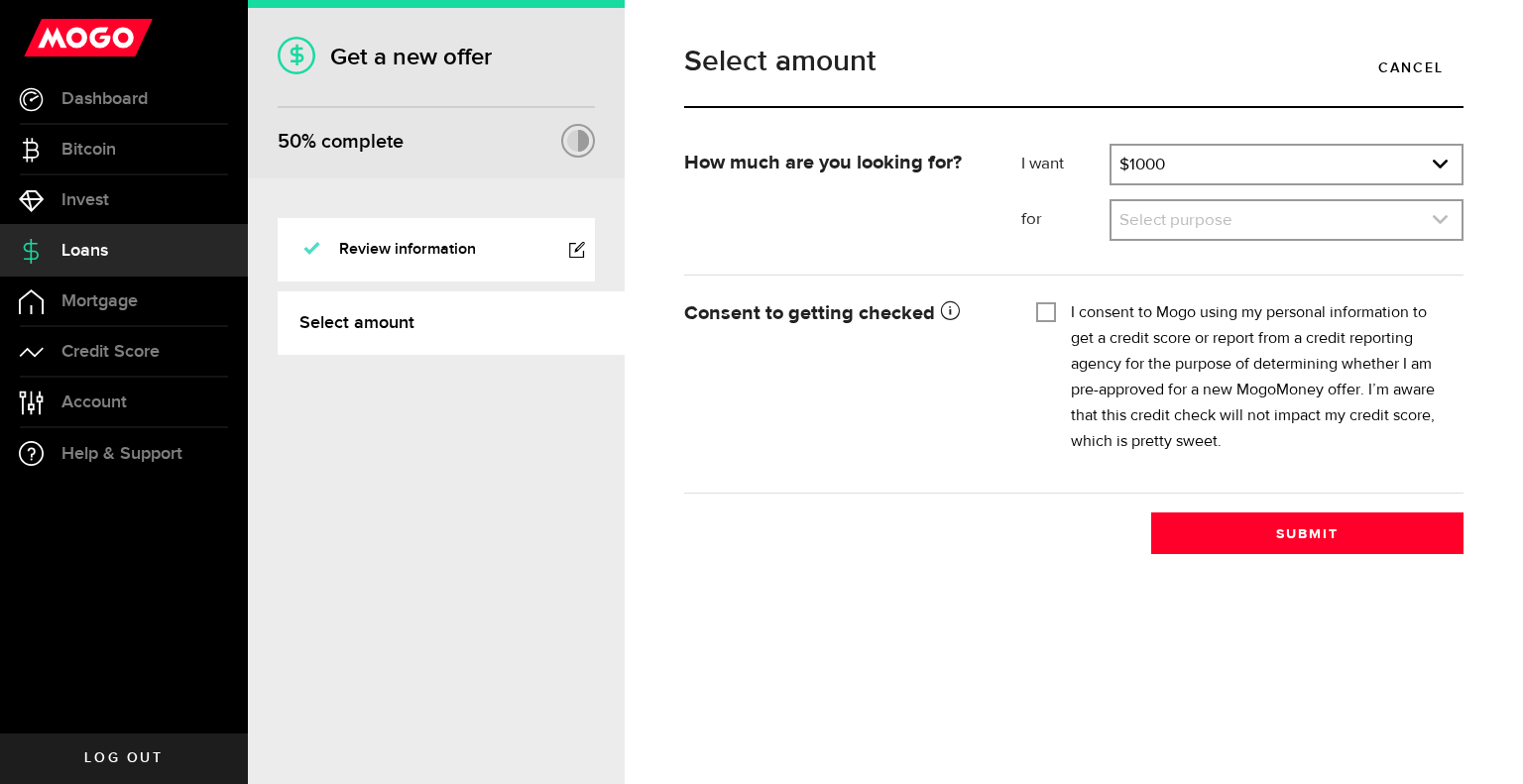 click at bounding box center [1286, 220] 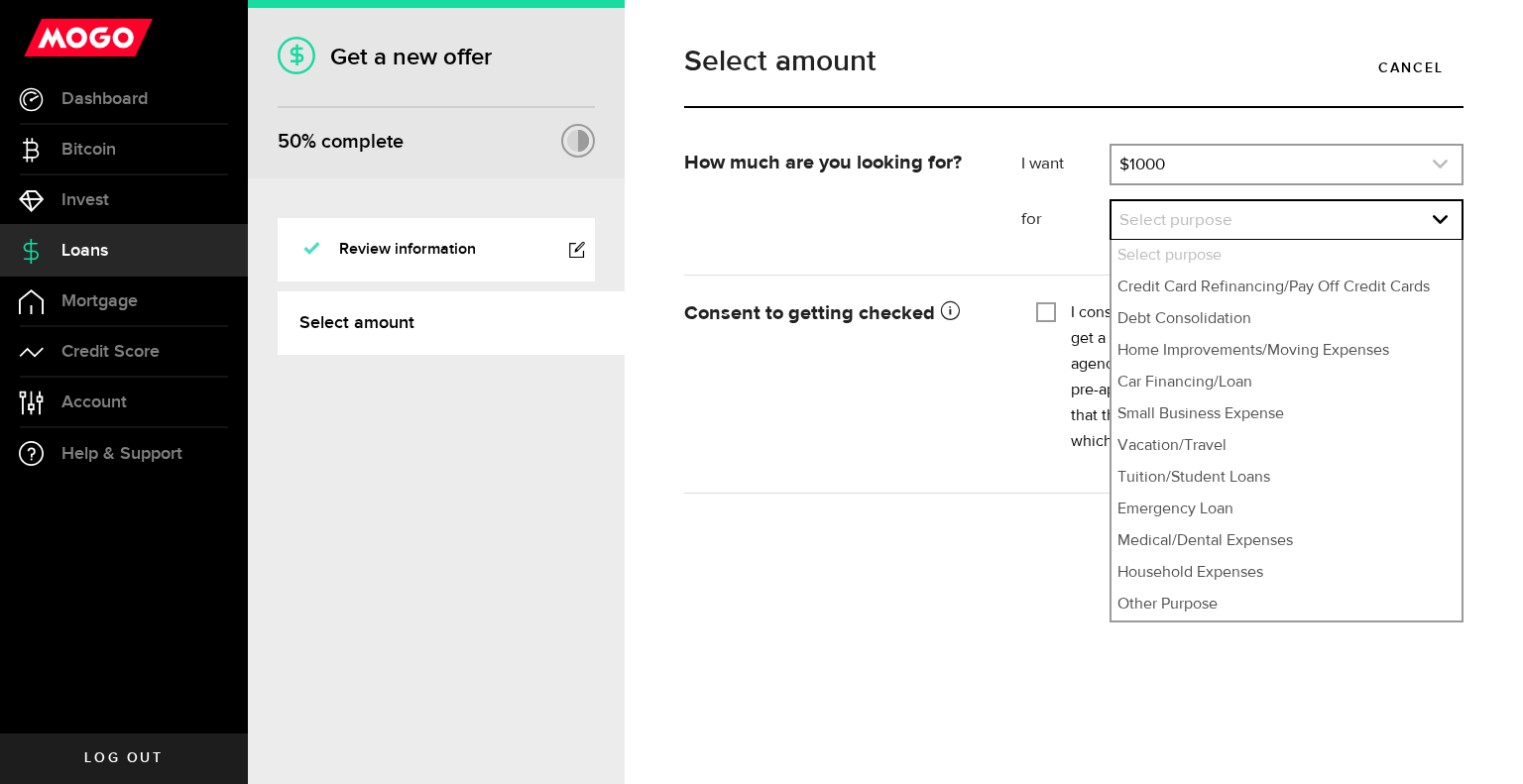 click at bounding box center (1286, 165) 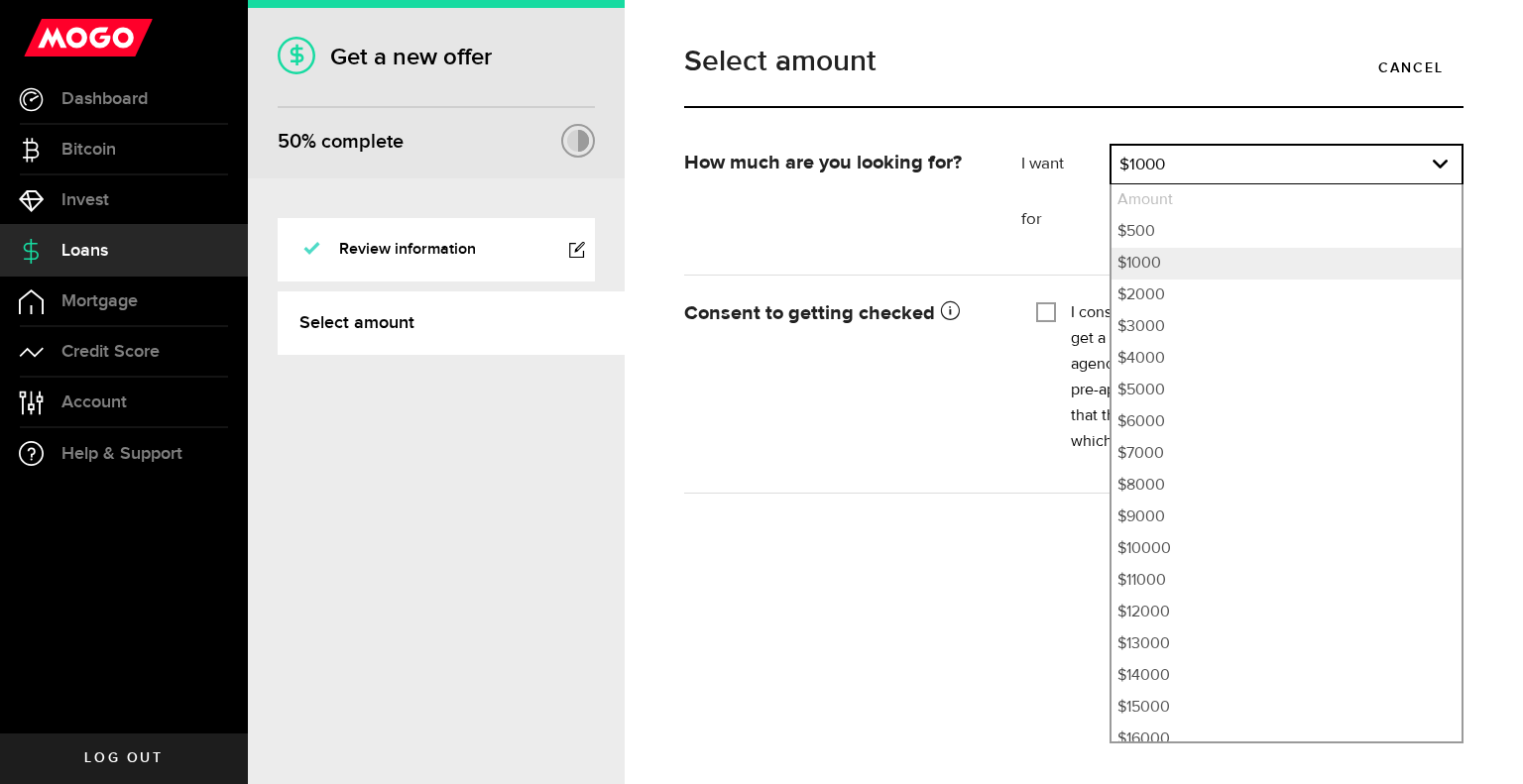 click on "How much are you looking for? I want Amount How much credit would you like? $1000 Amount $500 $1000 $2000 $3000 $4000 $5000 $6000 $7000 $8000 $9000 $10000 $11000 $12000 $13000 $14000 $15000 $16000 $17000 $18000 $19000 $20000 $21000 $22000 $23000 $24000 $25000 $26000 $27000 $28000 $29000 $30000 $31000 $32000 $33000 $34000 $35000 Amount $500 $1000 $2000 $3000 $4000 $5000 $6000 $7000 $8000 $9000 $10000 $11000 $12000 $13000 $14000 $15000 $16000 $17000 $18000 $19000 $20000 $21000 $22000 $23000 $24000 $25000 $26000 $27000 $28000 $29000 $30000 $31000 $32000 $33000 $34000 $35000 for Select purpose What would you be using it for? Select purpose Select purpose Credit Card Refinancing/Pay Off Credit Cards Debt Consolidation Home Improvements/Moving Expenses Car Financing/Loan Small Business Expense Vacation/Travel Tuition/Student Loans Emergency Loan Medical/Dental Expenses Household Expenses Other Purpose Select purpose Credit Card Refinancing/Pay Off Credit Cards Debt Consolidation Home Improvements/Moving Expenses" at bounding box center [1074, 199] 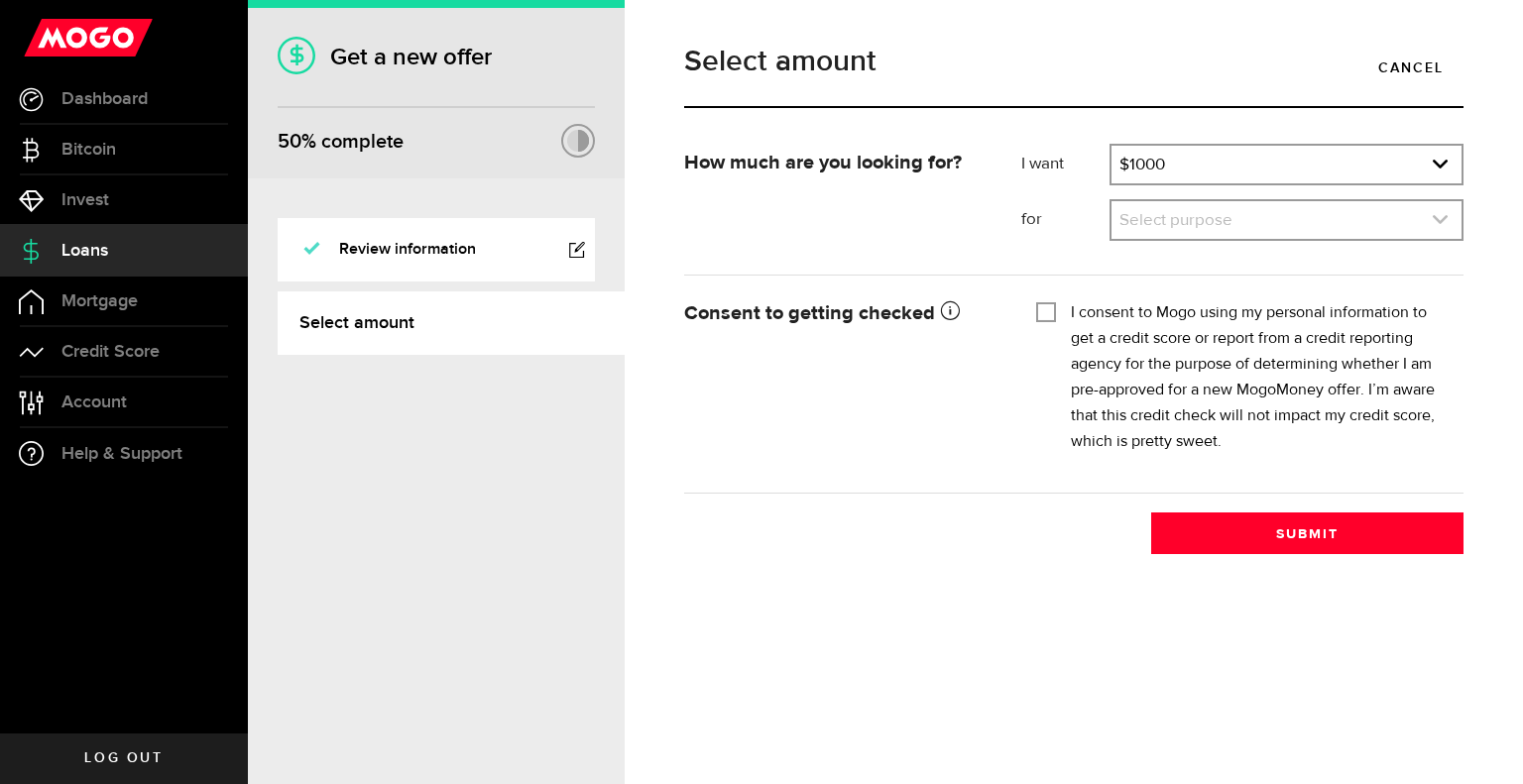 click at bounding box center [1286, 220] 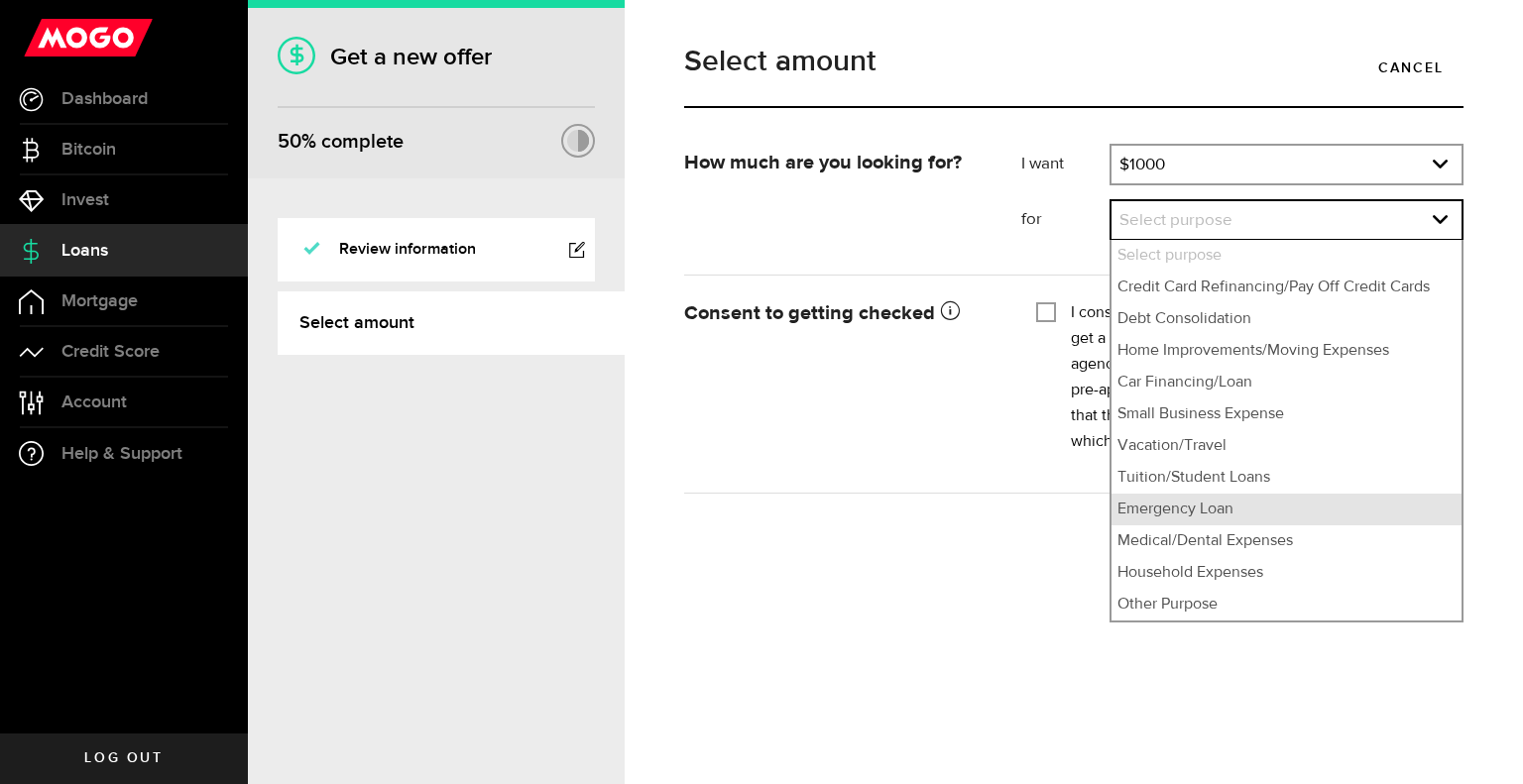 click on "Emergency Loan" at bounding box center (1286, 509) 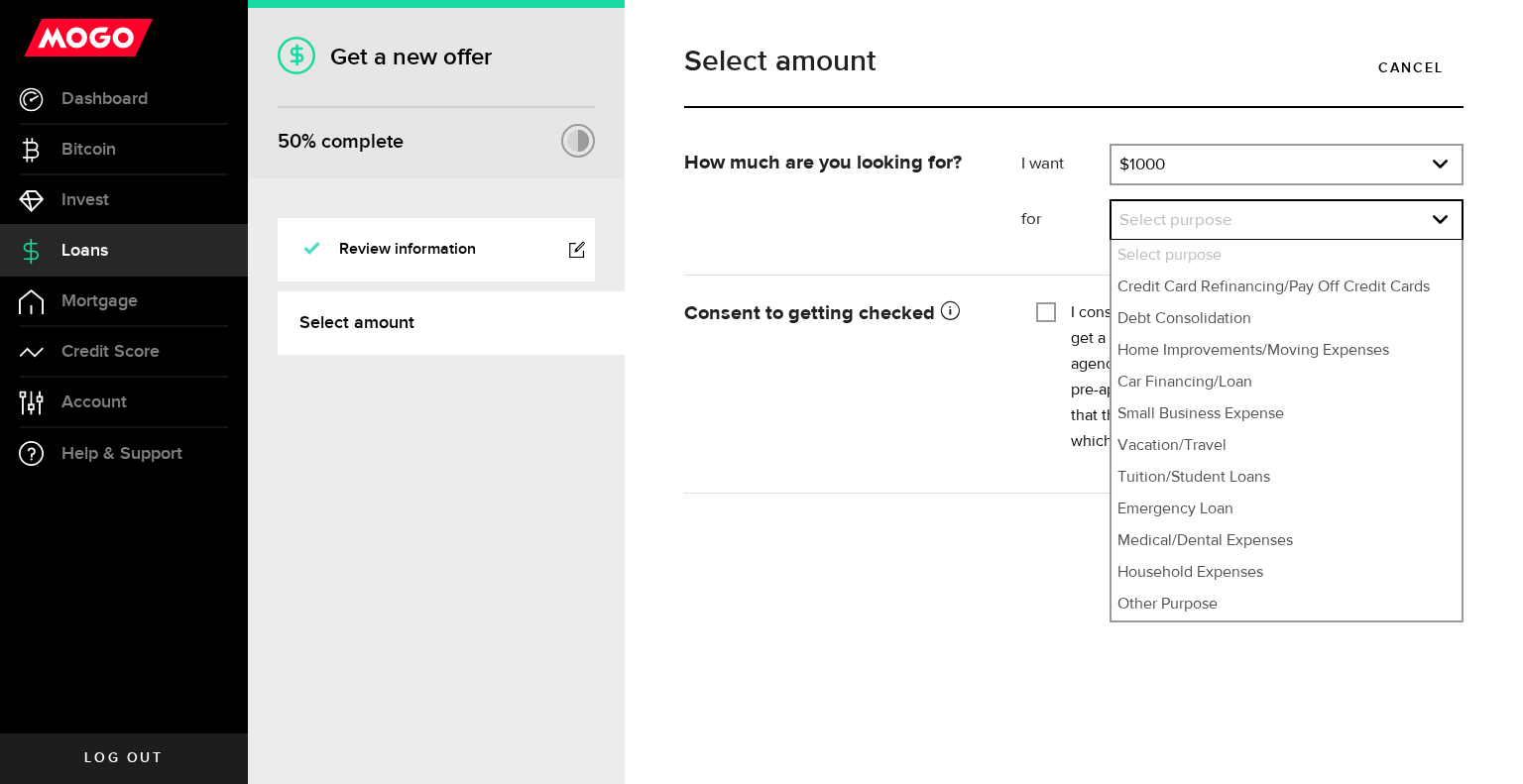 select on "Emergency Loan" 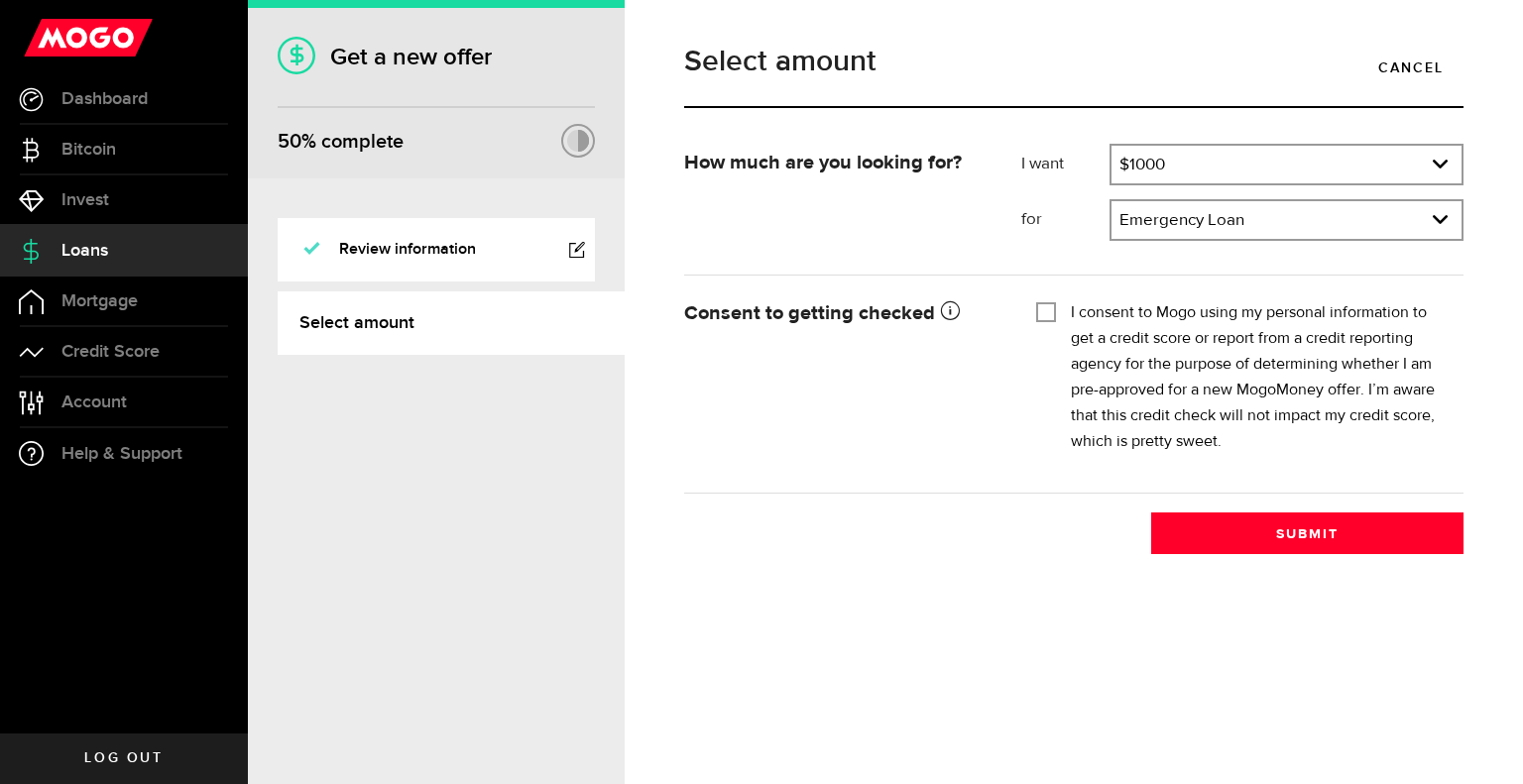click on "I consent to Mogo using my personal information to get a credit score or report from a credit reporting agency for the purpose of determining whether I am pre-approved for a new MogoMoney offer. I’m aware that this credit check will not impact my credit score, which is pretty sweet." at bounding box center (1046, 310) 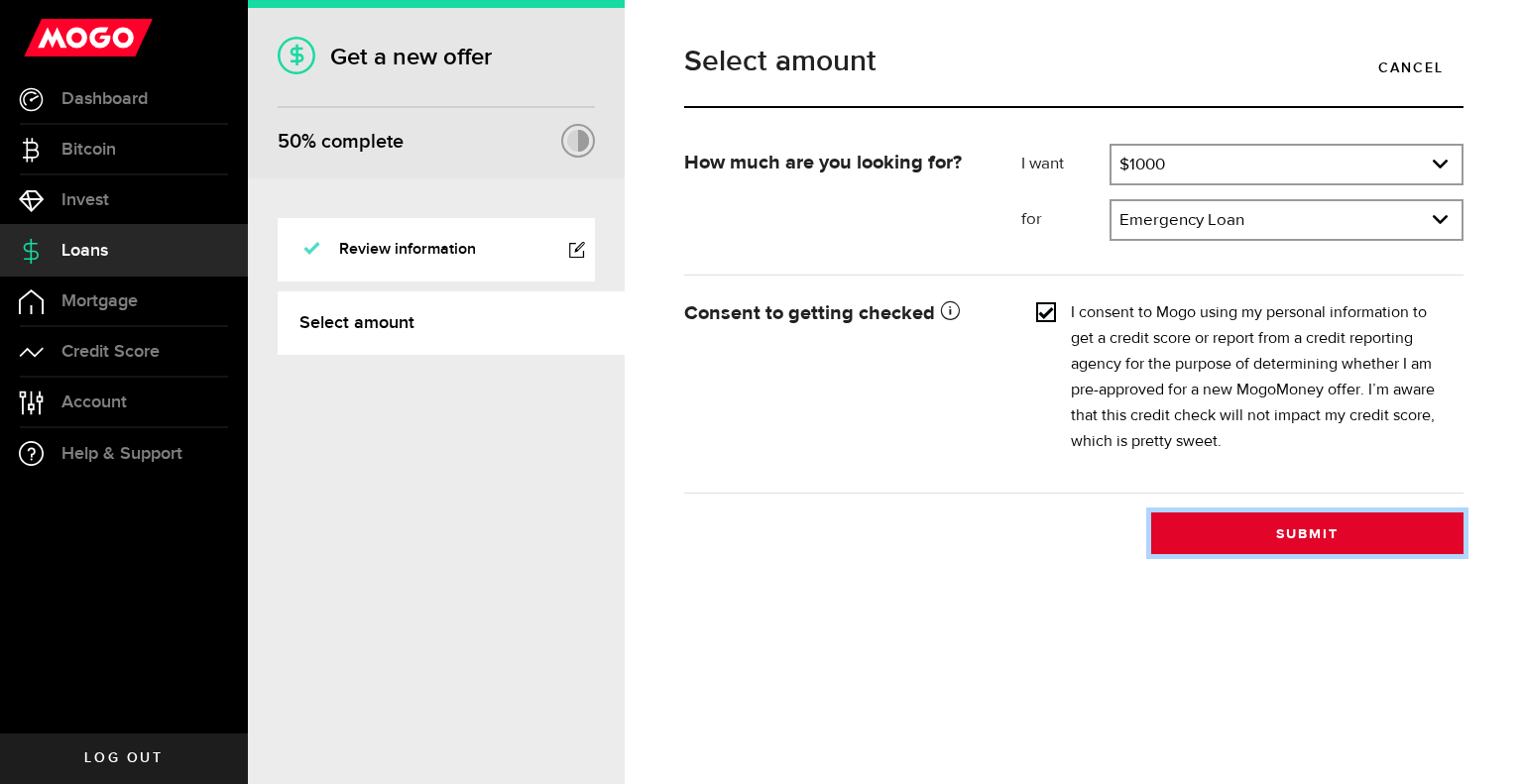 click on "Submit" at bounding box center [1307, 533] 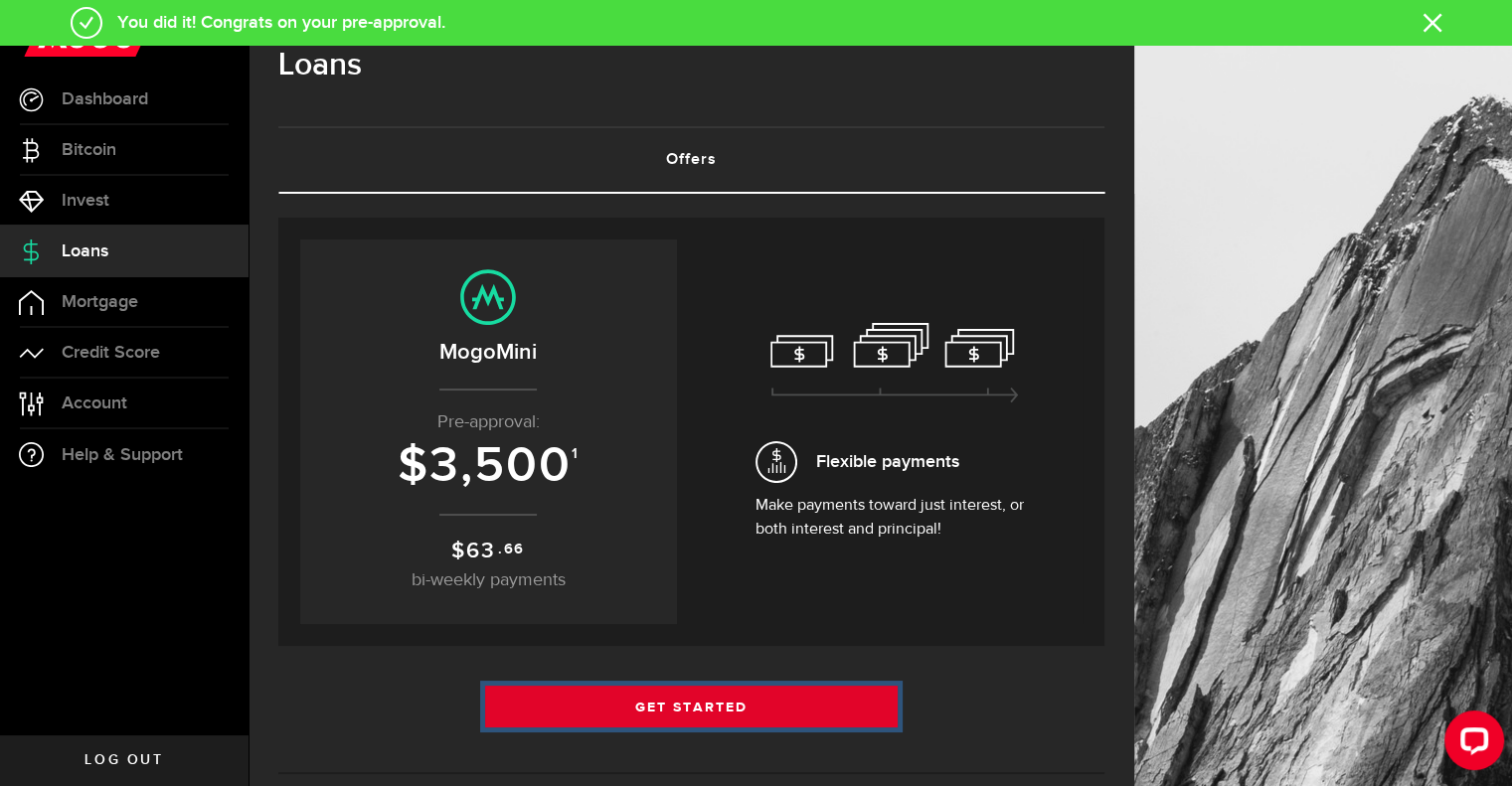 click on "Get Started" at bounding box center [692, 707] 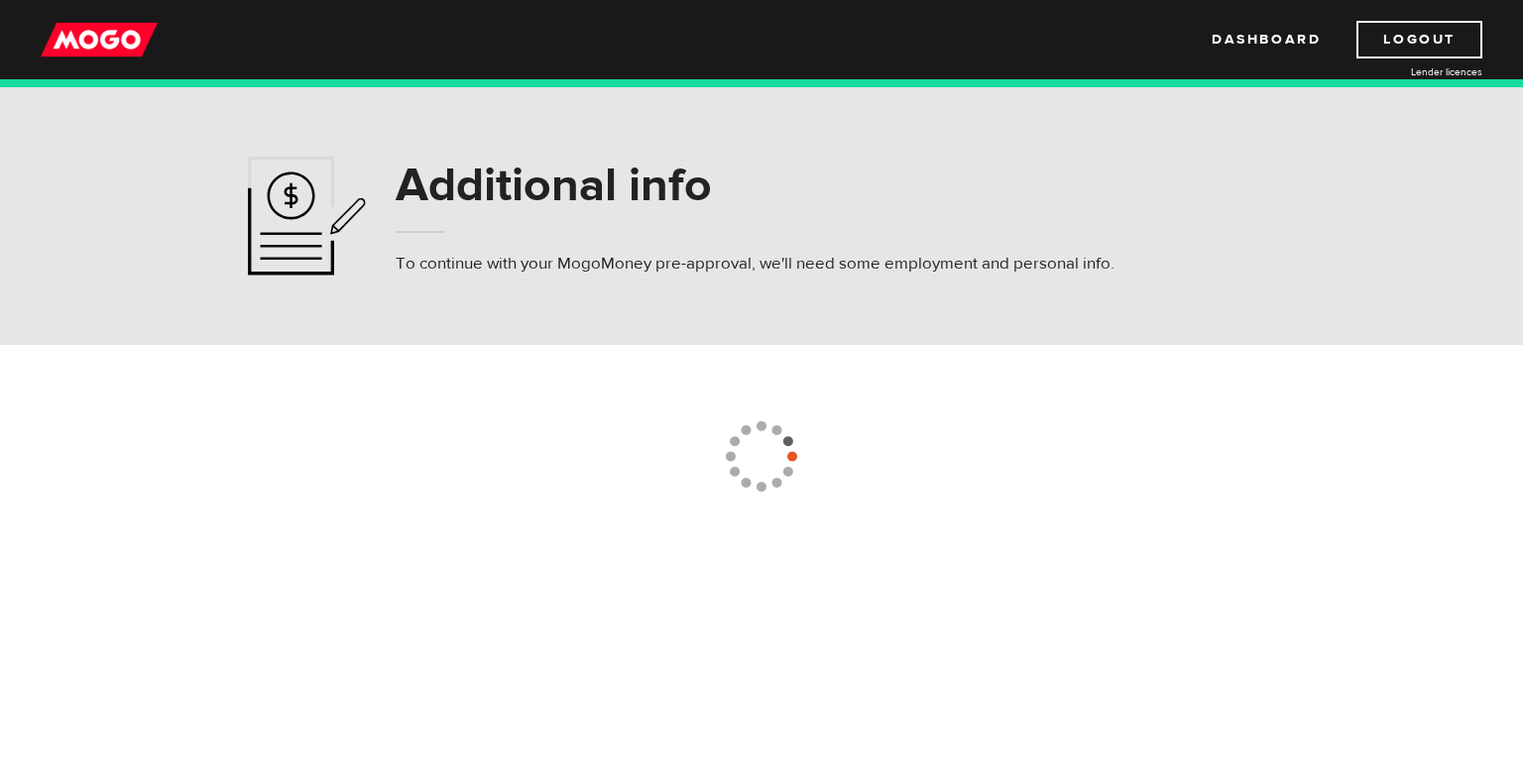 scroll, scrollTop: 0, scrollLeft: 0, axis: both 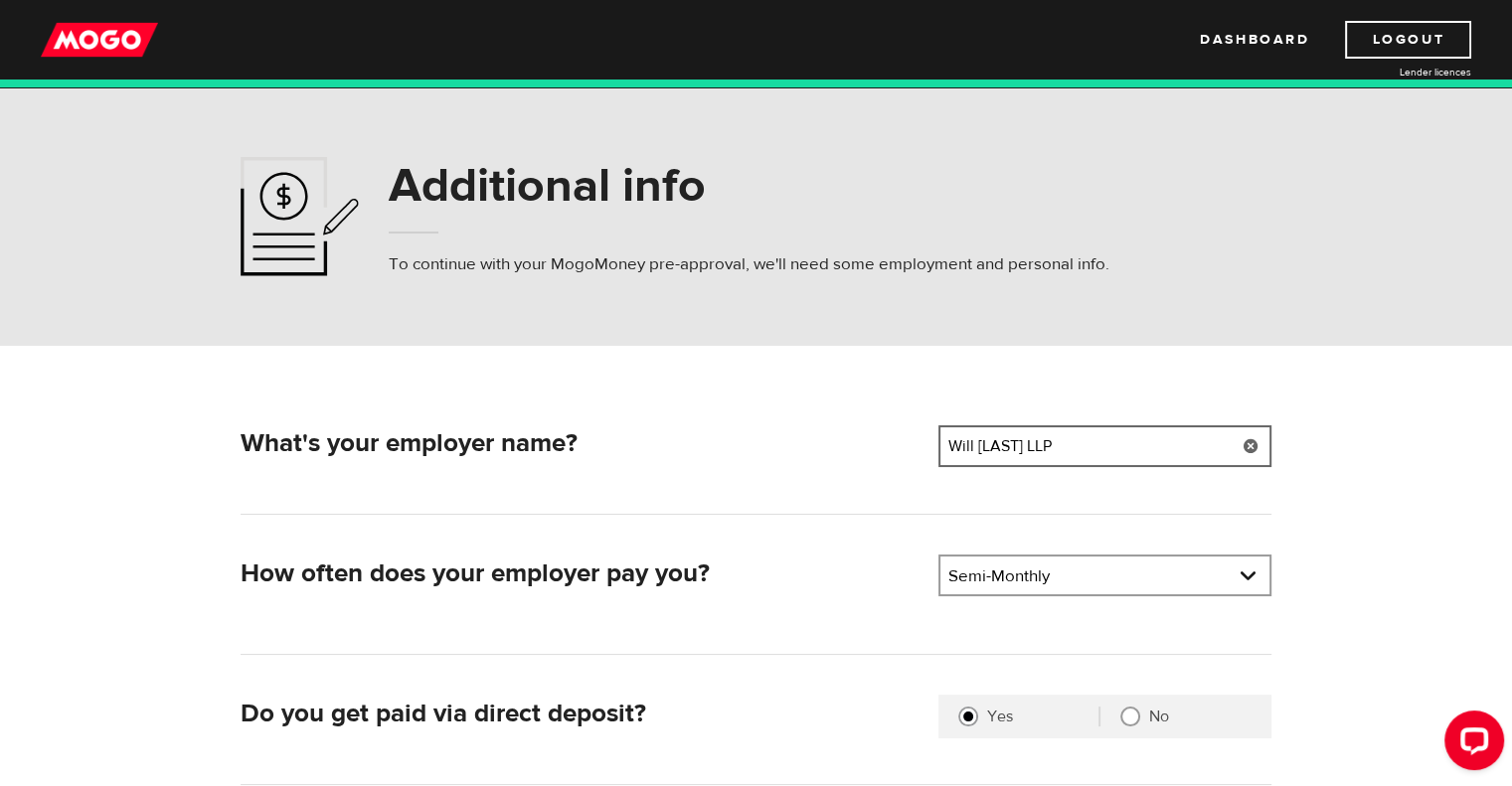 drag, startPoint x: 977, startPoint y: 446, endPoint x: 844, endPoint y: 430, distance: 133.95895 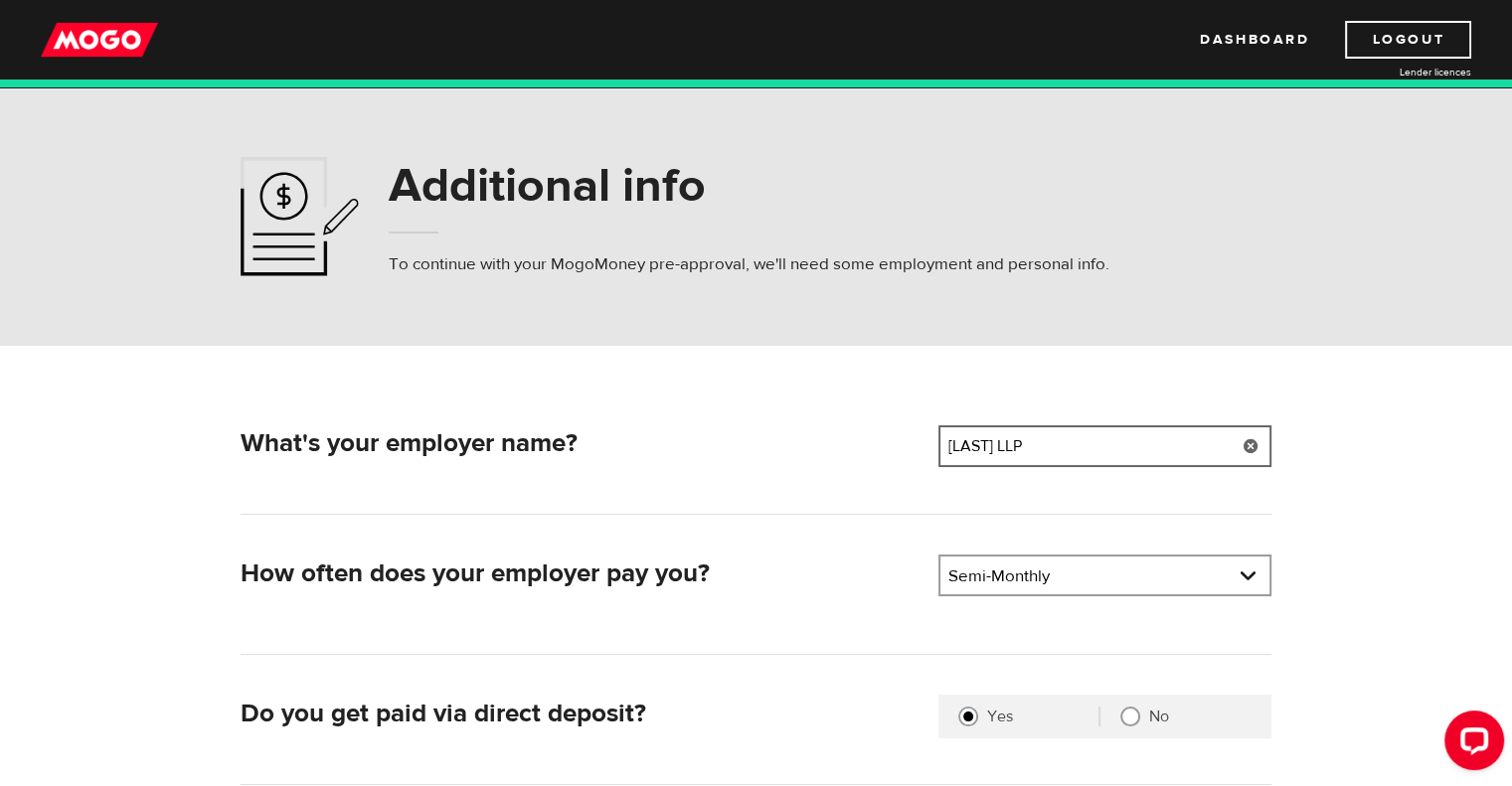 click on "Davidson LLP" at bounding box center (1104, 446) 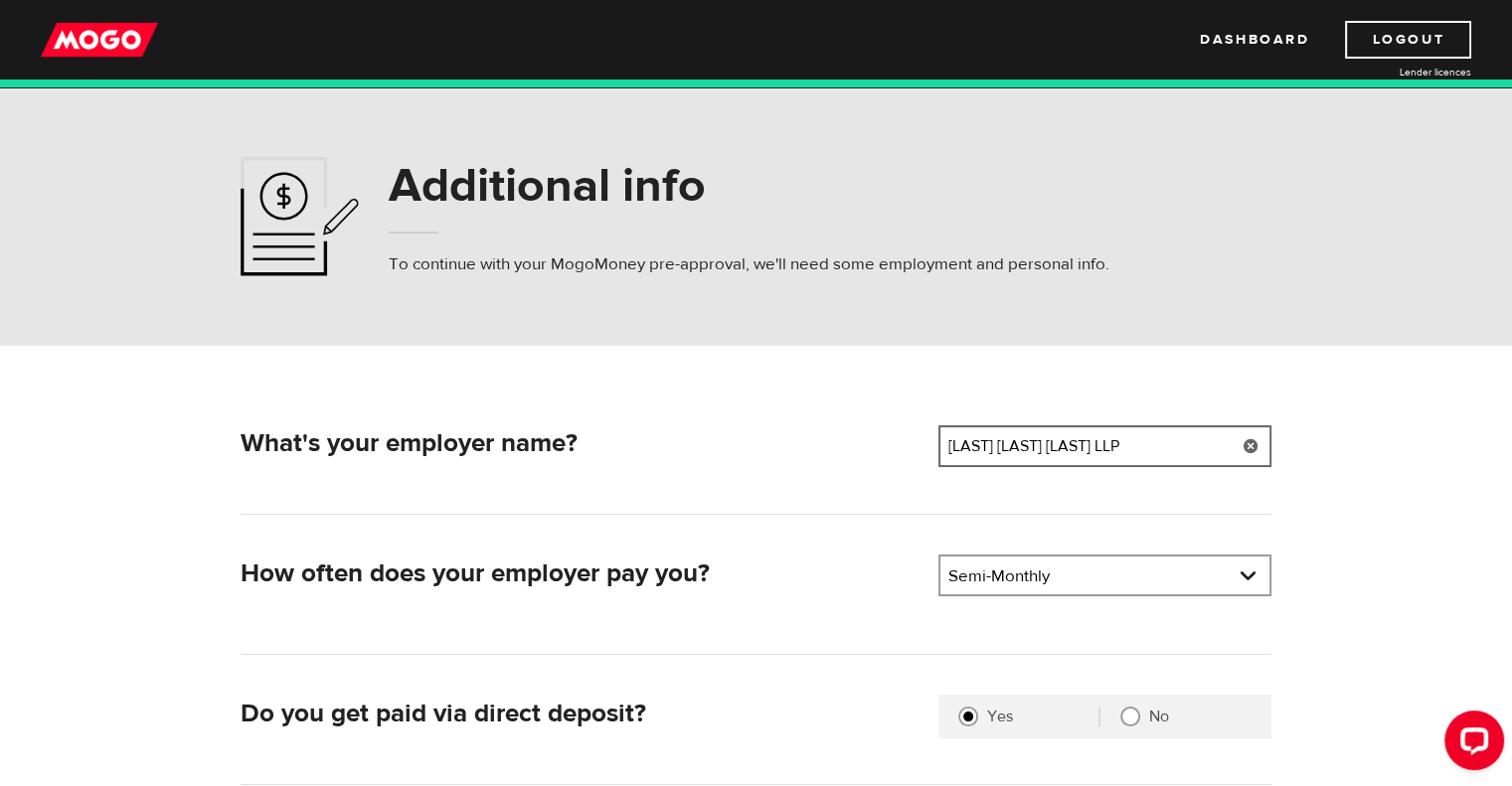 scroll, scrollTop: 99, scrollLeft: 0, axis: vertical 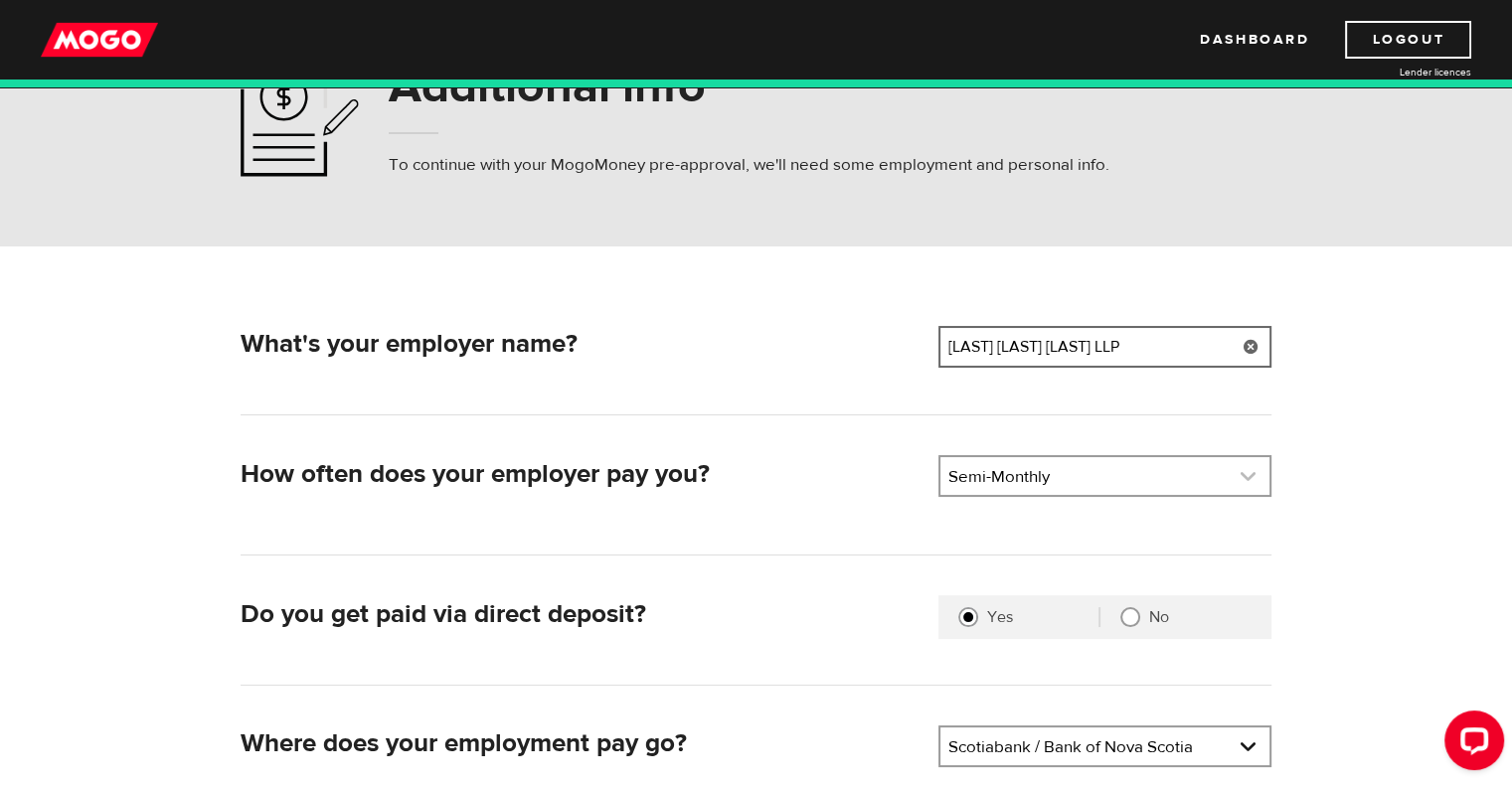 type on "Davidson Cahill Morrison LLP" 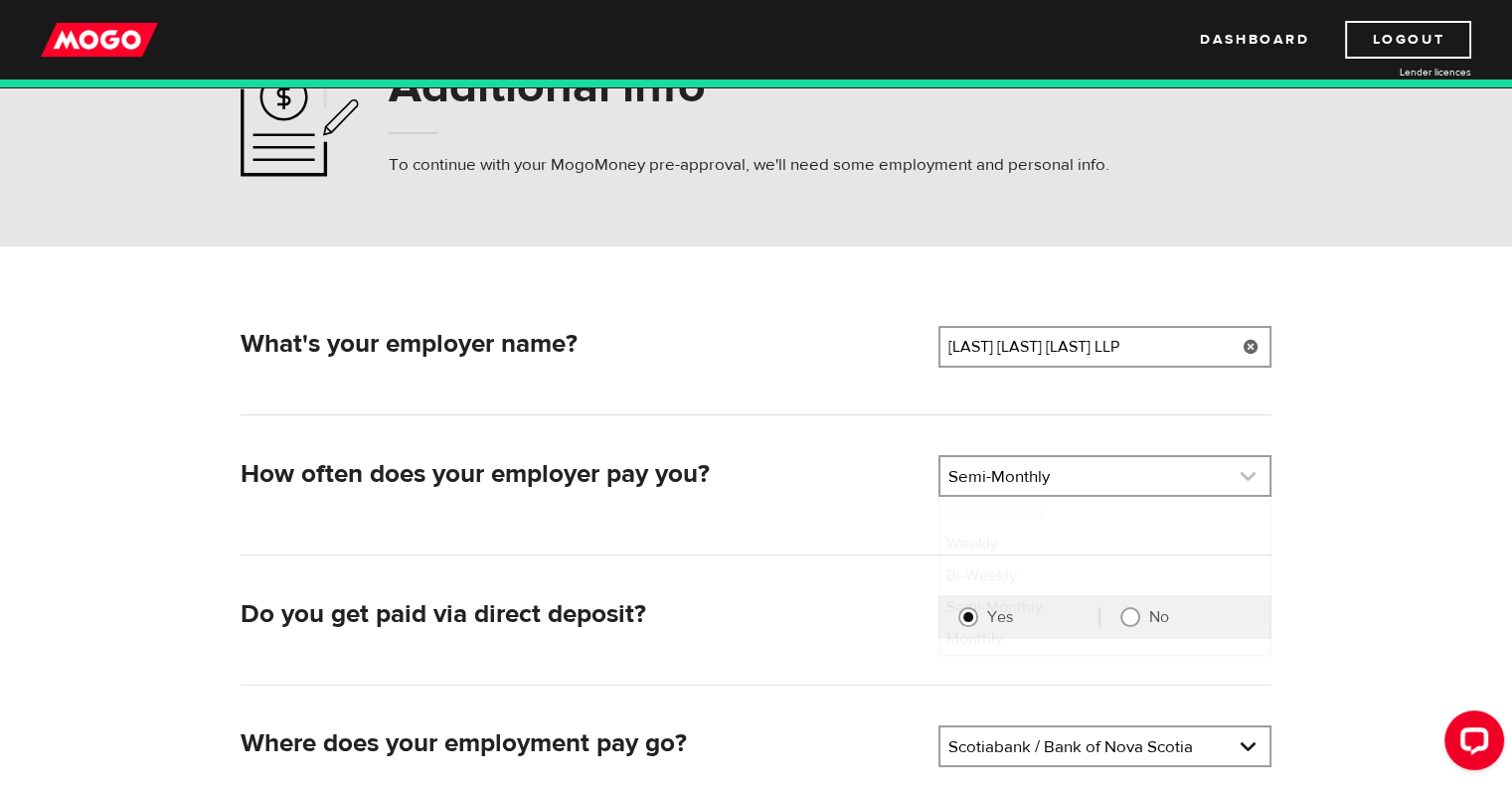 click at bounding box center [1104, 476] 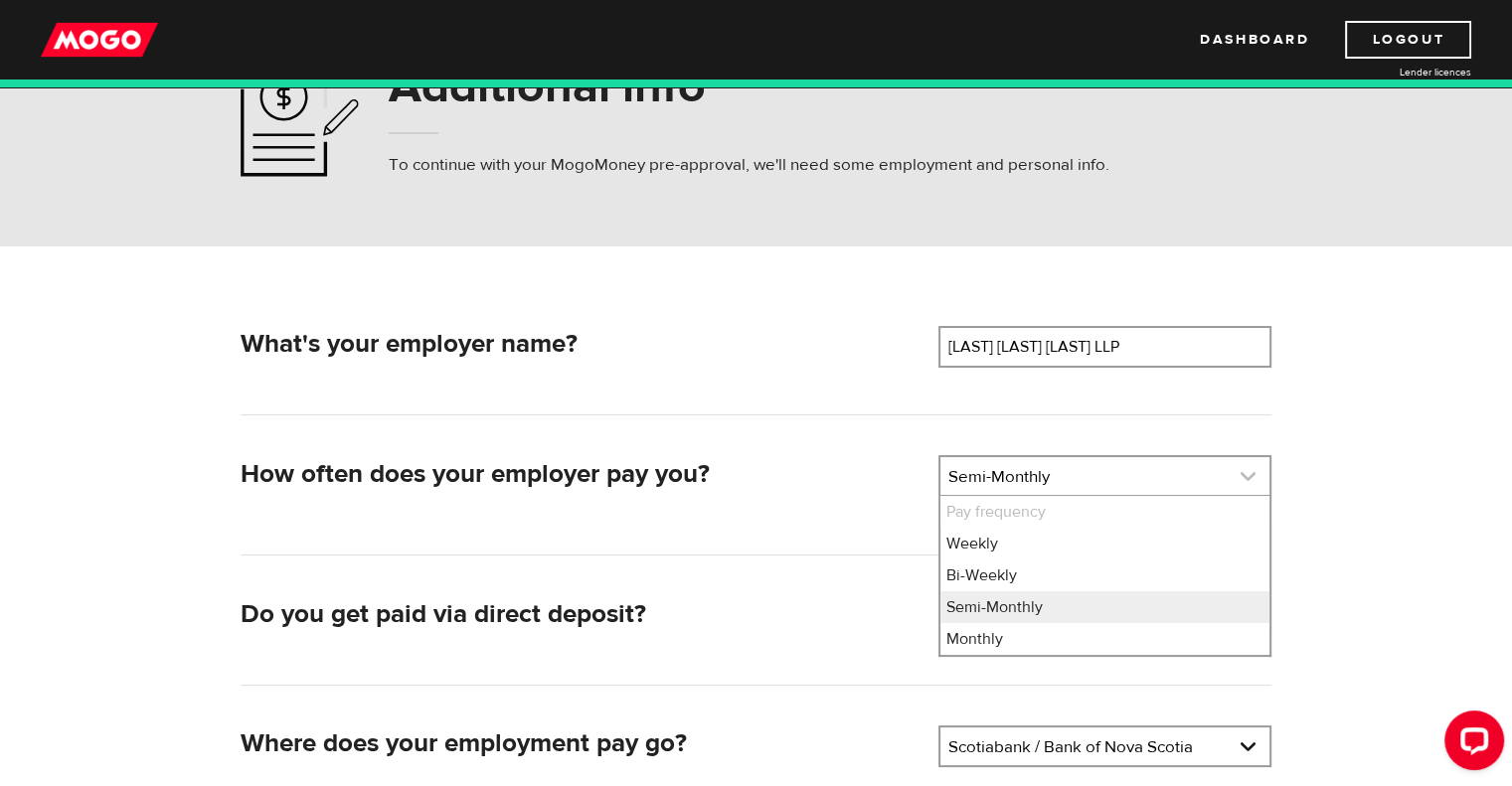 click at bounding box center [1104, 476] 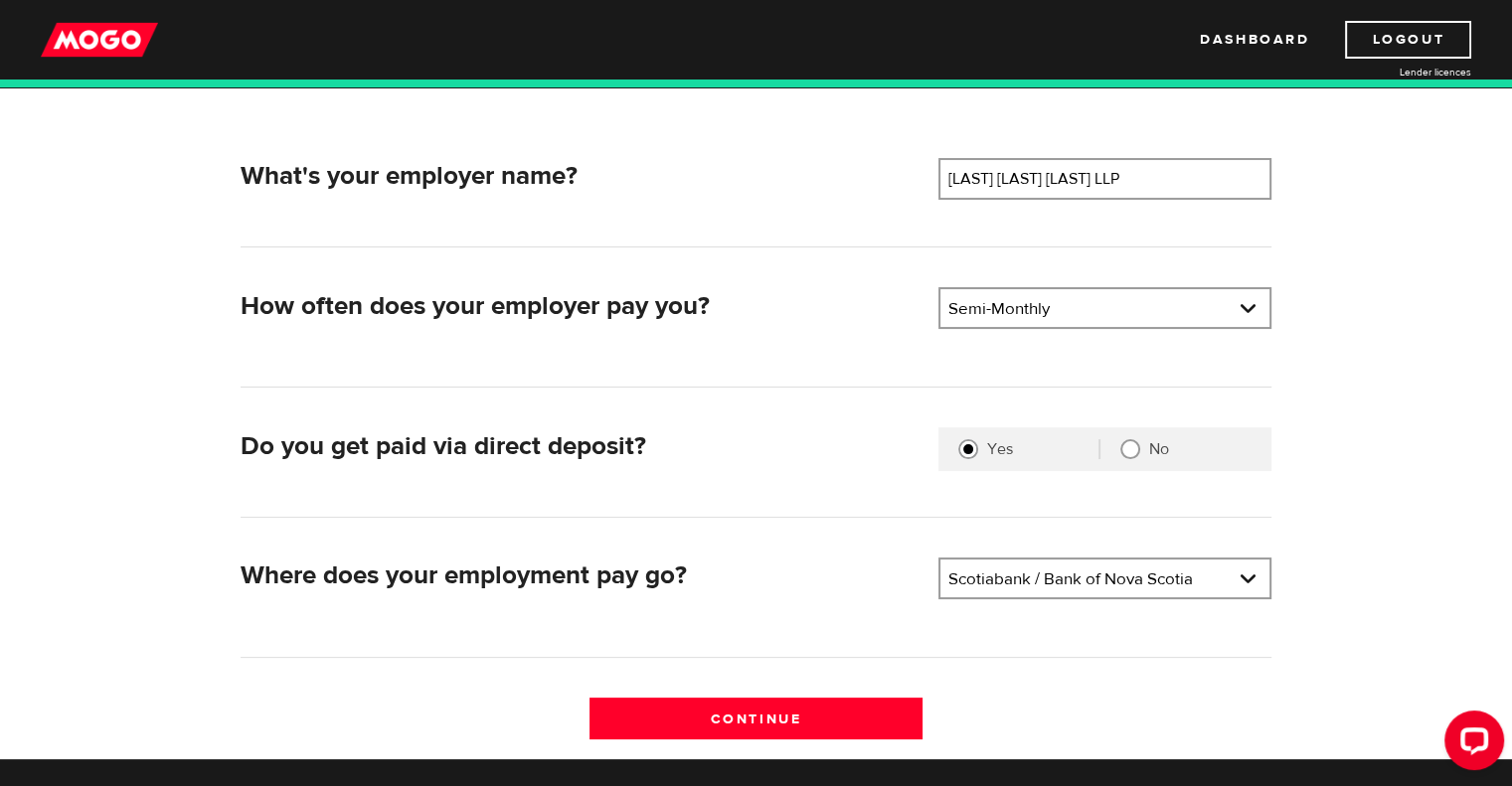 scroll, scrollTop: 298, scrollLeft: 0, axis: vertical 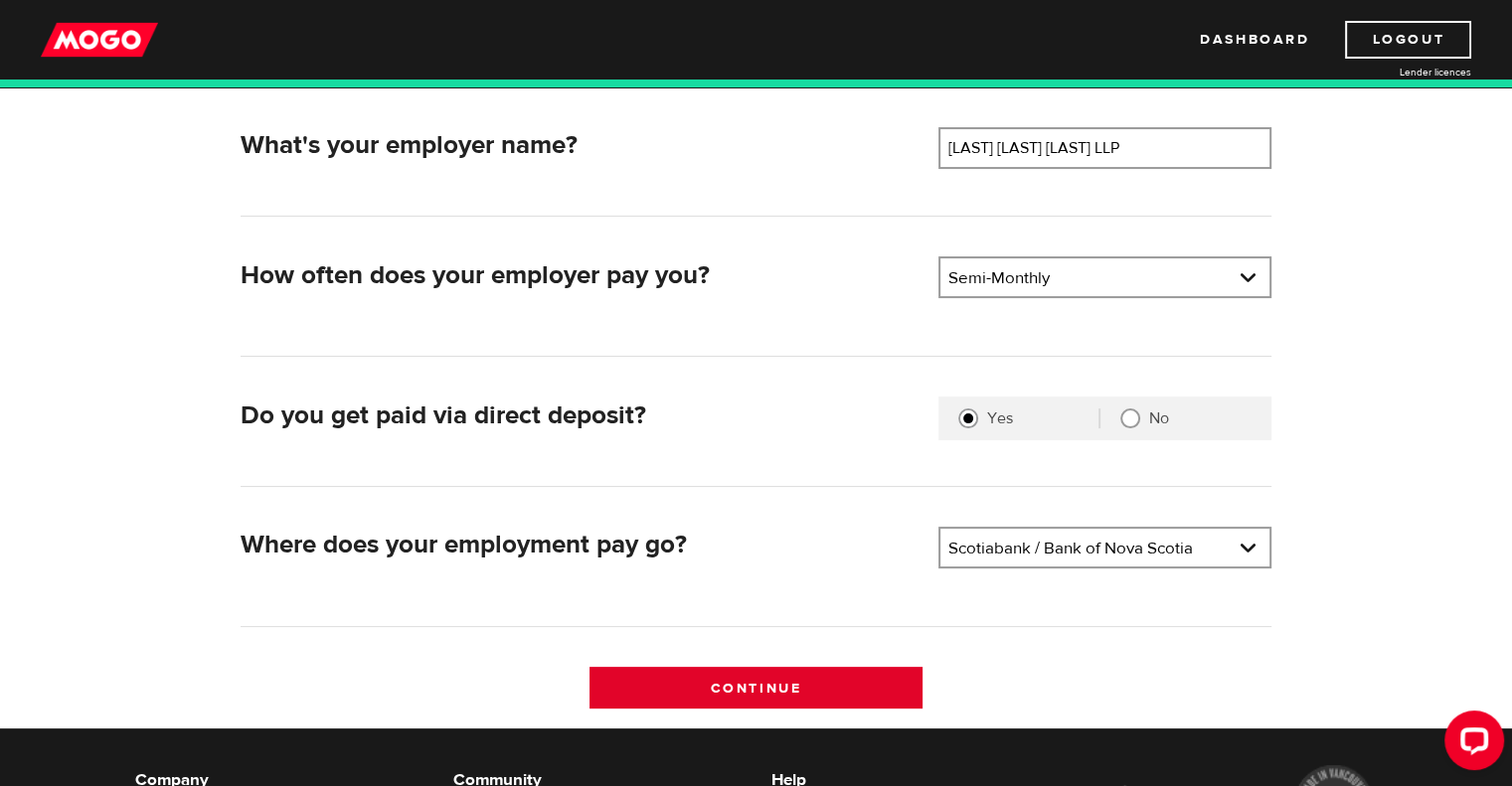 click on "Continue" at bounding box center (756, 688) 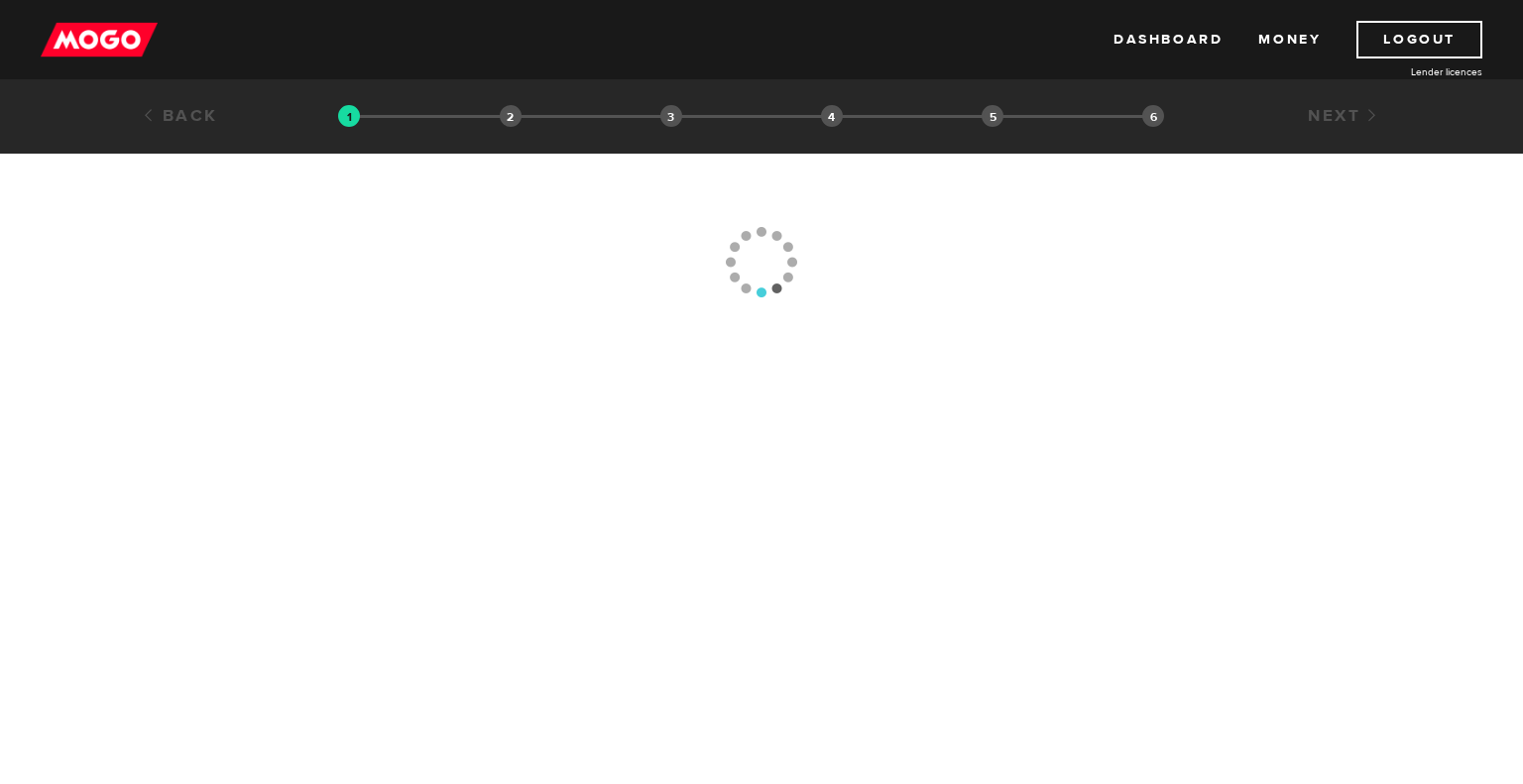 scroll, scrollTop: 0, scrollLeft: 0, axis: both 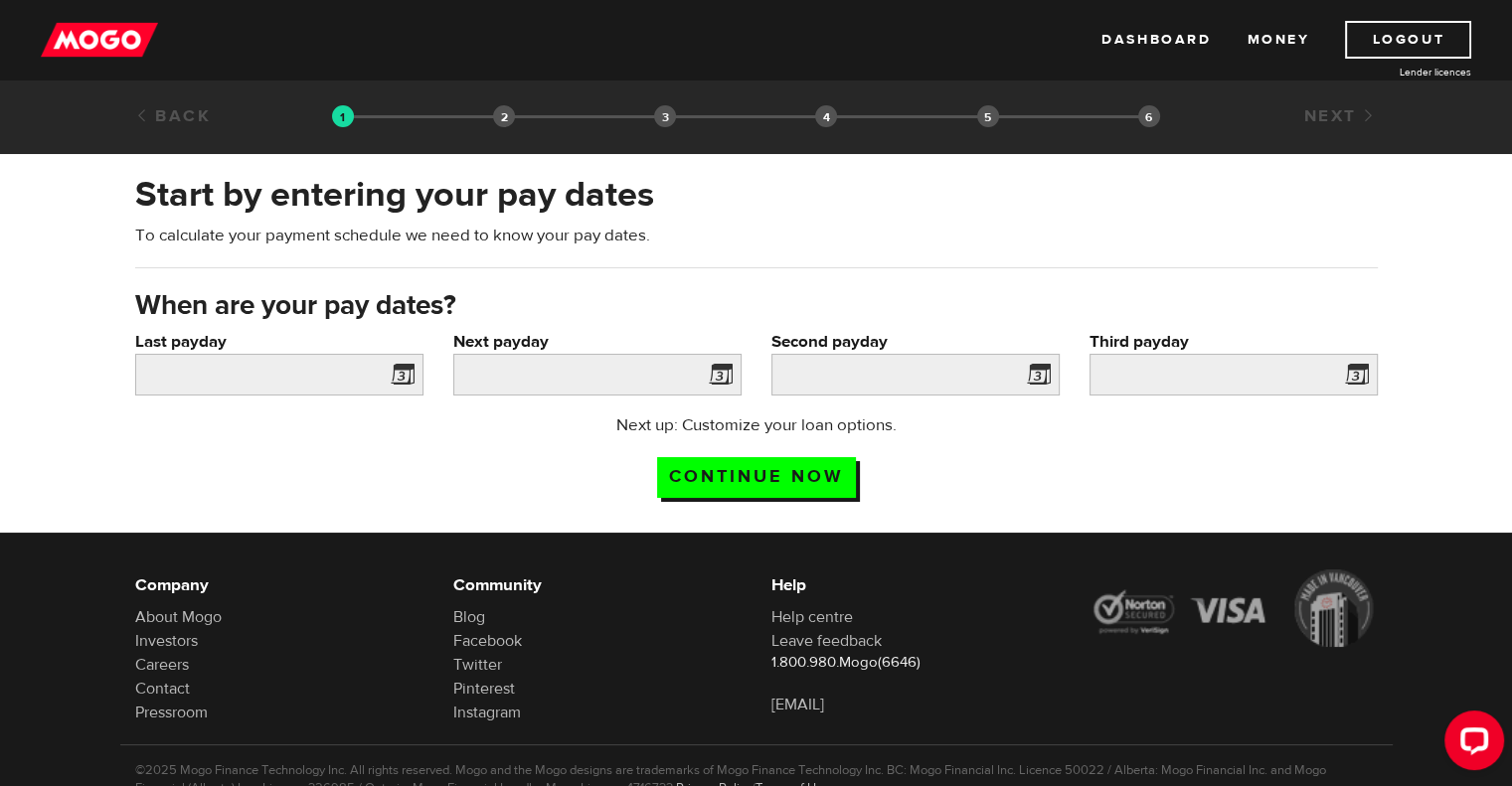 click at bounding box center (399, 378) 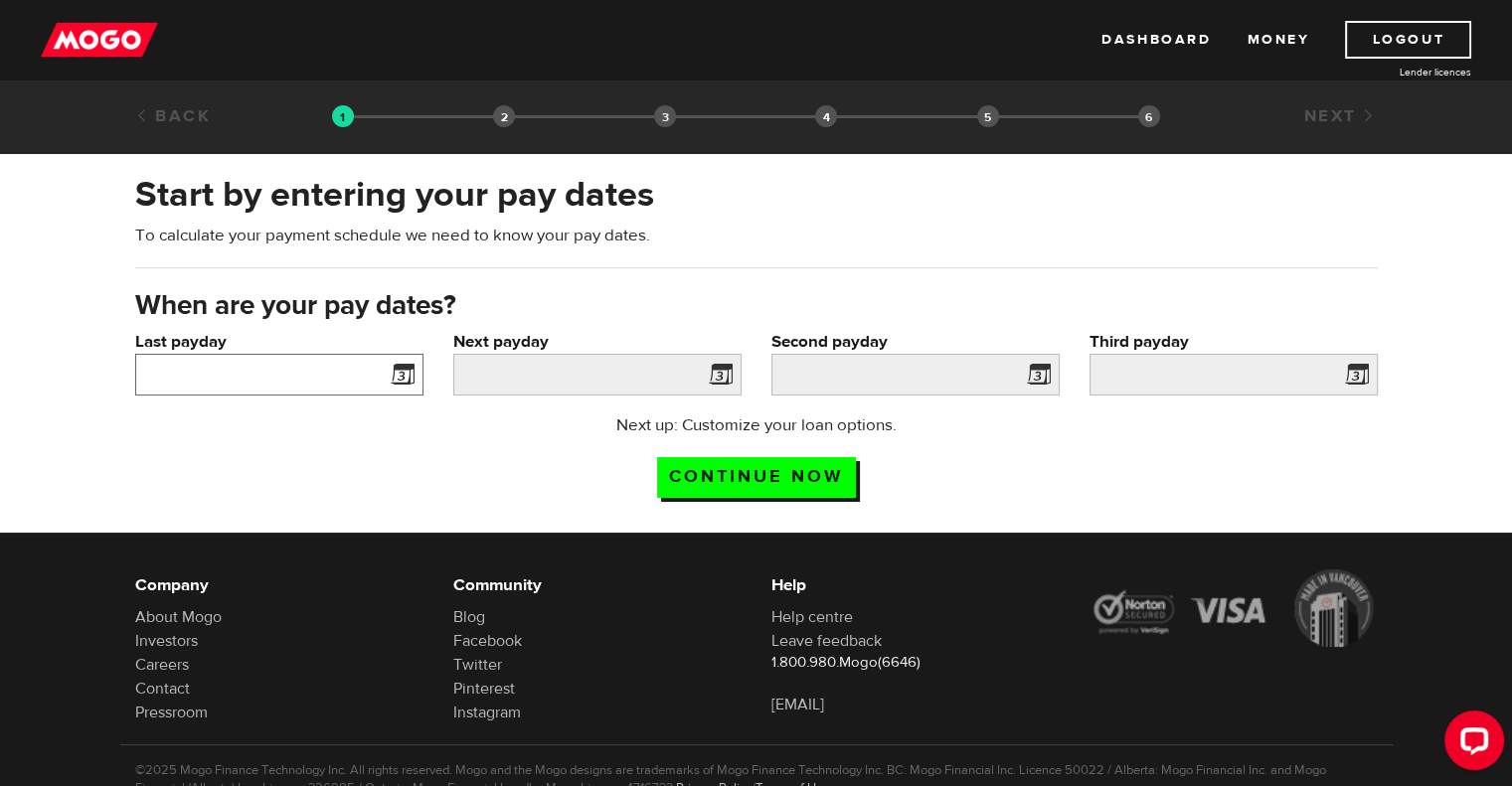 click on "Last payday" at bounding box center [279, 375] 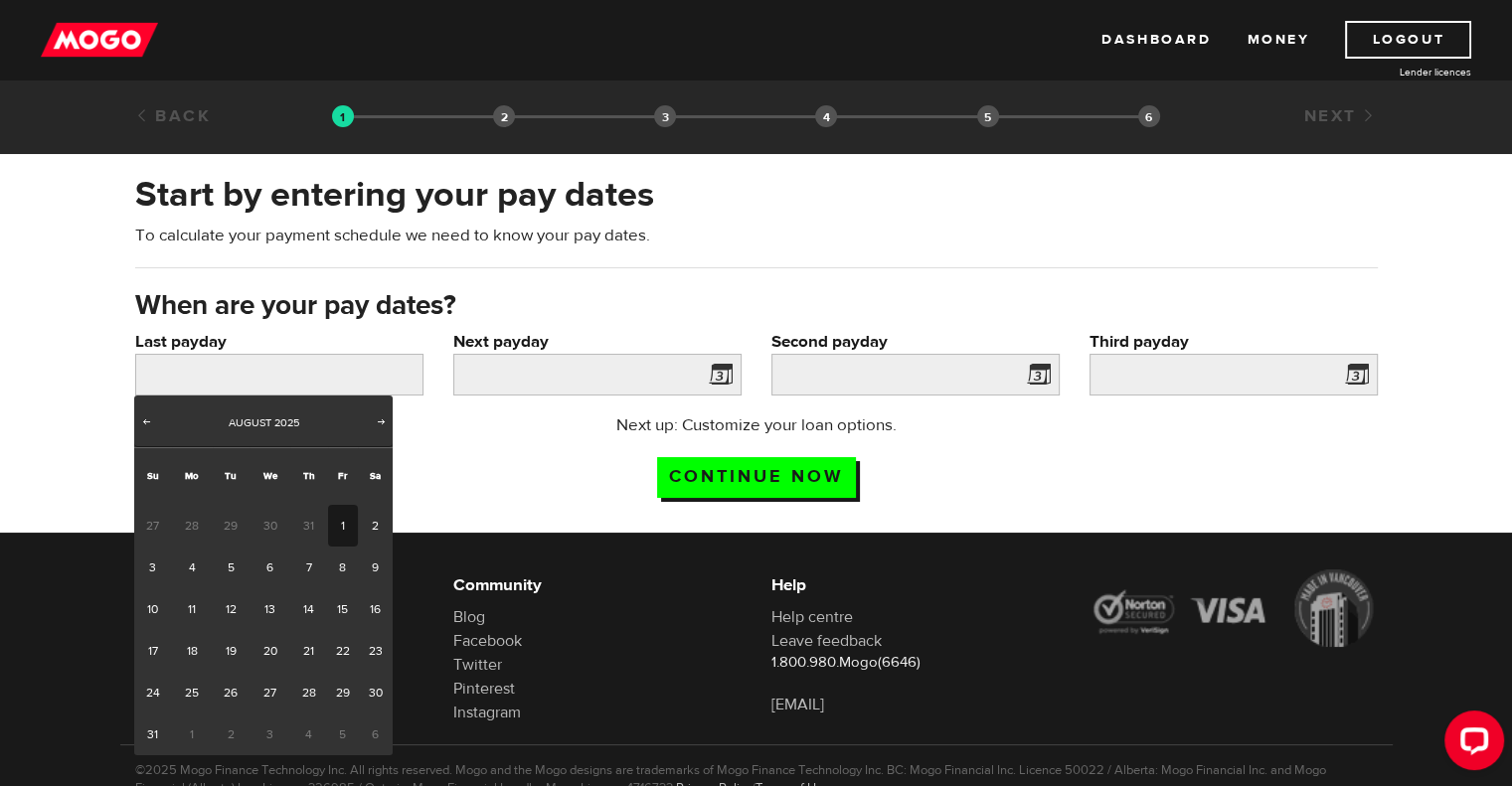 click on "1" at bounding box center [343, 526] 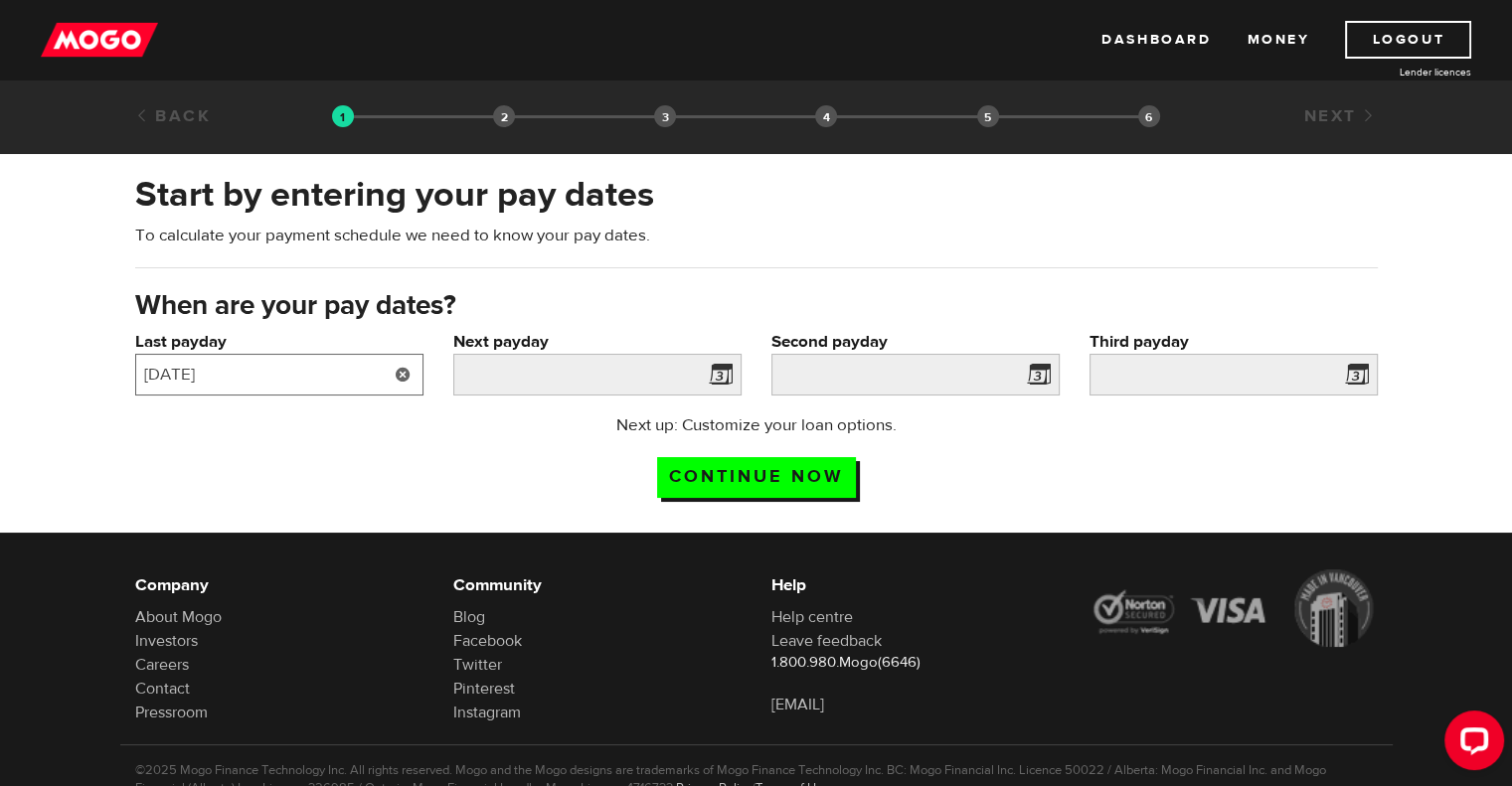 click on "2025/08/01" at bounding box center [279, 375] 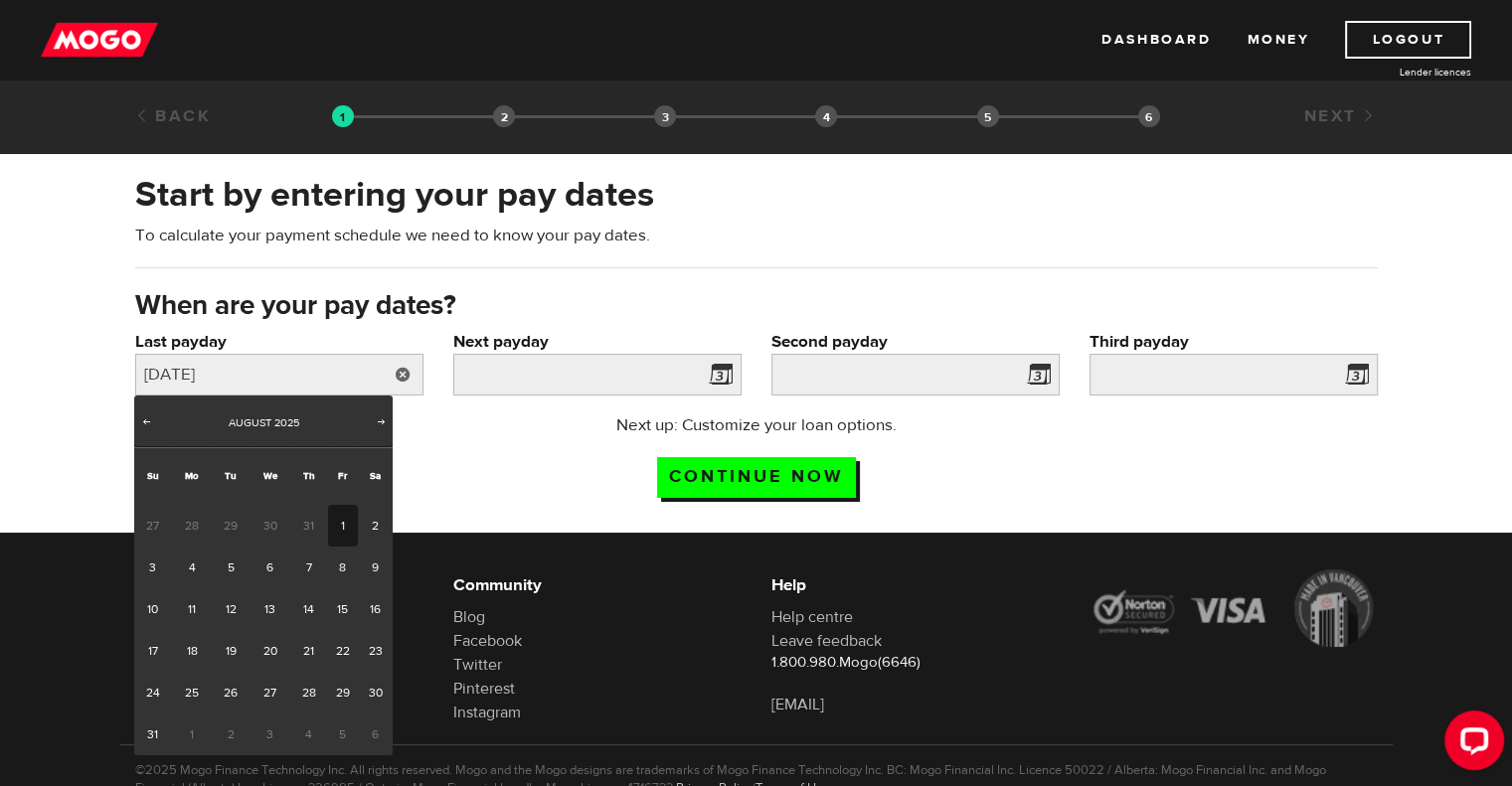 click on "31" at bounding box center (308, 526) 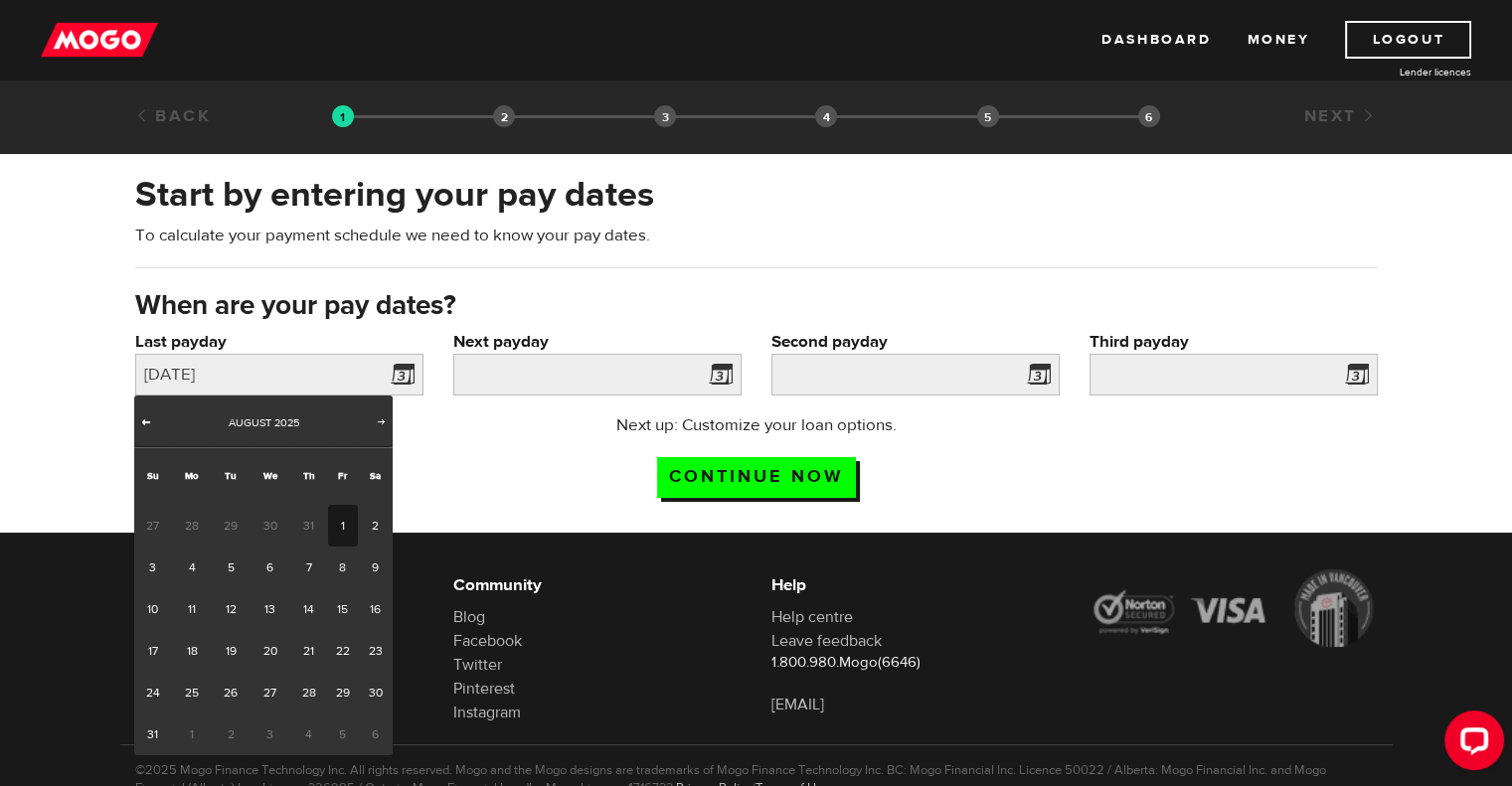 click on "Prev" at bounding box center [146, 421] 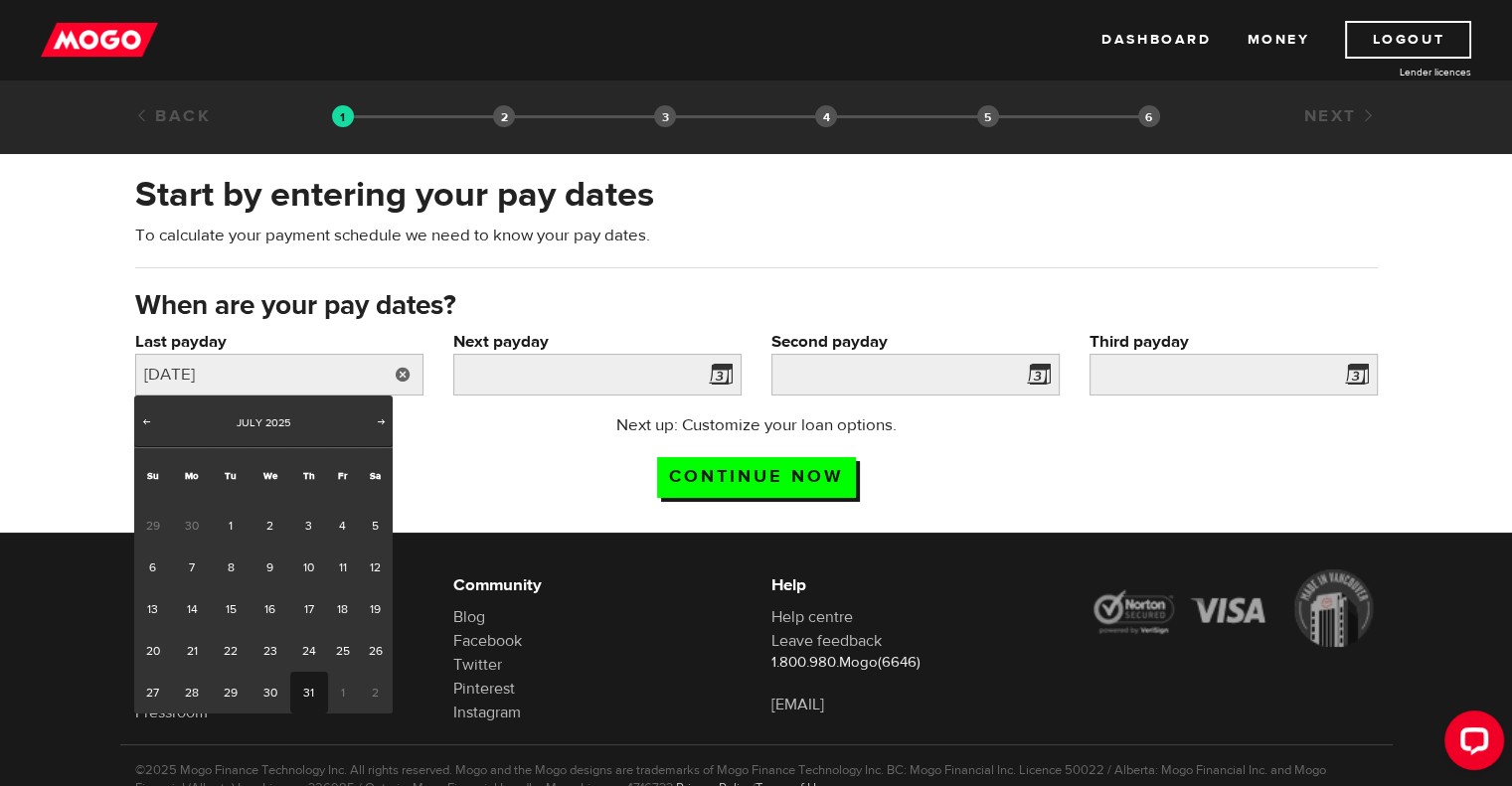 click on "31" at bounding box center (308, 693) 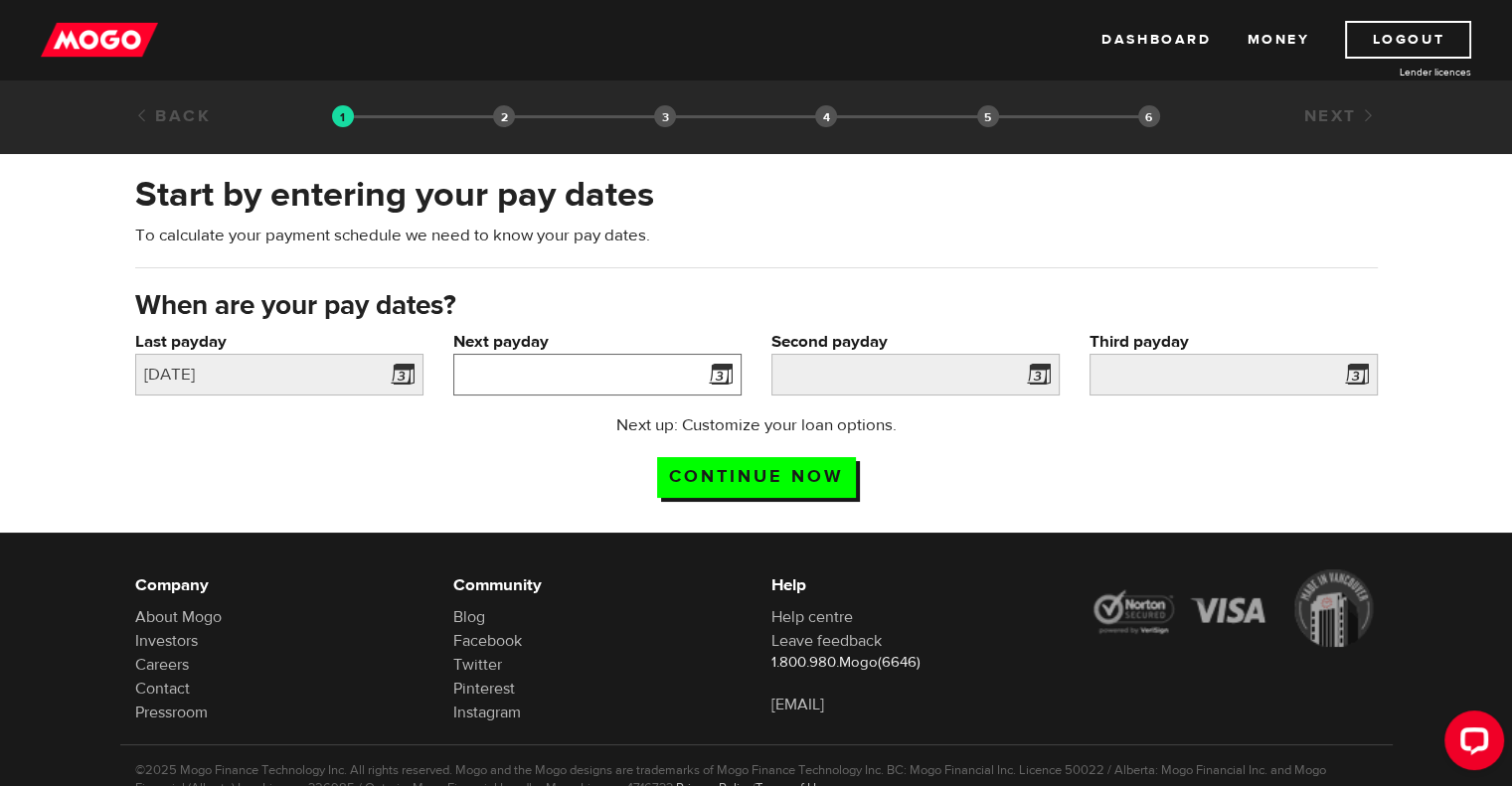 click on "Next payday" at bounding box center (597, 375) 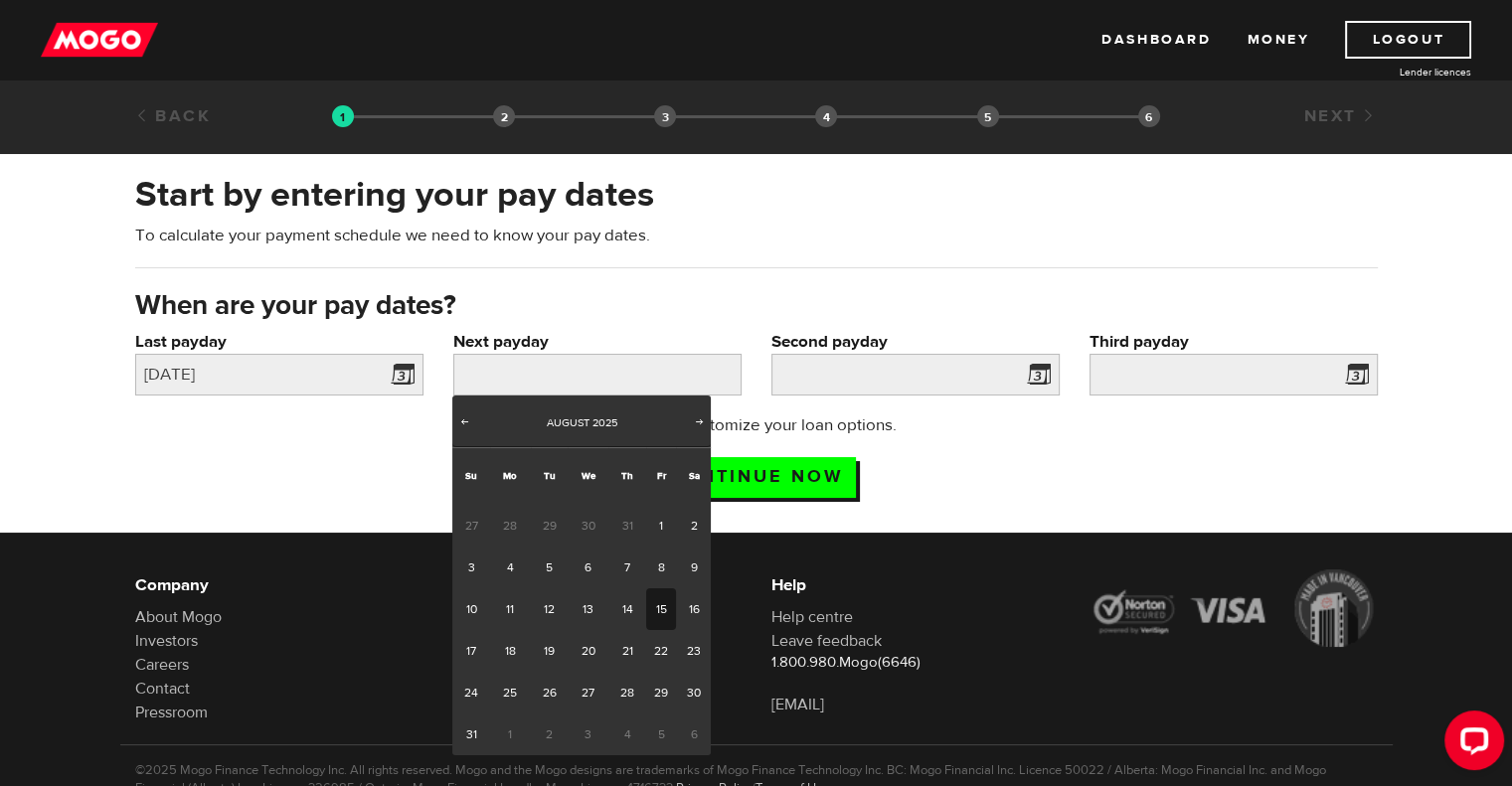 click on "15" at bounding box center [661, 609] 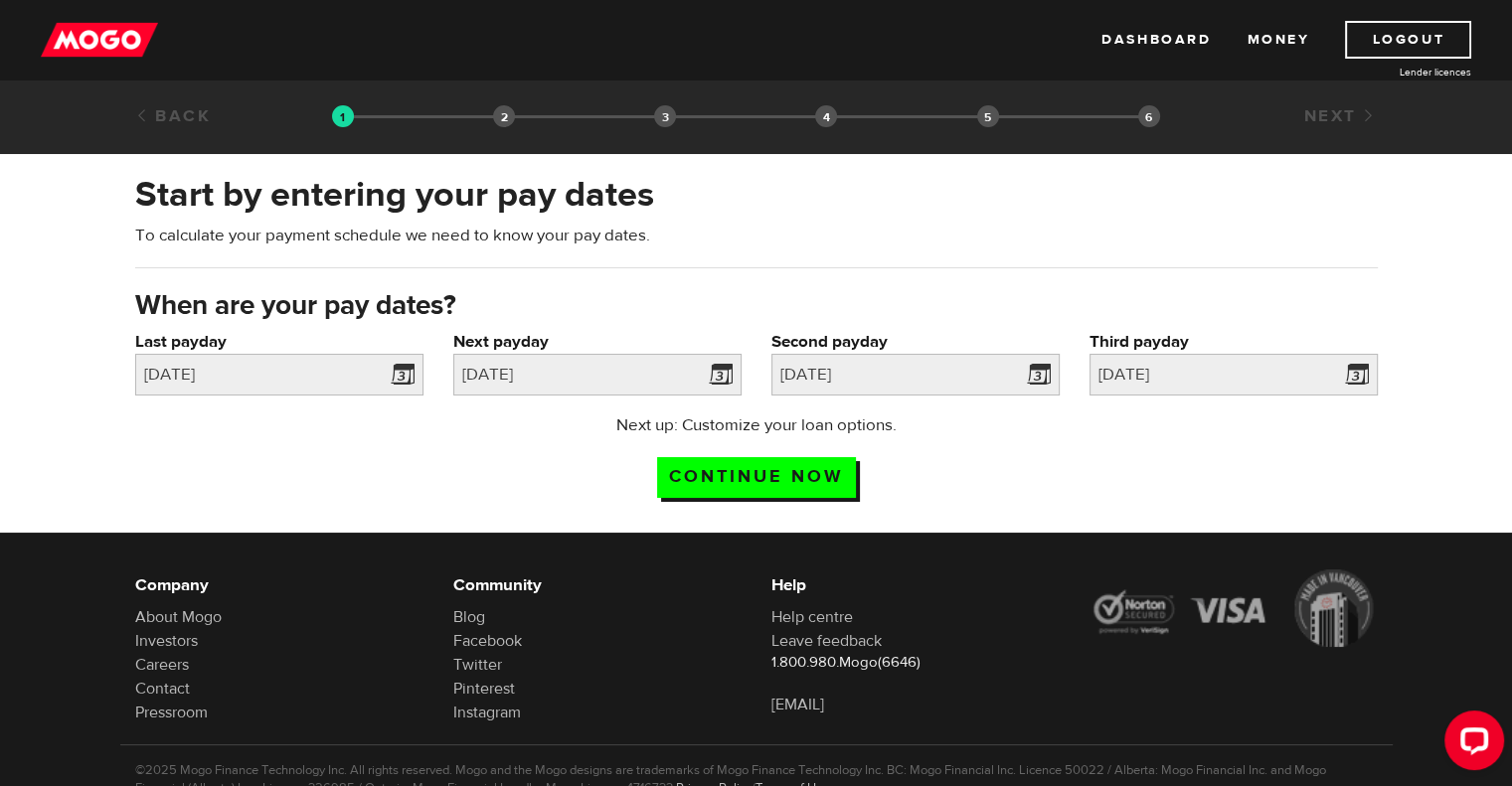 click on "Next up: Customize your loan options. Continue now" at bounding box center [756, 463] 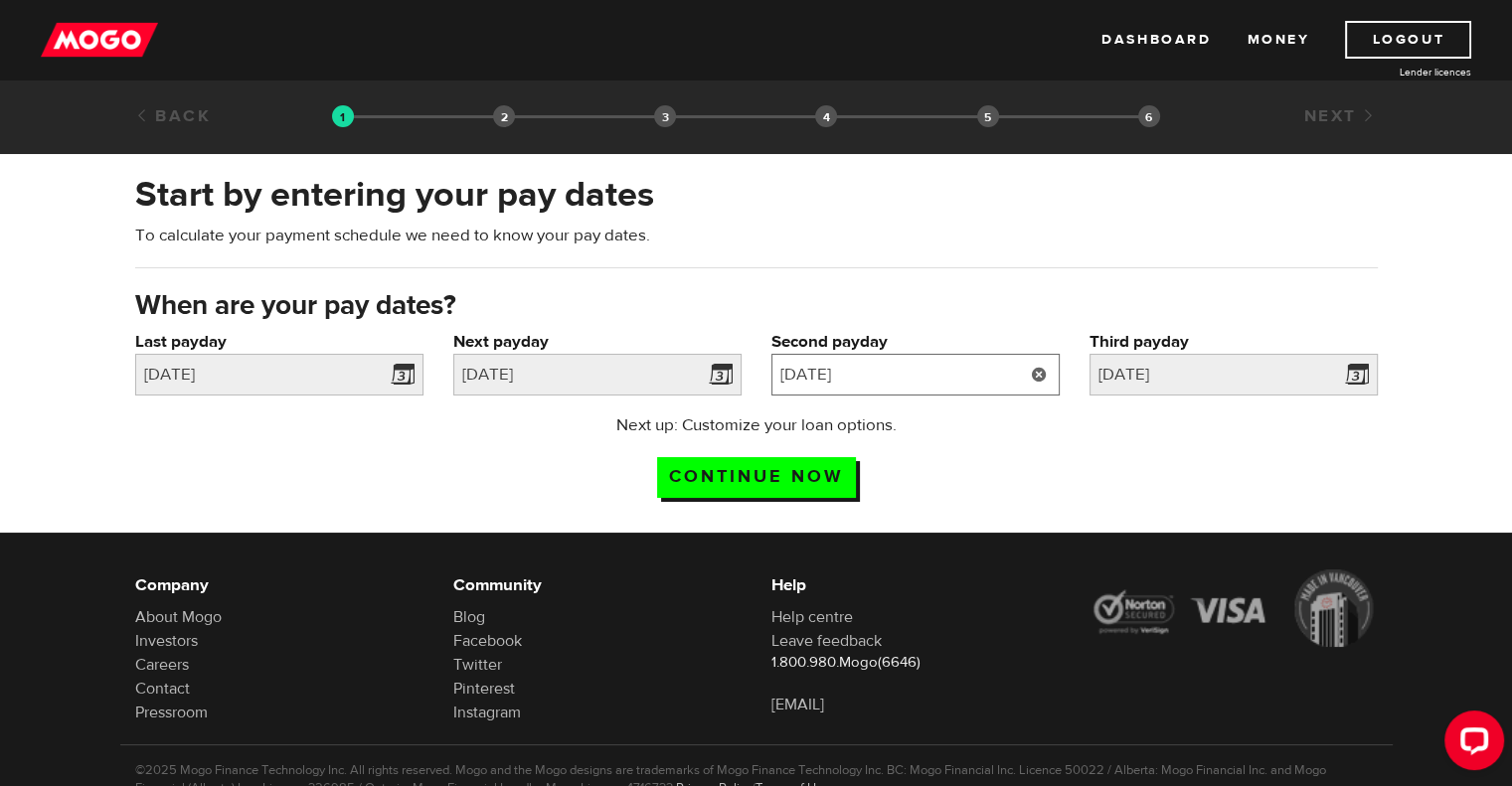 click on "2025/8/30" at bounding box center [916, 375] 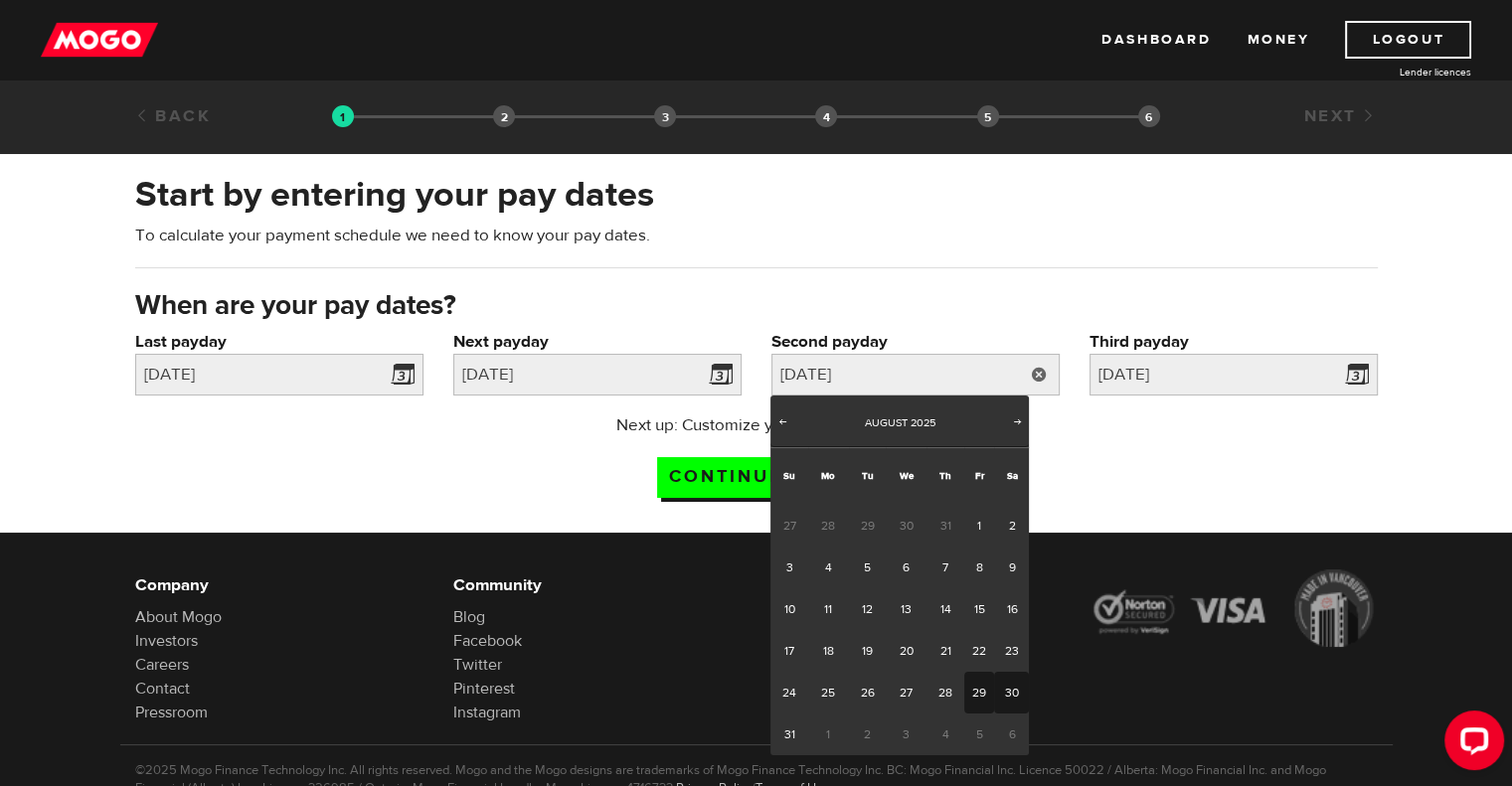click on "29" at bounding box center [979, 693] 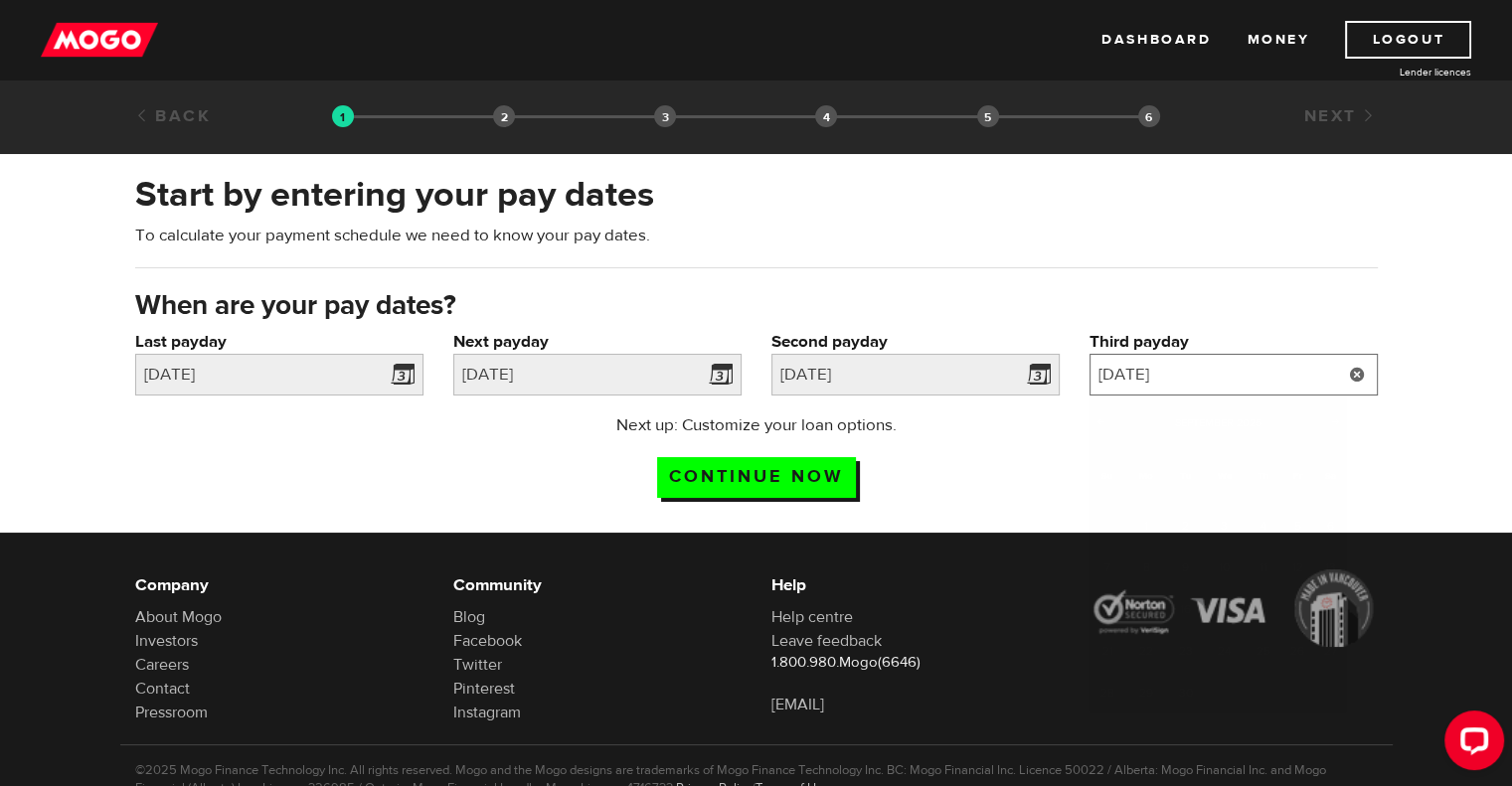 click on "2025/9/14" at bounding box center [1234, 375] 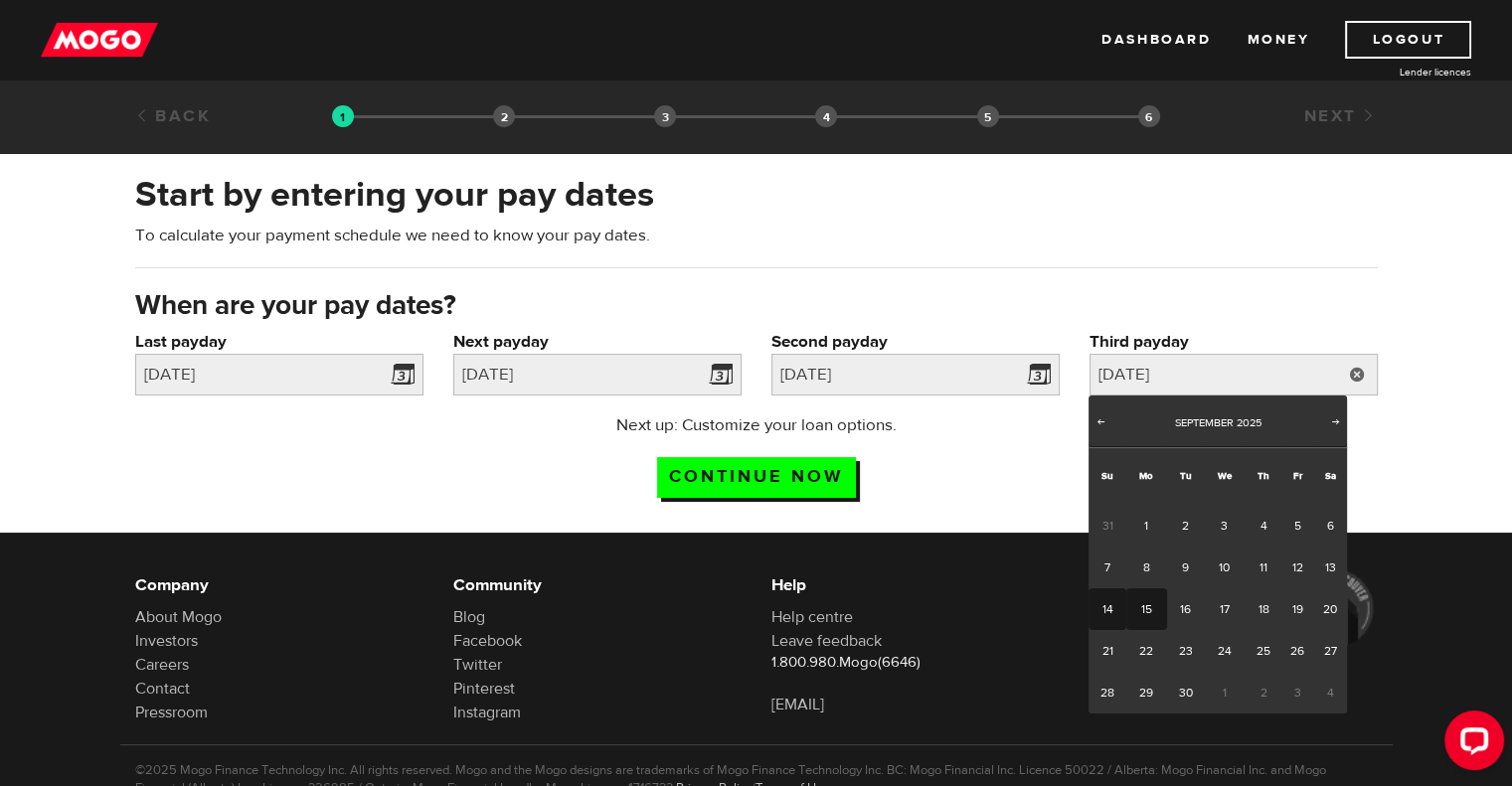 click on "15" at bounding box center (1146, 609) 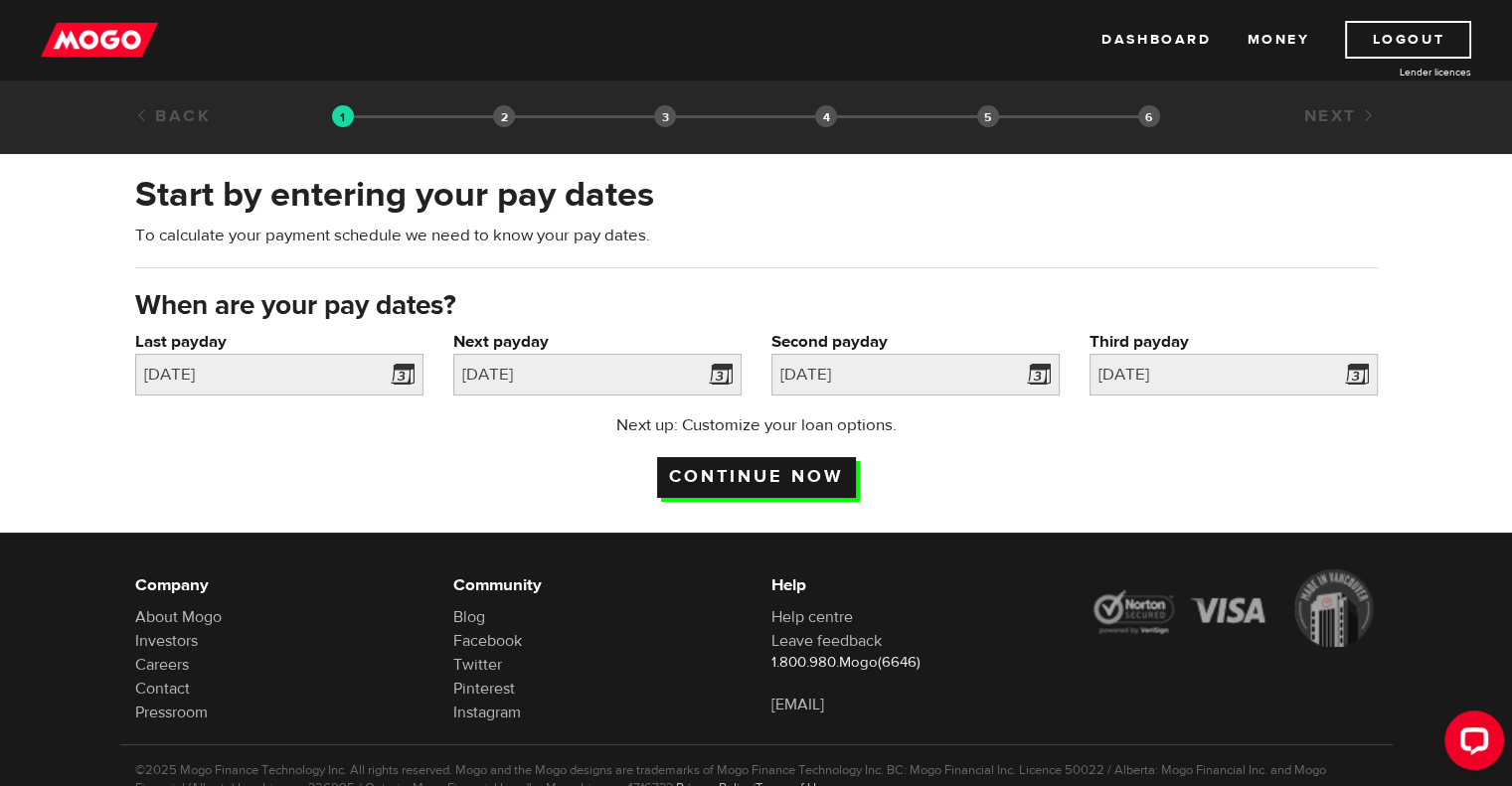 click on "Continue now" at bounding box center (756, 477) 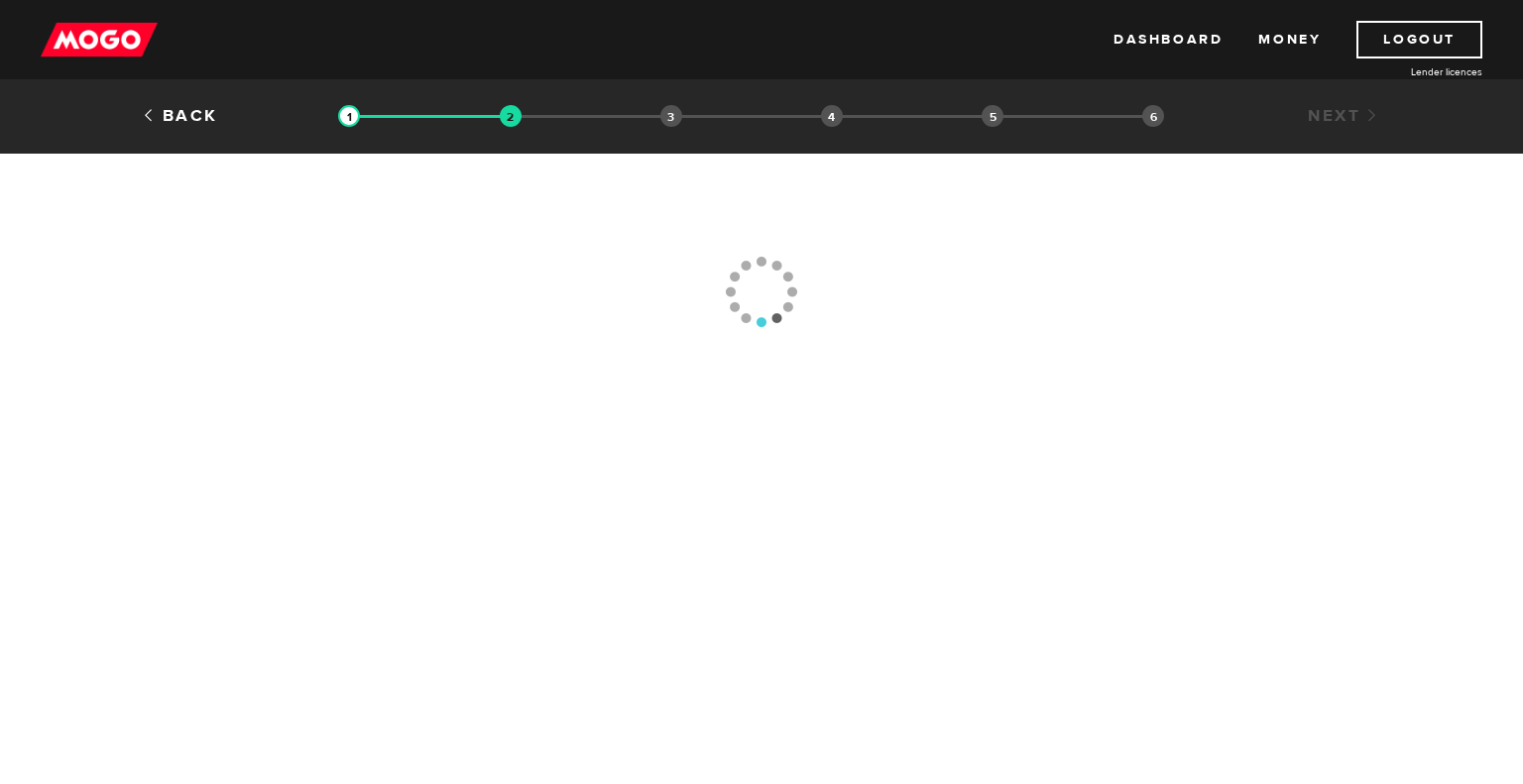 scroll, scrollTop: 0, scrollLeft: 0, axis: both 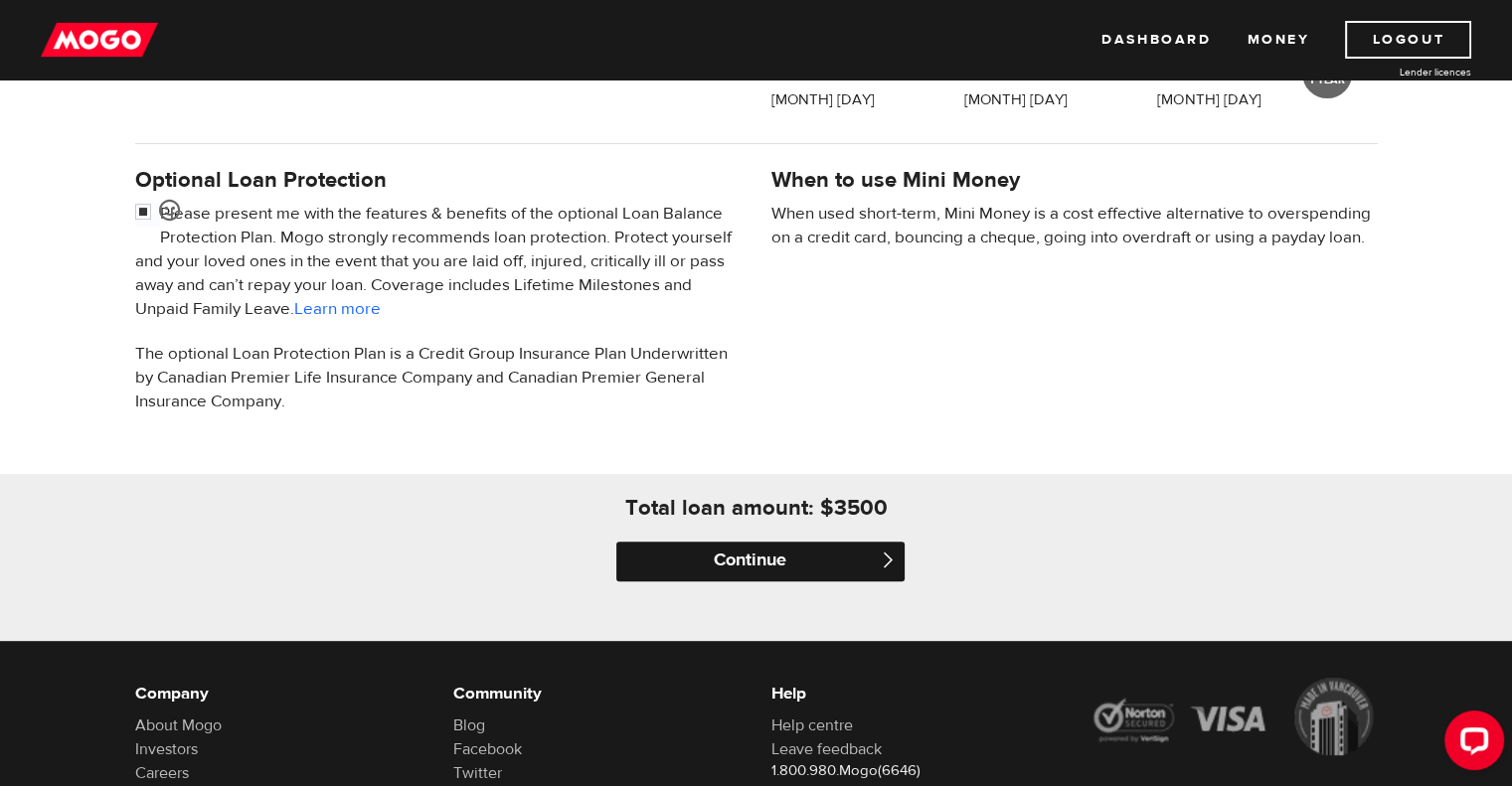 click on "Continue" at bounding box center (760, 561) 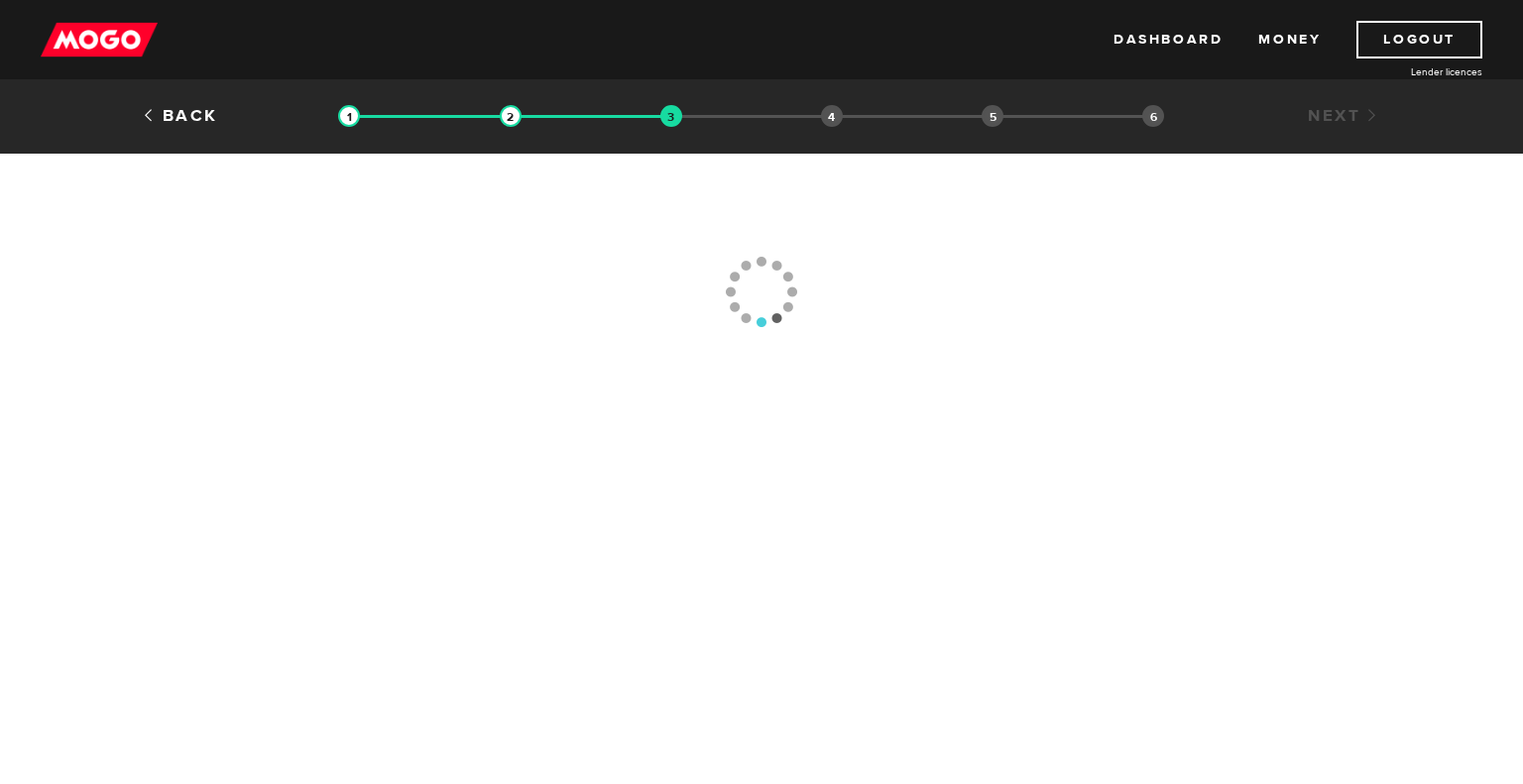 scroll, scrollTop: 0, scrollLeft: 0, axis: both 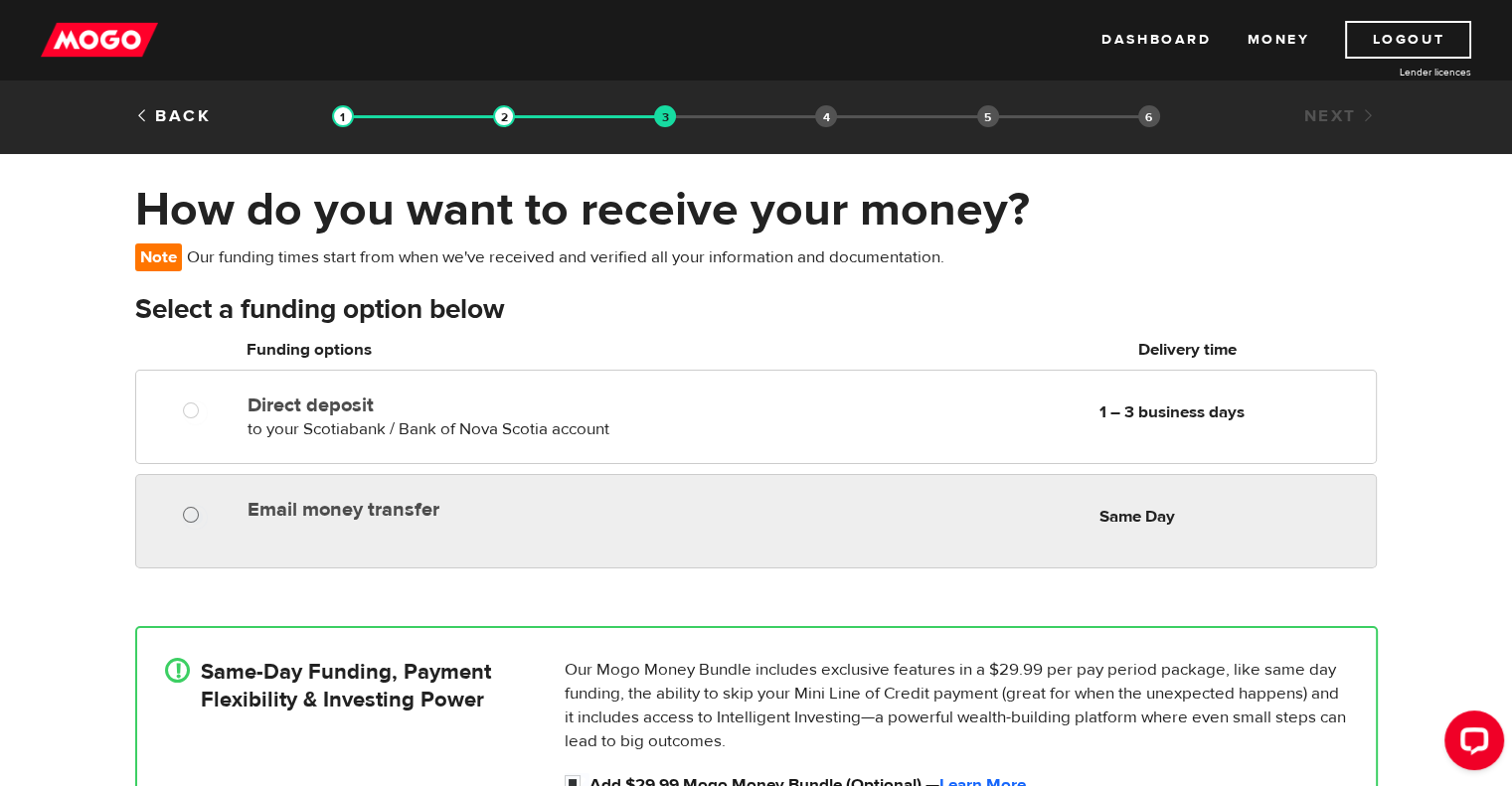 radio on "true" 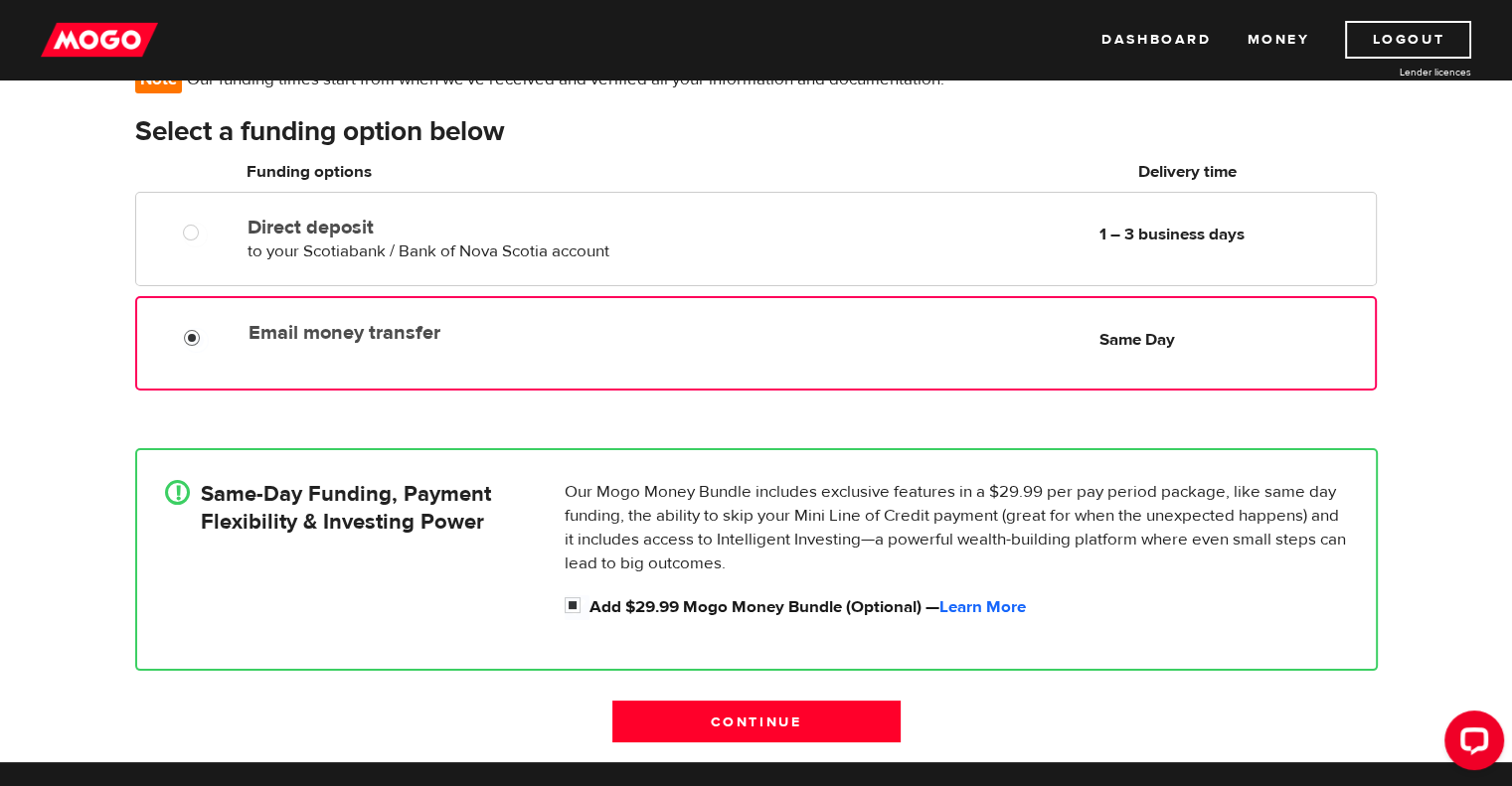 scroll, scrollTop: 199, scrollLeft: 0, axis: vertical 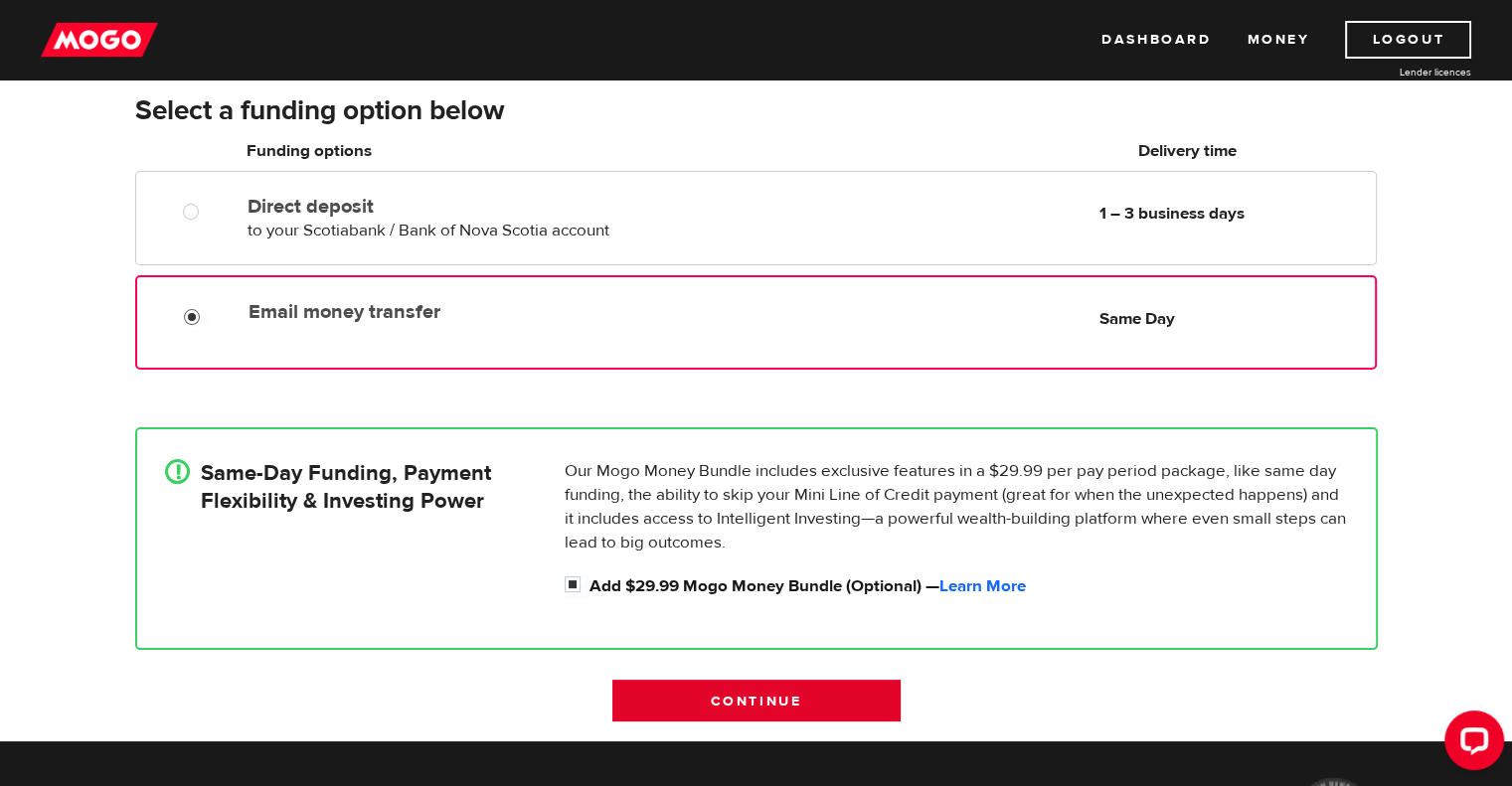 click on "Continue" at bounding box center (756, 701) 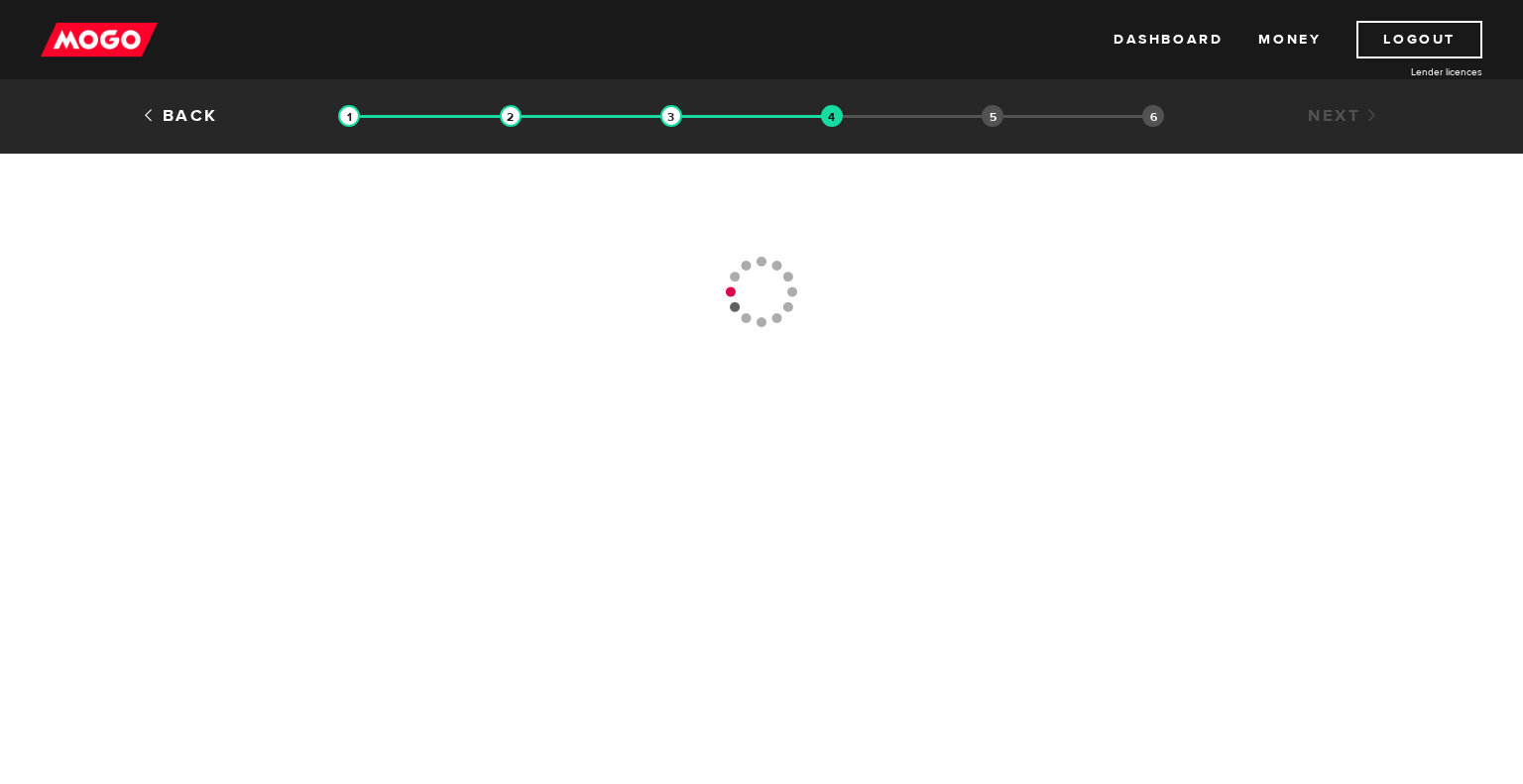 scroll, scrollTop: 0, scrollLeft: 0, axis: both 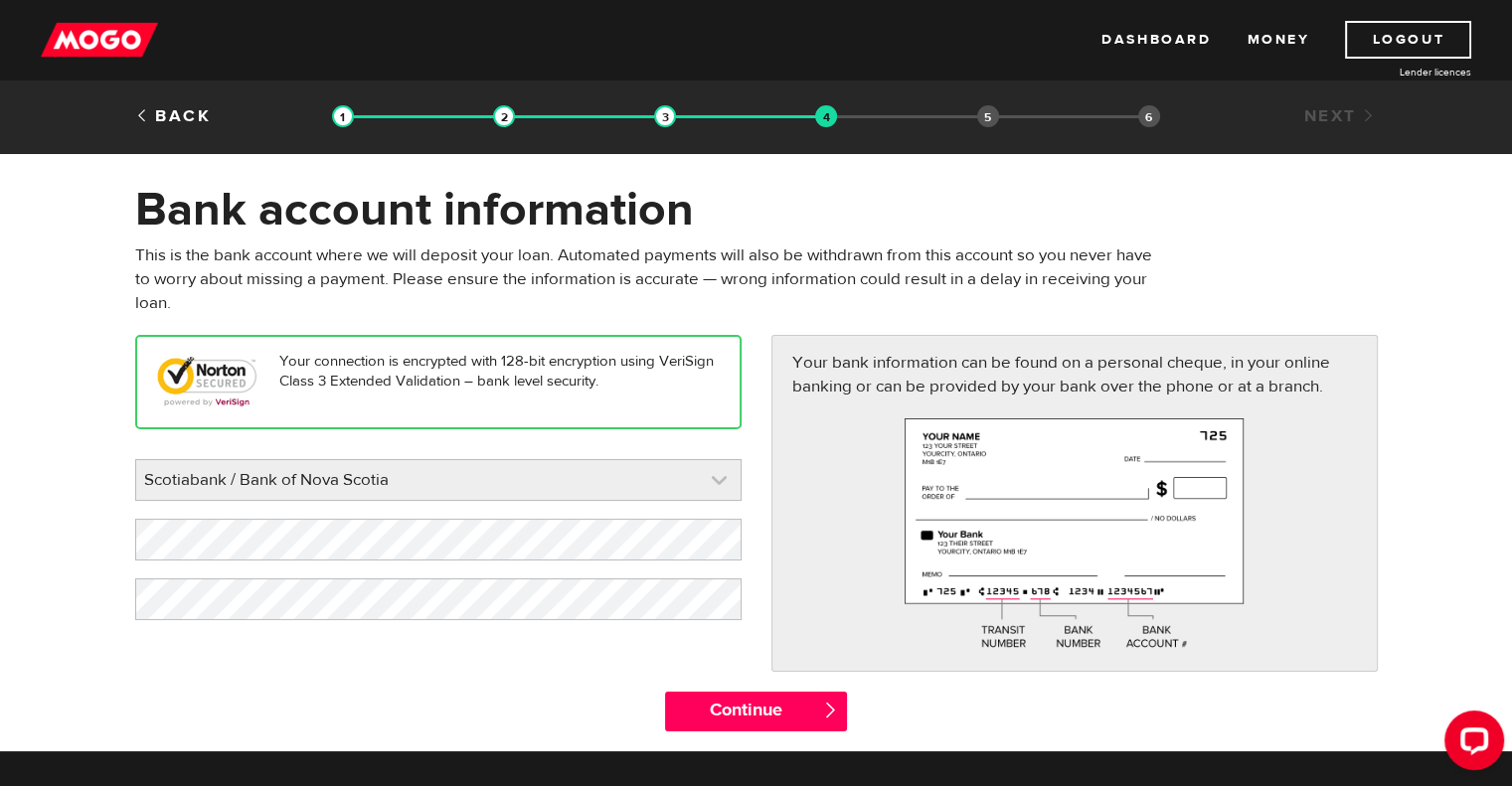 click at bounding box center [438, 480] 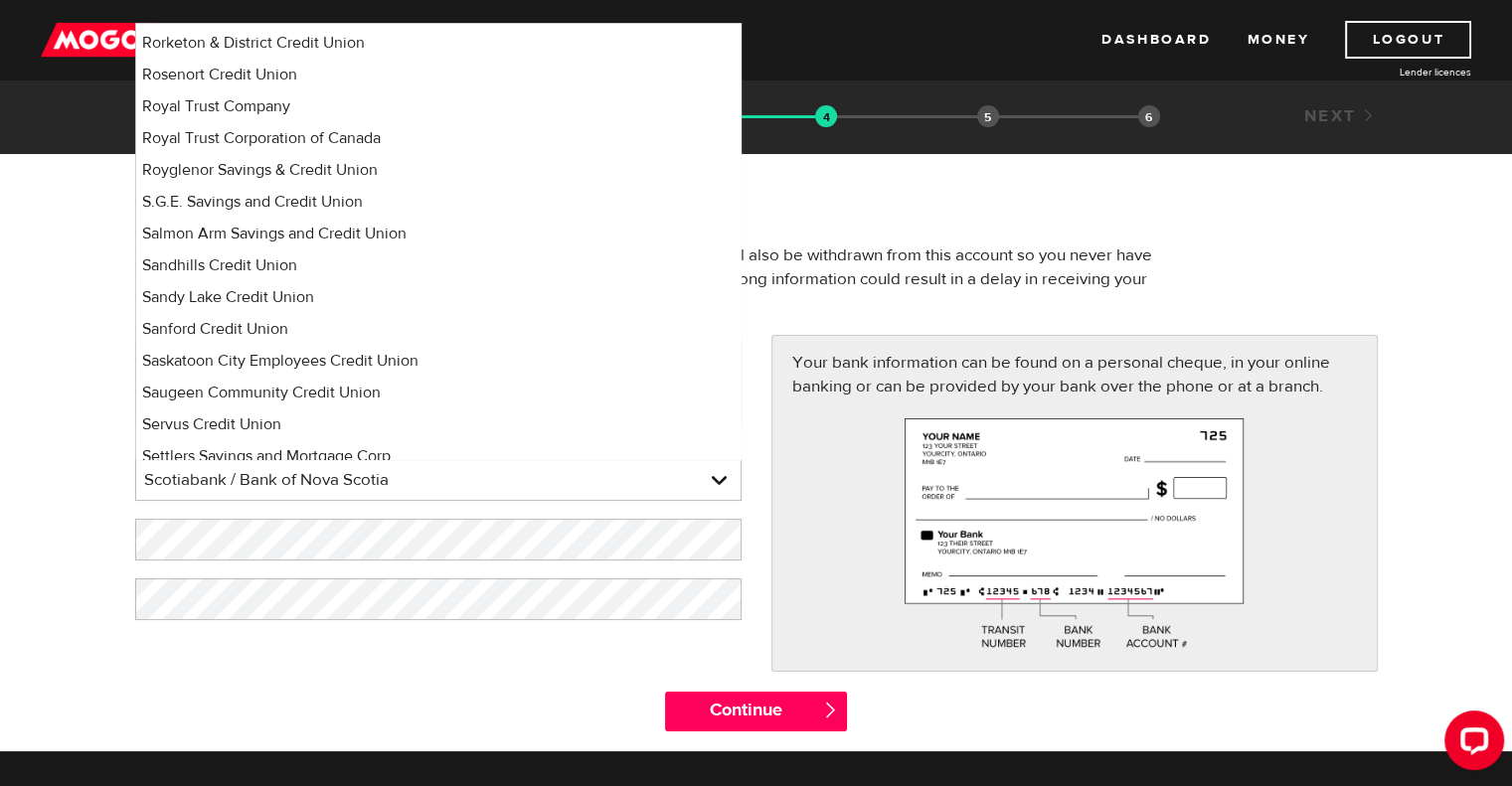 scroll, scrollTop: 12927, scrollLeft: 0, axis: vertical 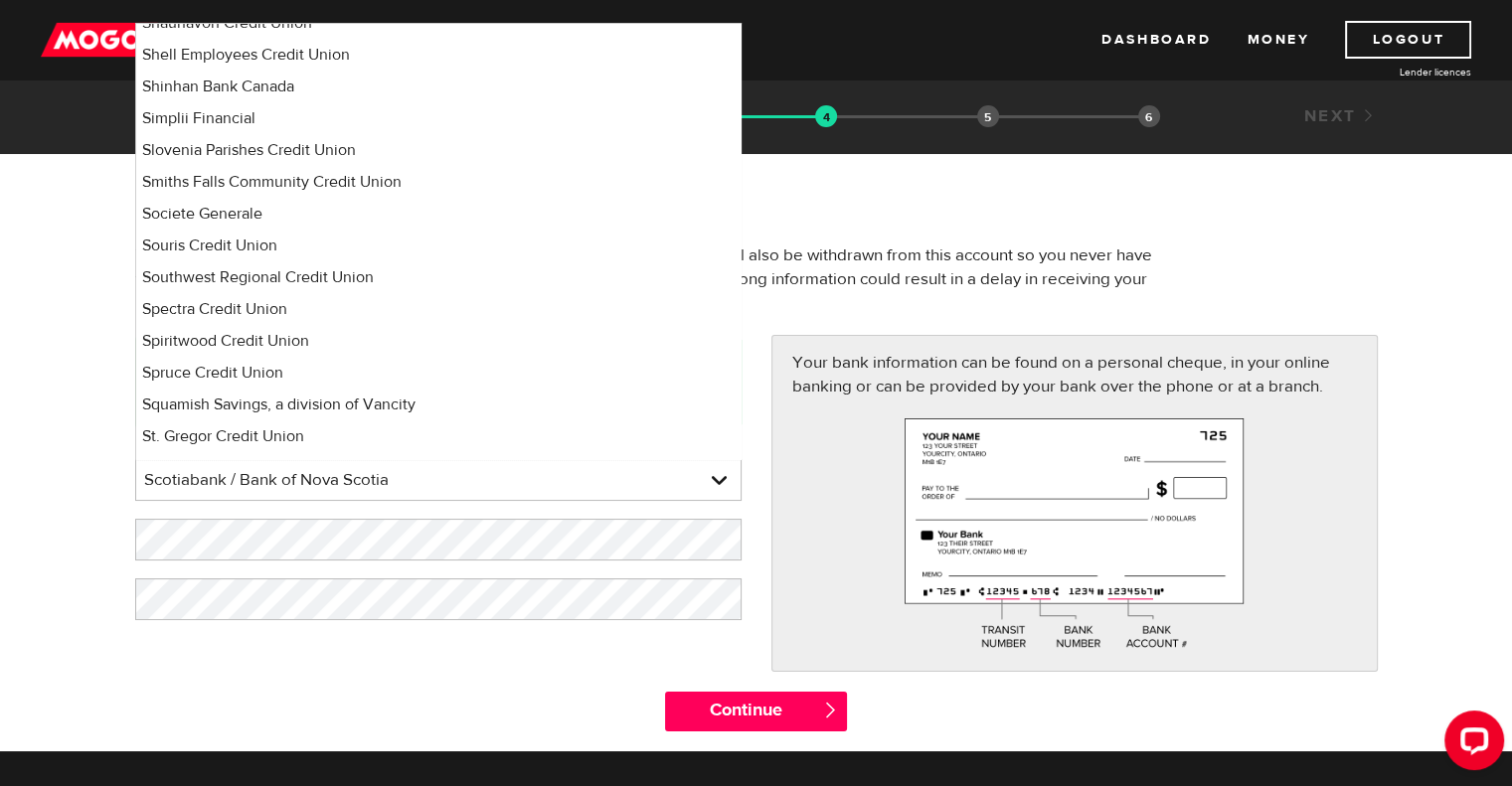 click on "Bank account information Oops! Please review the areas highlighted below and make any necessary changes. This is the bank account where we will deposit your loan. Automated payments will also be withdrawn from this account so you never have to worry about missing a payment. Please ensure the information is accurate — wrong information could result in a delay in receiving your loan. Your connection is encrypted with 128-bit encryption using VeriSign Class 3 Extended Validation – bank level security. Please enter your bank Scotiabank / Bank of Nova Scotia BMO / Bank of Montreal
CIBC / Canadian Imperial Bank of Commerce
CWB / Canadian Western Bank
HSBC Bank Canada
LBC / Banque Laurentienne Du Canada
NBC / National Bank of Canada
RBC / Royal Bank of Canada
Scotiabank / Bank of Nova Scotia
TD / TD Canada Trust
1st Choice Savings & Credit Union
Other
Abn Amro Bank Nv
Acadian Credit Union
Accelerate Financial
Accent Credit Union
Access Credit Union
Achieva Financial" at bounding box center (756, 466) 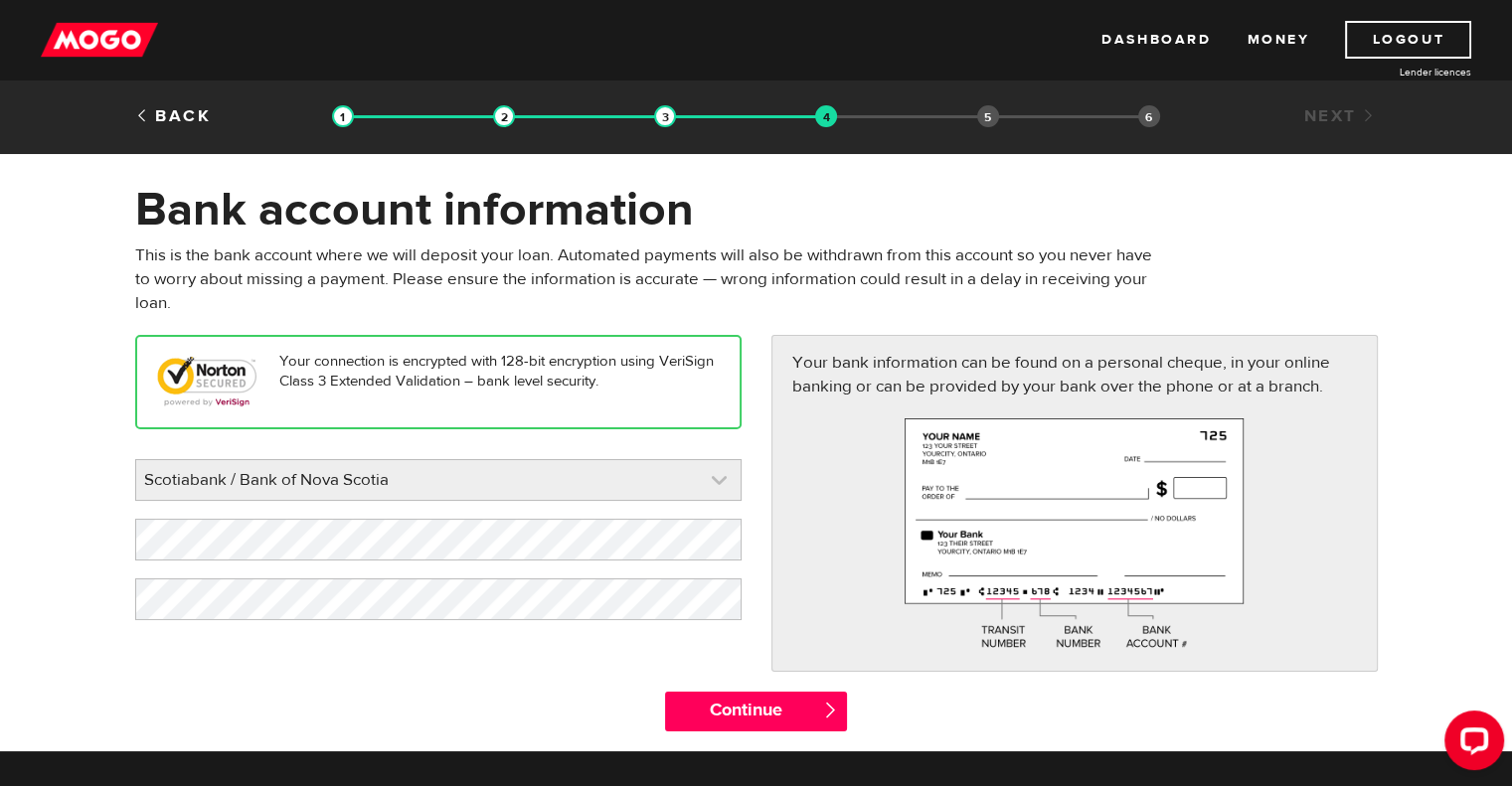 click at bounding box center (438, 480) 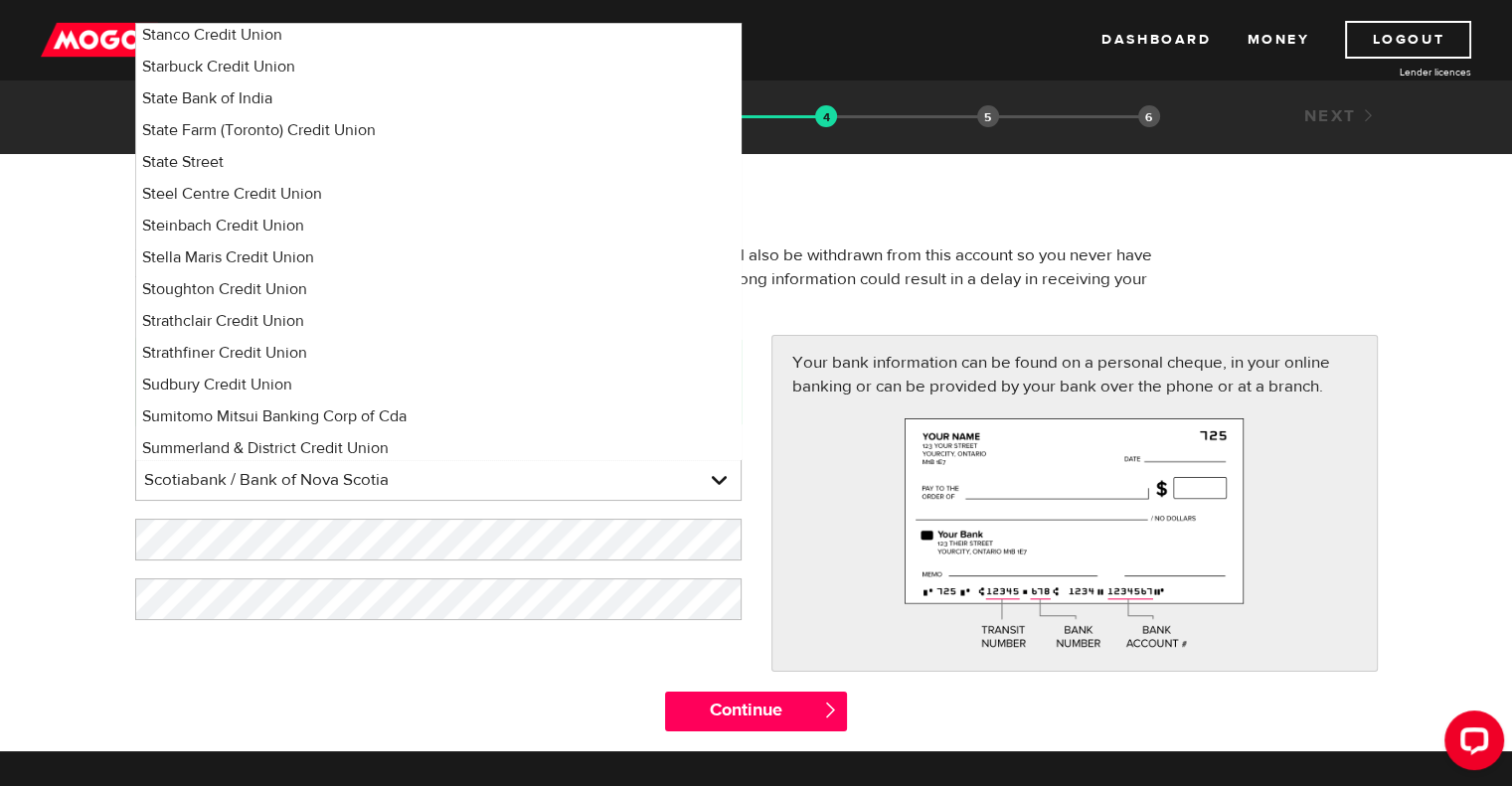 scroll, scrollTop: 14020, scrollLeft: 0, axis: vertical 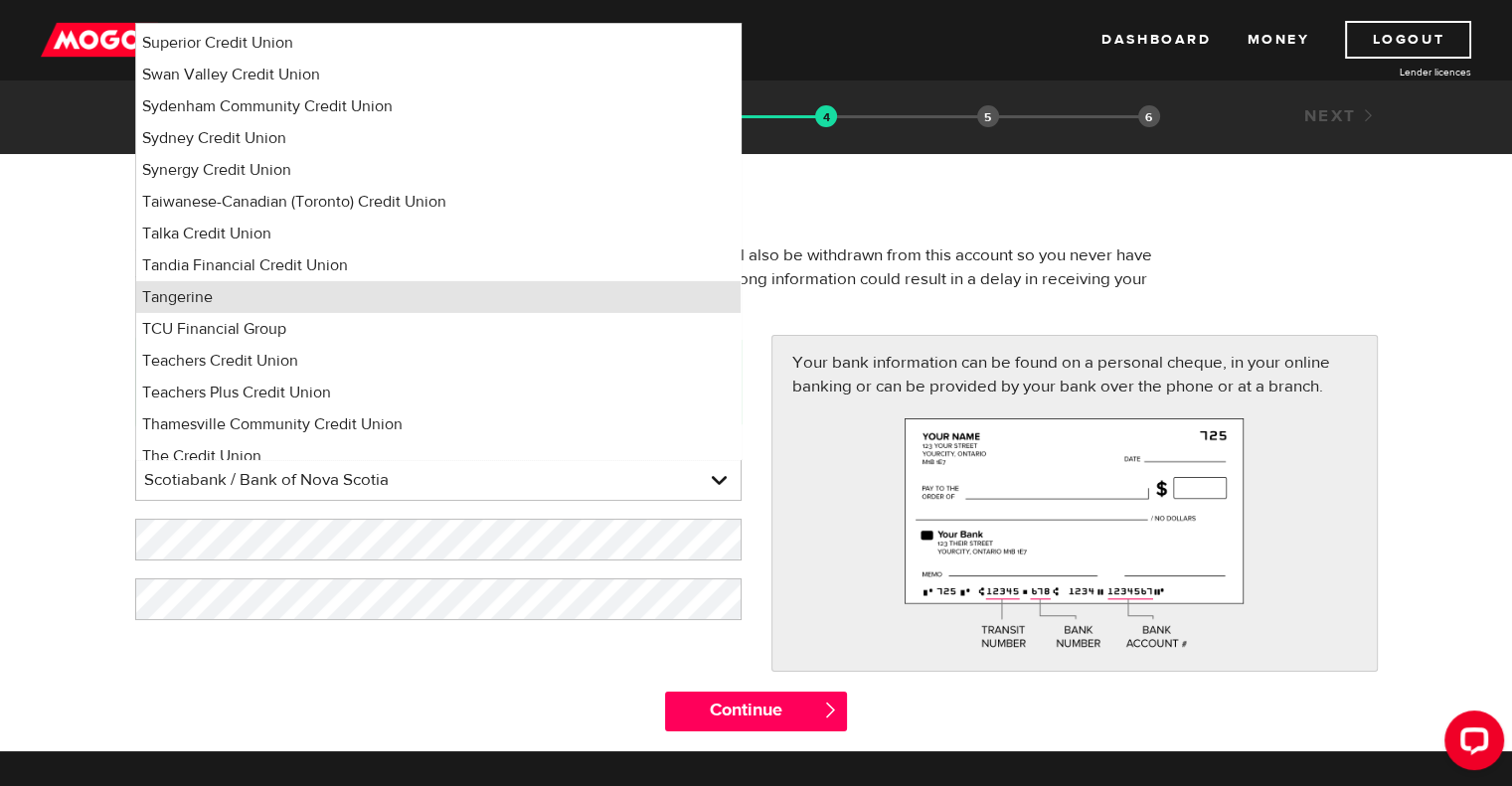 click on "Tangerine" at bounding box center (438, 297) 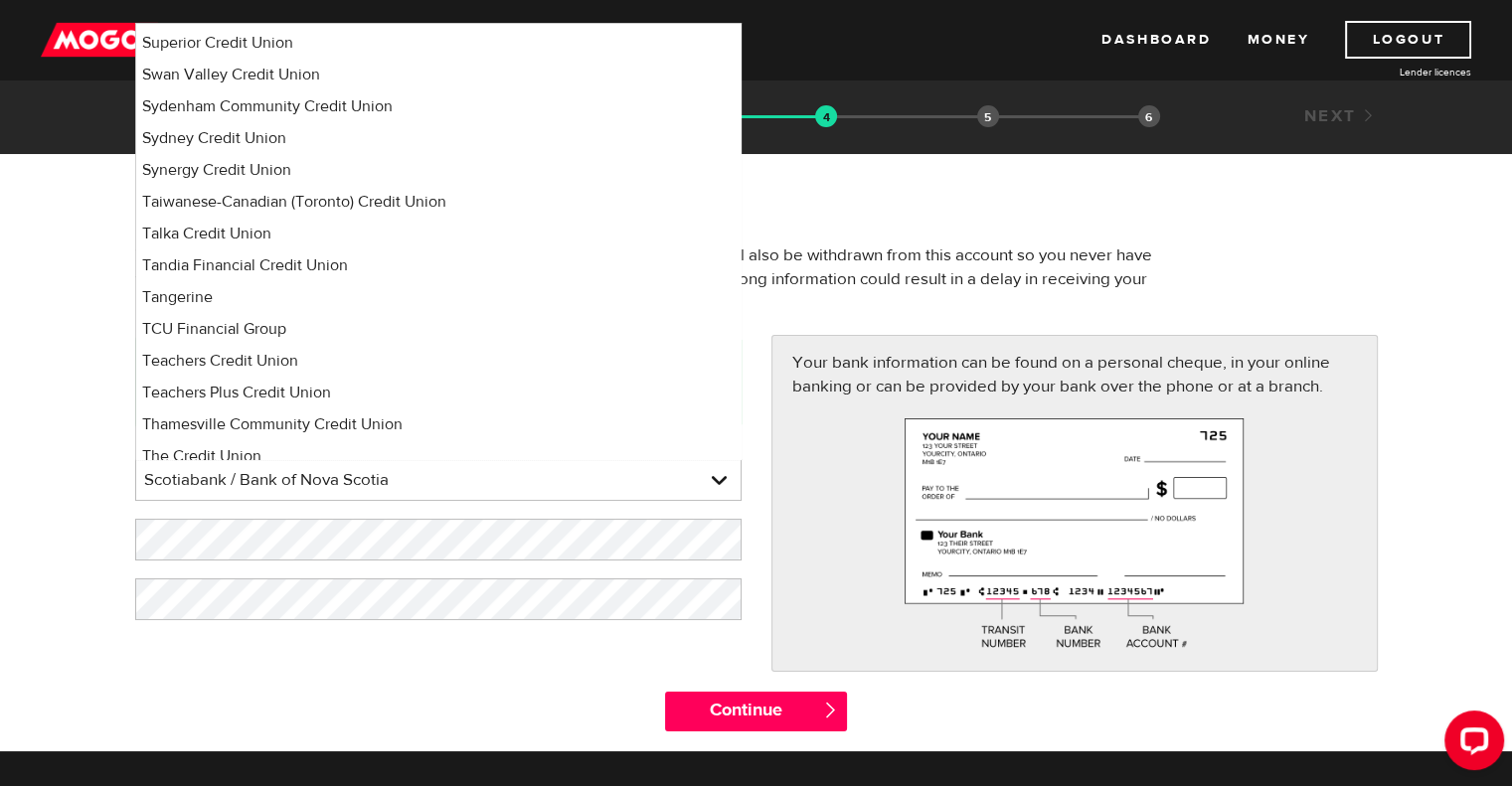 select on "235" 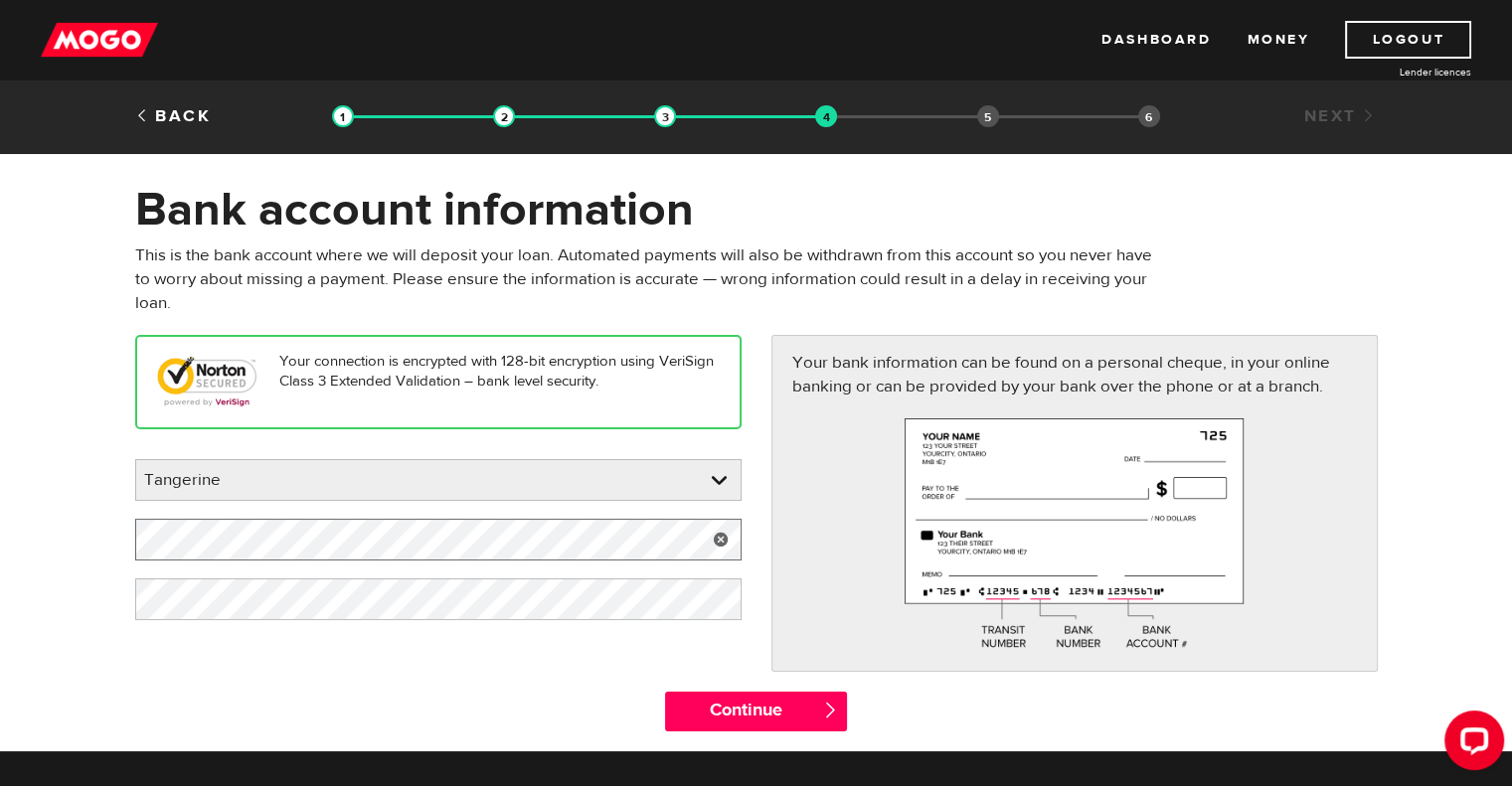 click on "Bank account information Oops! Please review the areas highlighted below and make any necessary changes. This is the bank account where we will deposit your loan. Automated payments will also be withdrawn from this account so you never have to worry about missing a payment. Please ensure the information is accurate — wrong information could result in a delay in receiving your loan. Your connection is encrypted with 128-bit encryption using VeriSign Class 3 Extended Validation – bank level security. Please enter your bank Tangerine BMO / Bank of Montreal
CIBC / Canadian Imperial Bank of Commerce
CWB / Canadian Western Bank
HSBC Bank Canada
LBC / Banque Laurentienne Du Canada
NBC / National Bank of Canada
RBC / Royal Bank of Canada
Scotiabank / Bank of Nova Scotia
TD / TD Canada Trust
1st Choice Savings & Credit Union
Other
Abn Amro Bank Nv
Acadian Credit Union
Accelerate Financial
Accent Credit Union
Access Credit Union
Achieva Financial
Adjala Credit Union" at bounding box center [756, 466] 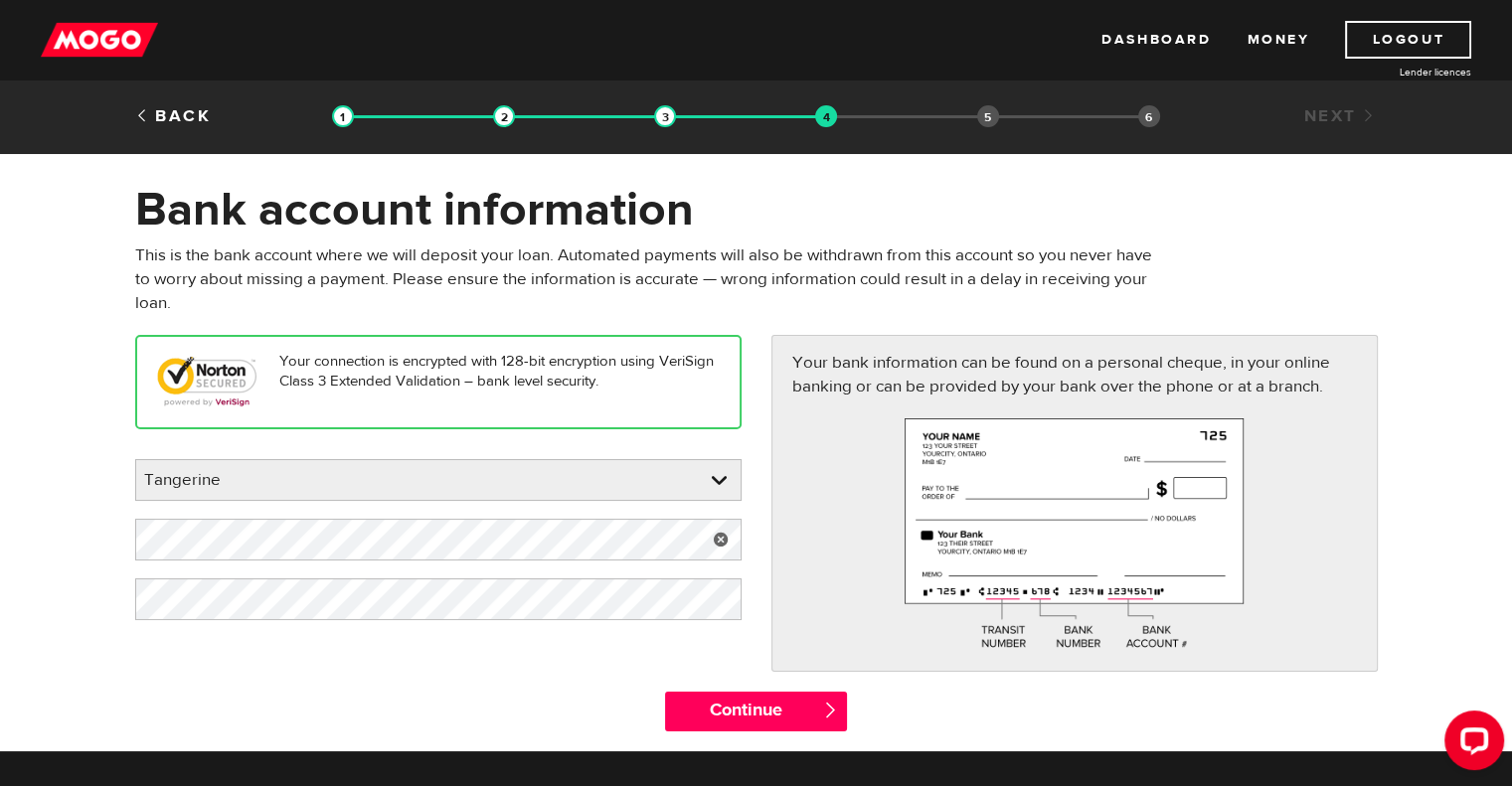 click on "Bank account information Oops! Please review the areas highlighted below and make any necessary changes. This is the bank account where we will deposit your loan. Automated payments will also be withdrawn from this account so you never have to worry about missing a payment. Please ensure the information is accurate — wrong information could result in a delay in receiving your loan. Your connection is encrypted with 128-bit encryption using VeriSign Class 3 Extended Validation – bank level security. Please enter your bank Tangerine BMO / Bank of Montreal
CIBC / Canadian Imperial Bank of Commerce
CWB / Canadian Western Bank
HSBC Bank Canada
LBC / Banque Laurentienne Du Canada
NBC / National Bank of Canada
RBC / Royal Bank of Canada
Scotiabank / Bank of Nova Scotia
TD / TD Canada Trust
1st Choice Savings & Credit Union
Other
Abn Amro Bank Nv
Acadian Credit Union
Accelerate Financial
Accent Credit Union
Access Credit Union
Achieva Financial
Adjala Credit Union" at bounding box center [756, 466] 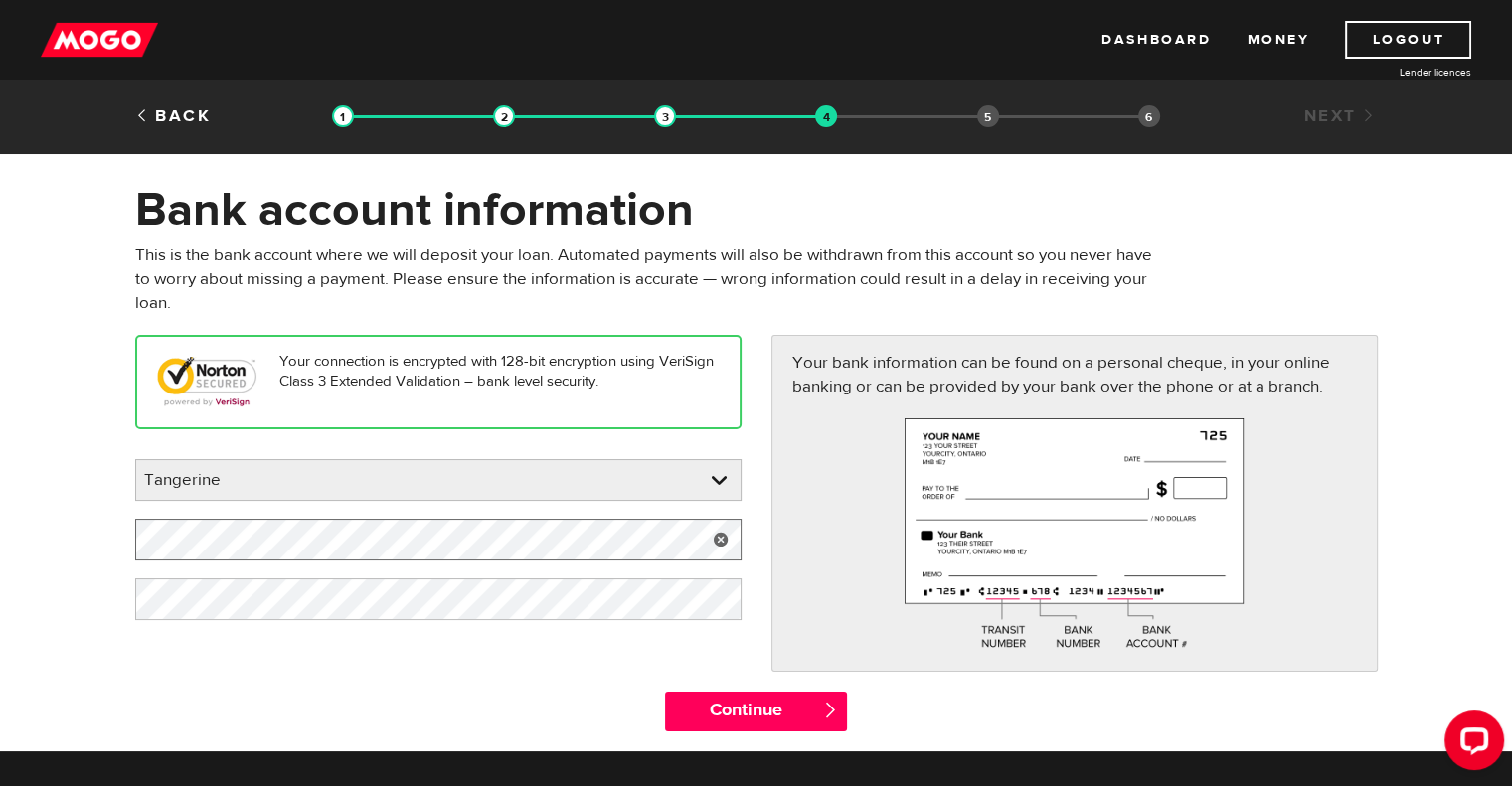 click on "Bank account information Oops! Please review the areas highlighted below and make any necessary changes. This is the bank account where we will deposit your loan. Automated payments will also be withdrawn from this account so you never have to worry about missing a payment. Please ensure the information is accurate — wrong information could result in a delay in receiving your loan. Your connection is encrypted with 128-bit encryption using VeriSign Class 3 Extended Validation – bank level security. Please enter your bank Tangerine BMO / Bank of Montreal
CIBC / Canadian Imperial Bank of Commerce
CWB / Canadian Western Bank
HSBC Bank Canada
LBC / Banque Laurentienne Du Canada
NBC / National Bank of Canada
RBC / Royal Bank of Canada
Scotiabank / Bank of Nova Scotia
TD / TD Canada Trust
1st Choice Savings & Credit Union
Other
Abn Amro Bank Nv
Acadian Credit Union
Accelerate Financial
Accent Credit Union
Access Credit Union
Achieva Financial
Adjala Credit Union" at bounding box center (756, 466) 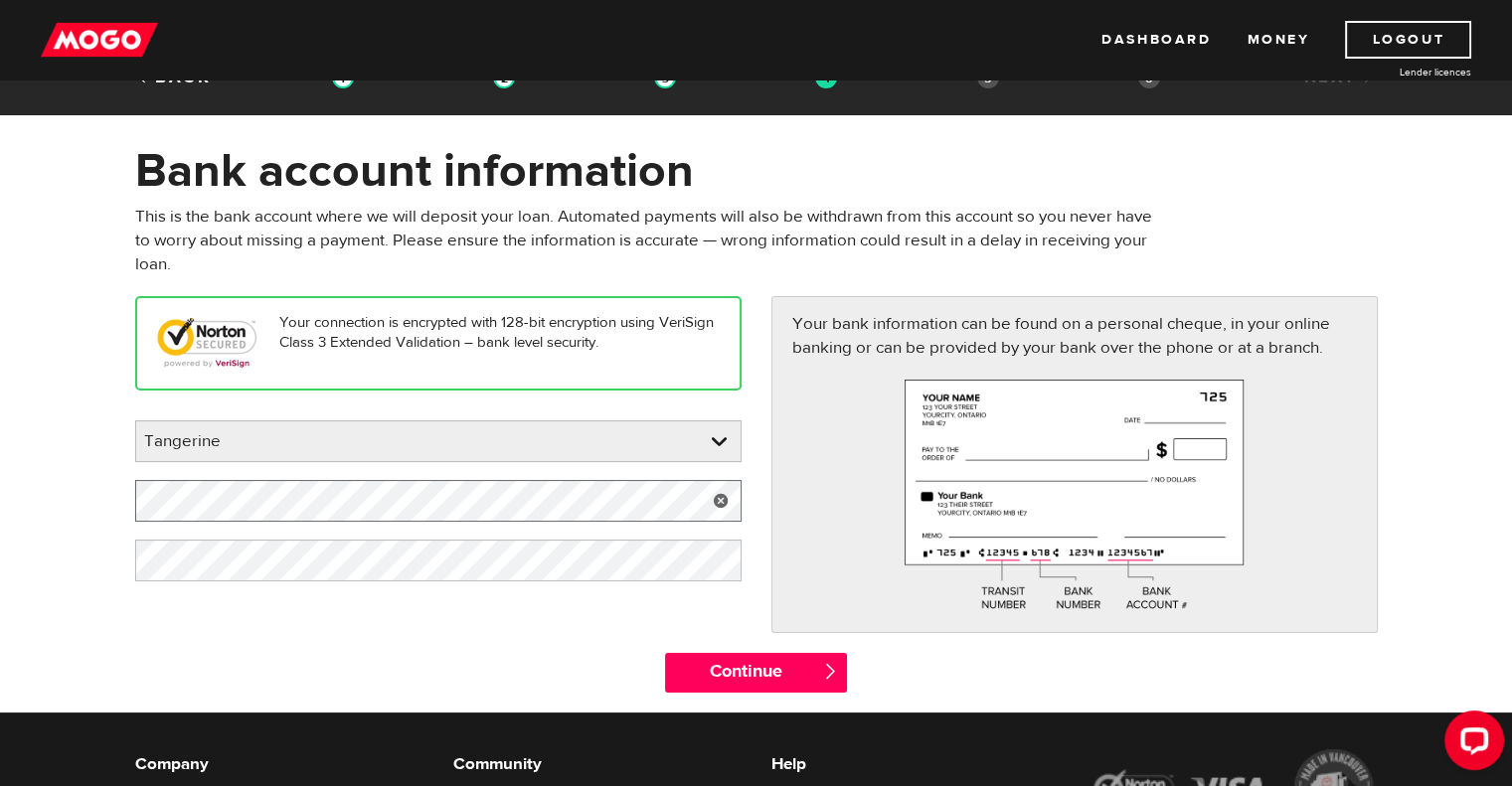 scroll, scrollTop: 99, scrollLeft: 0, axis: vertical 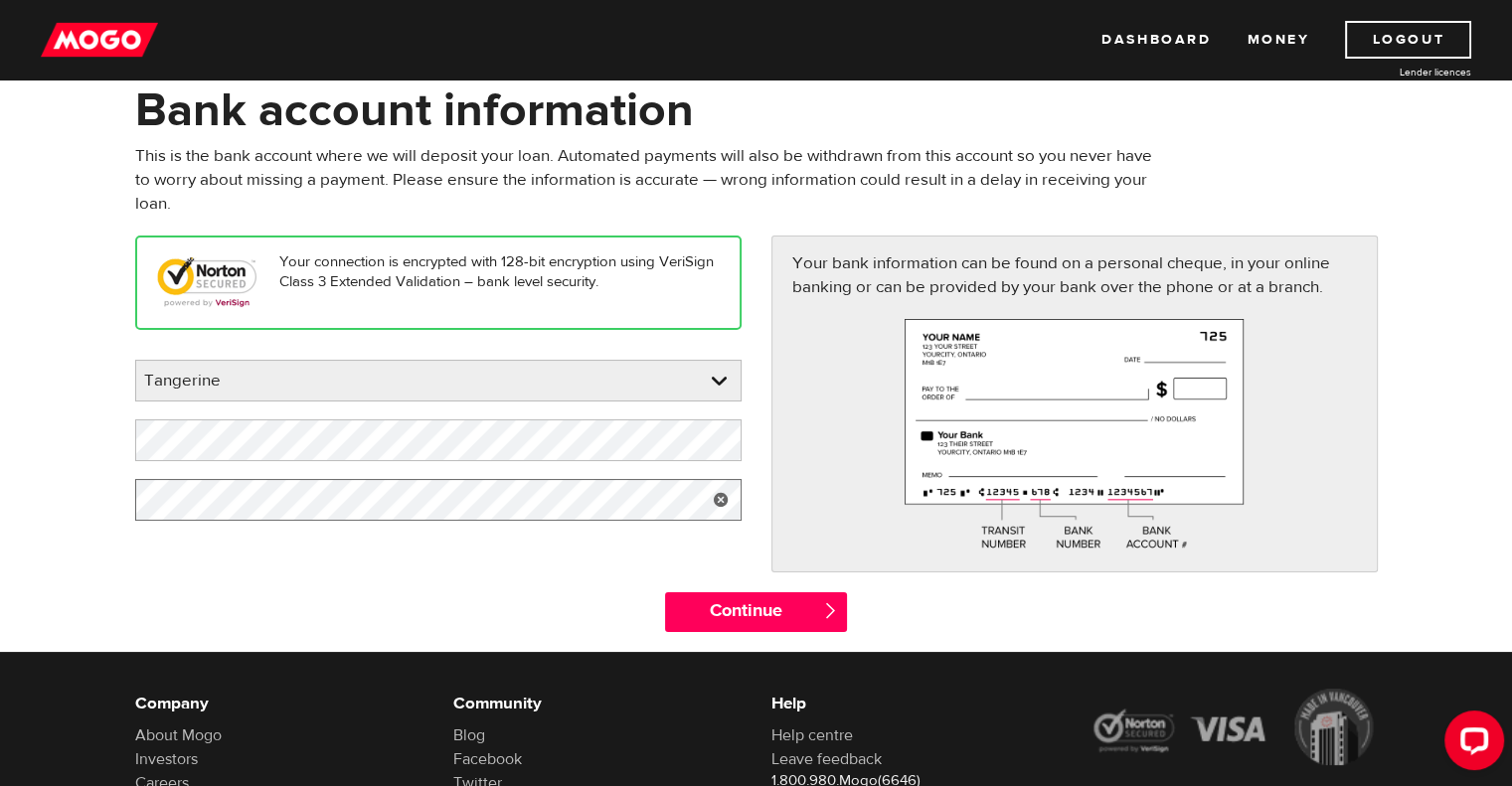 click on "Bank account information Oops! Please review the areas highlighted below and make any necessary changes. This is the bank account where we will deposit your loan. Automated payments will also be withdrawn from this account so you never have to worry about missing a payment. Please ensure the information is accurate — wrong information could result in a delay in receiving your loan. Your connection is encrypted with 128-bit encryption using VeriSign Class 3 Extended Validation – bank level security. Please enter your bank Tangerine BMO / Bank of Montreal
CIBC / Canadian Imperial Bank of Commerce
CWB / Canadian Western Bank
HSBC Bank Canada
LBC / Banque Laurentienne Du Canada
NBC / National Bank of Canada
RBC / Royal Bank of Canada
Scotiabank / Bank of Nova Scotia
TD / TD Canada Trust
1st Choice Savings & Credit Union
Other
Abn Amro Bank Nv
Acadian Credit Union
Accelerate Financial
Accent Credit Union
Access Credit Union
Achieva Financial
Adjala Credit Union" at bounding box center [756, 367] 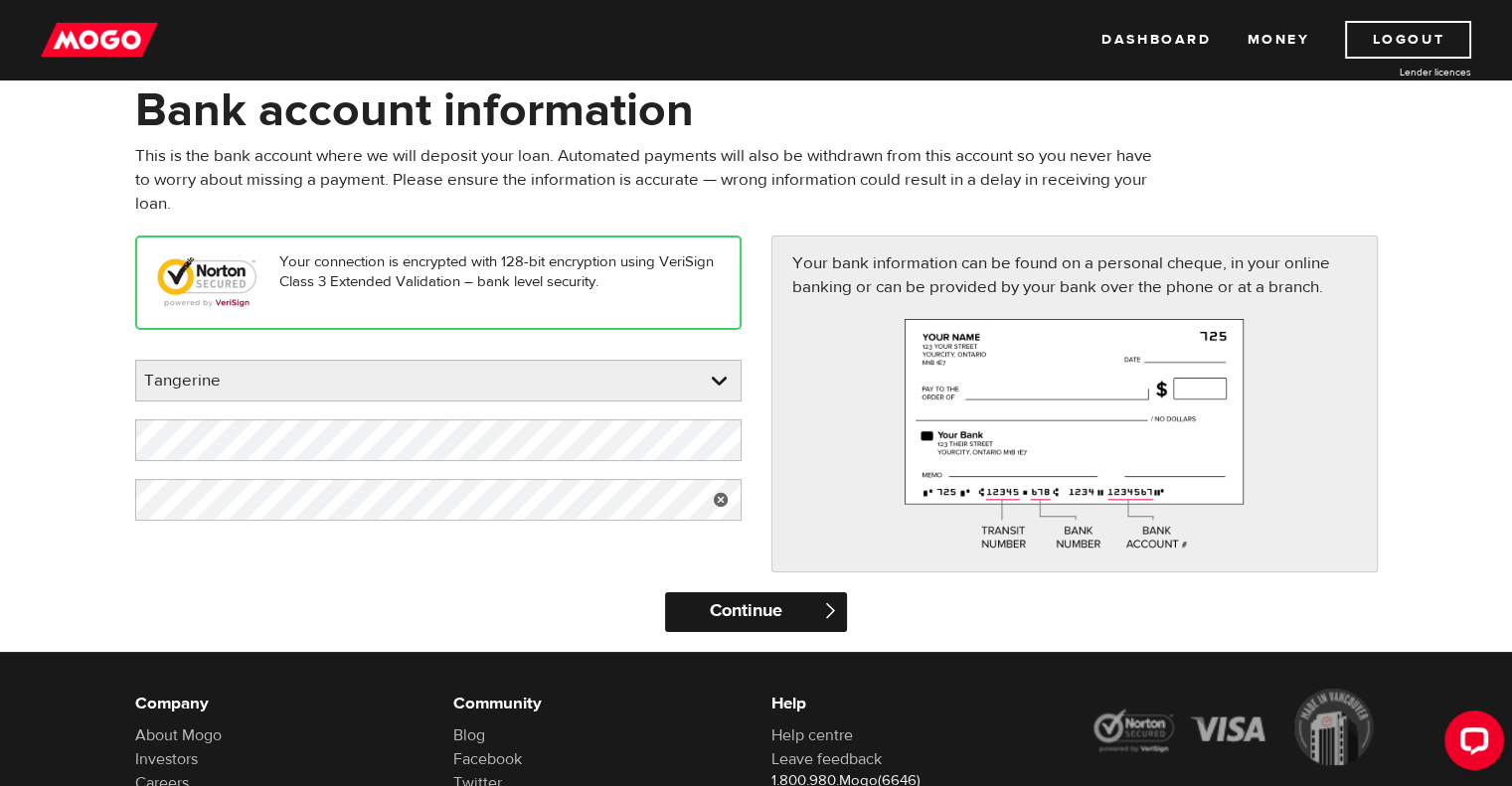 click on "Continue" at bounding box center (756, 612) 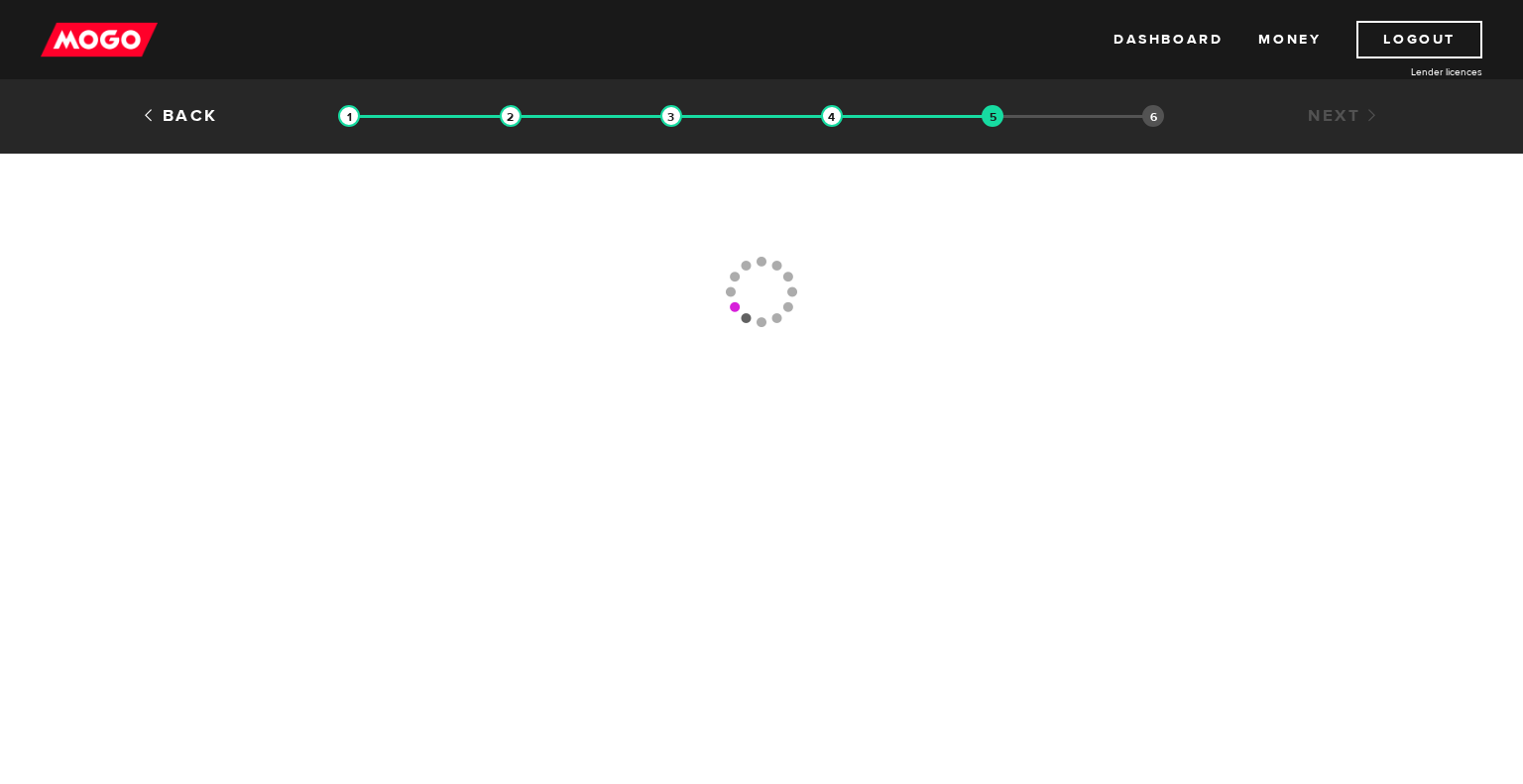 scroll, scrollTop: 0, scrollLeft: 0, axis: both 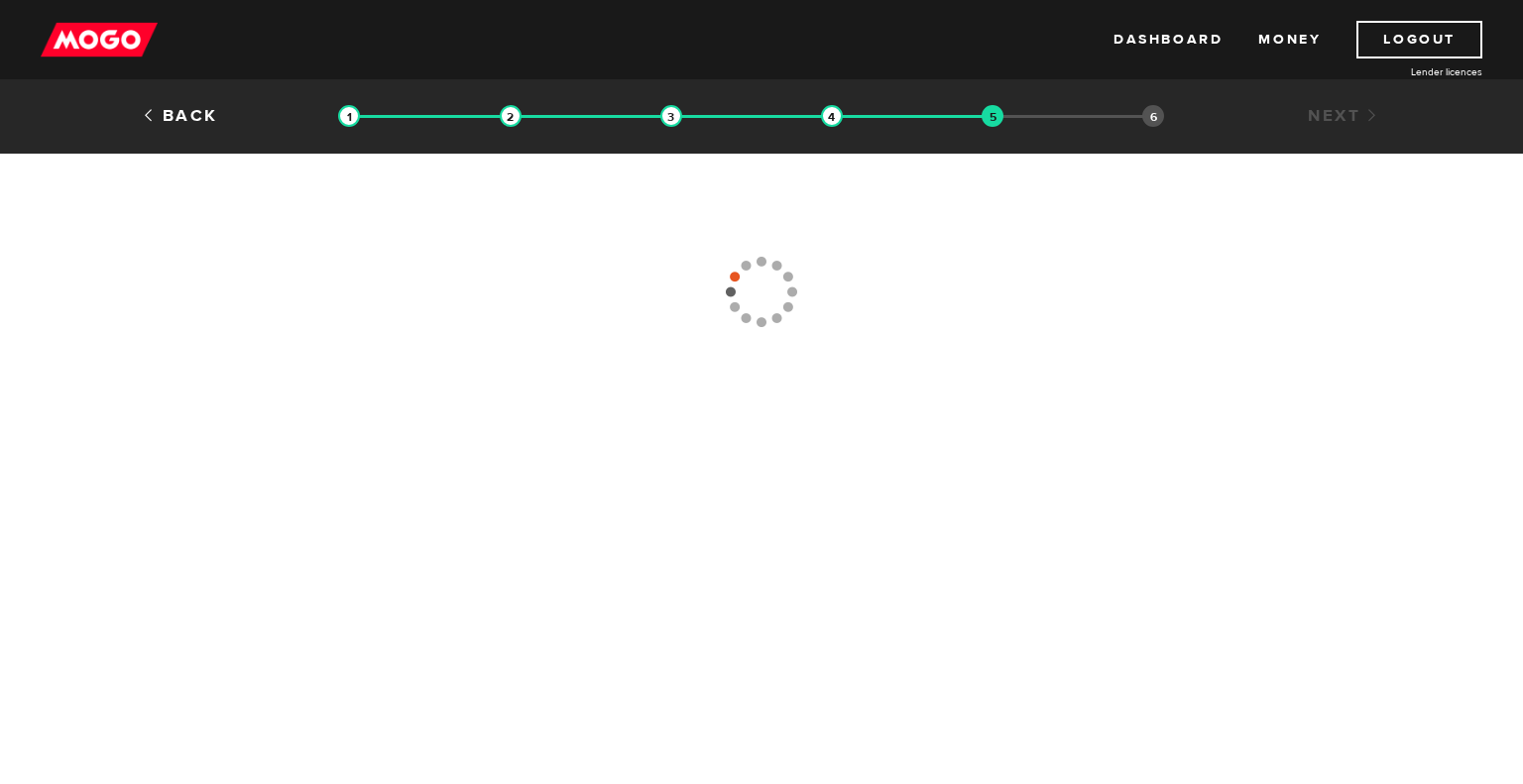 type on "[PHONE]" 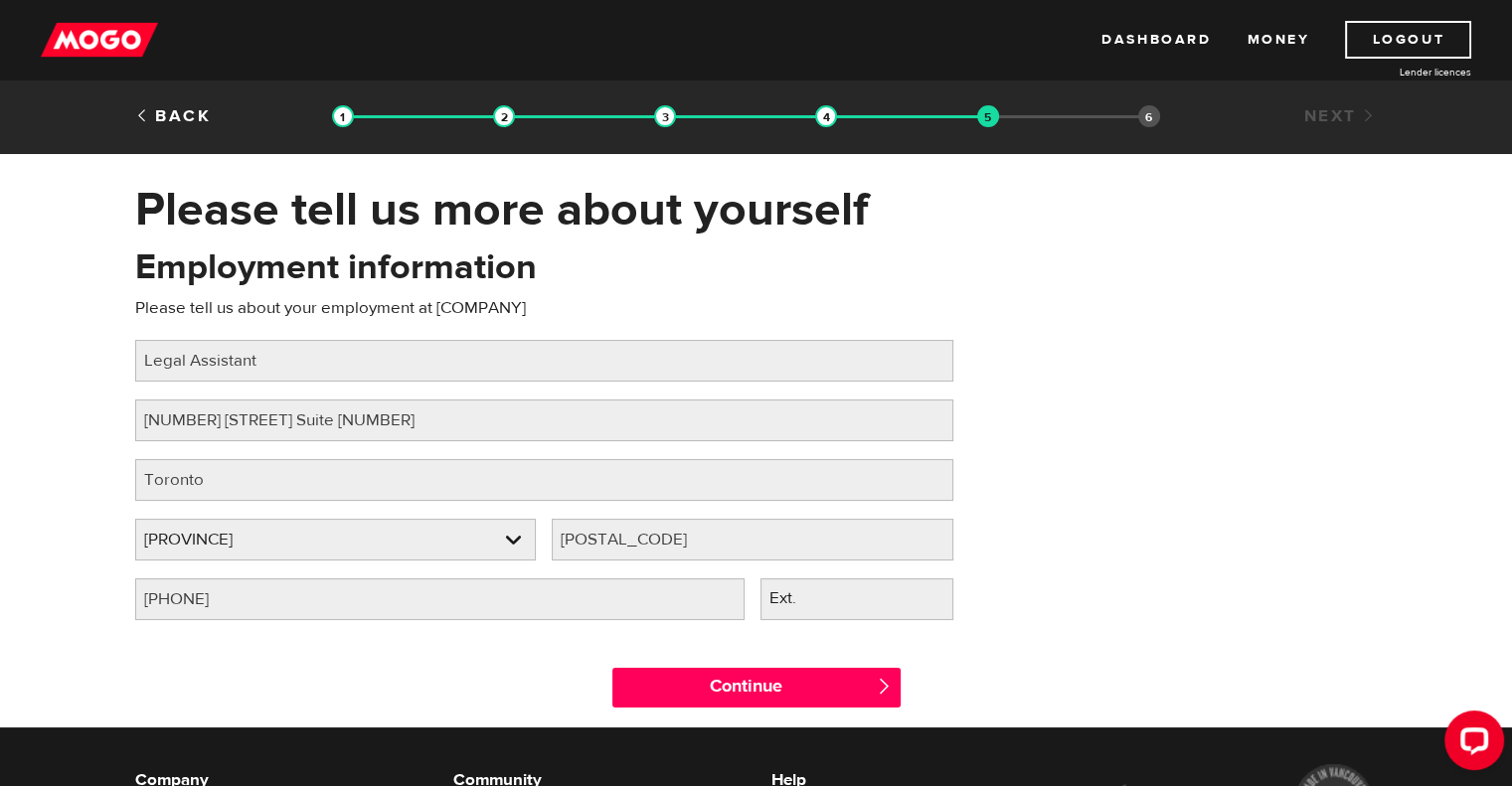 scroll, scrollTop: 0, scrollLeft: 0, axis: both 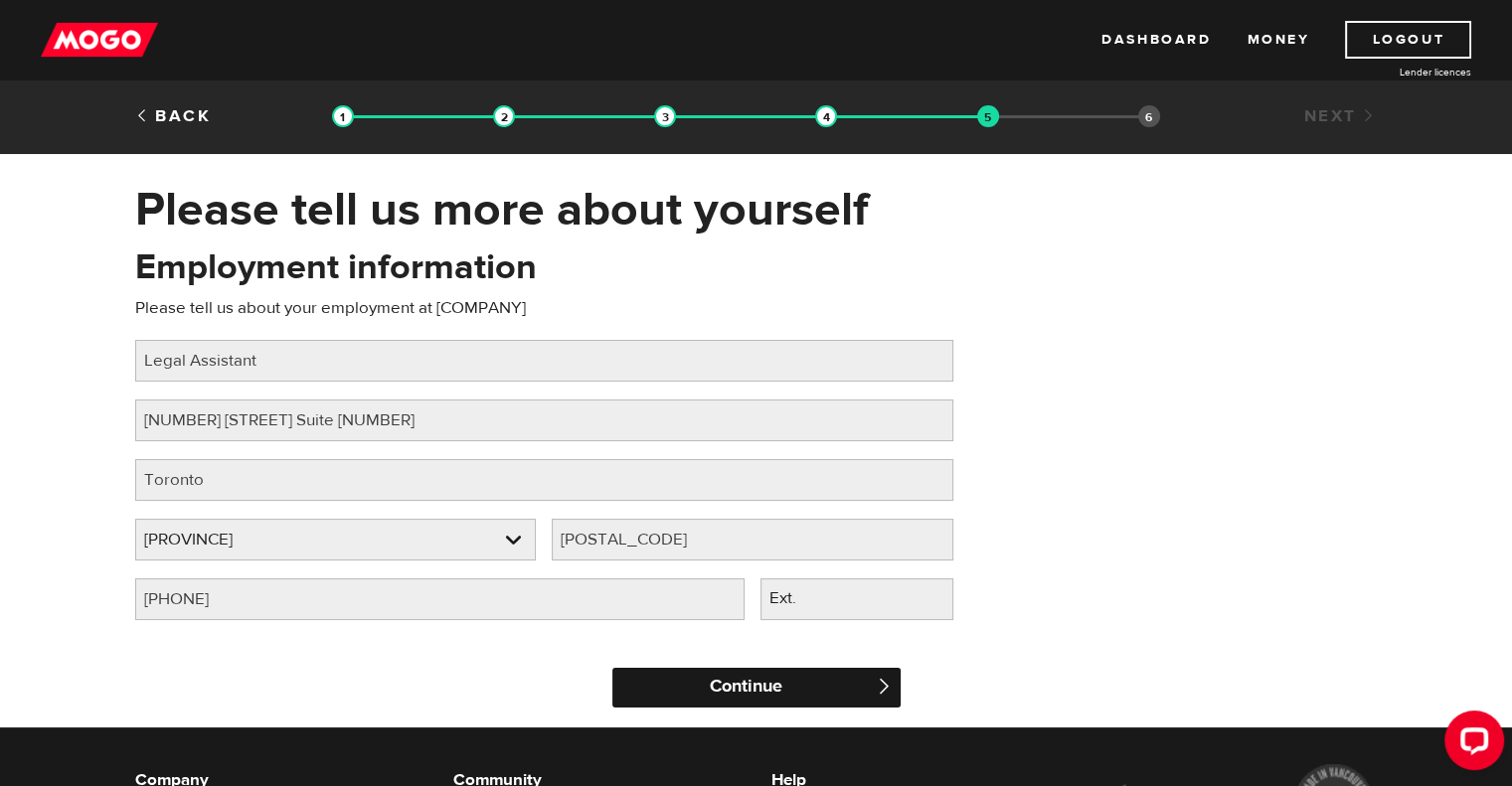 click on "Continue" at bounding box center [756, 688] 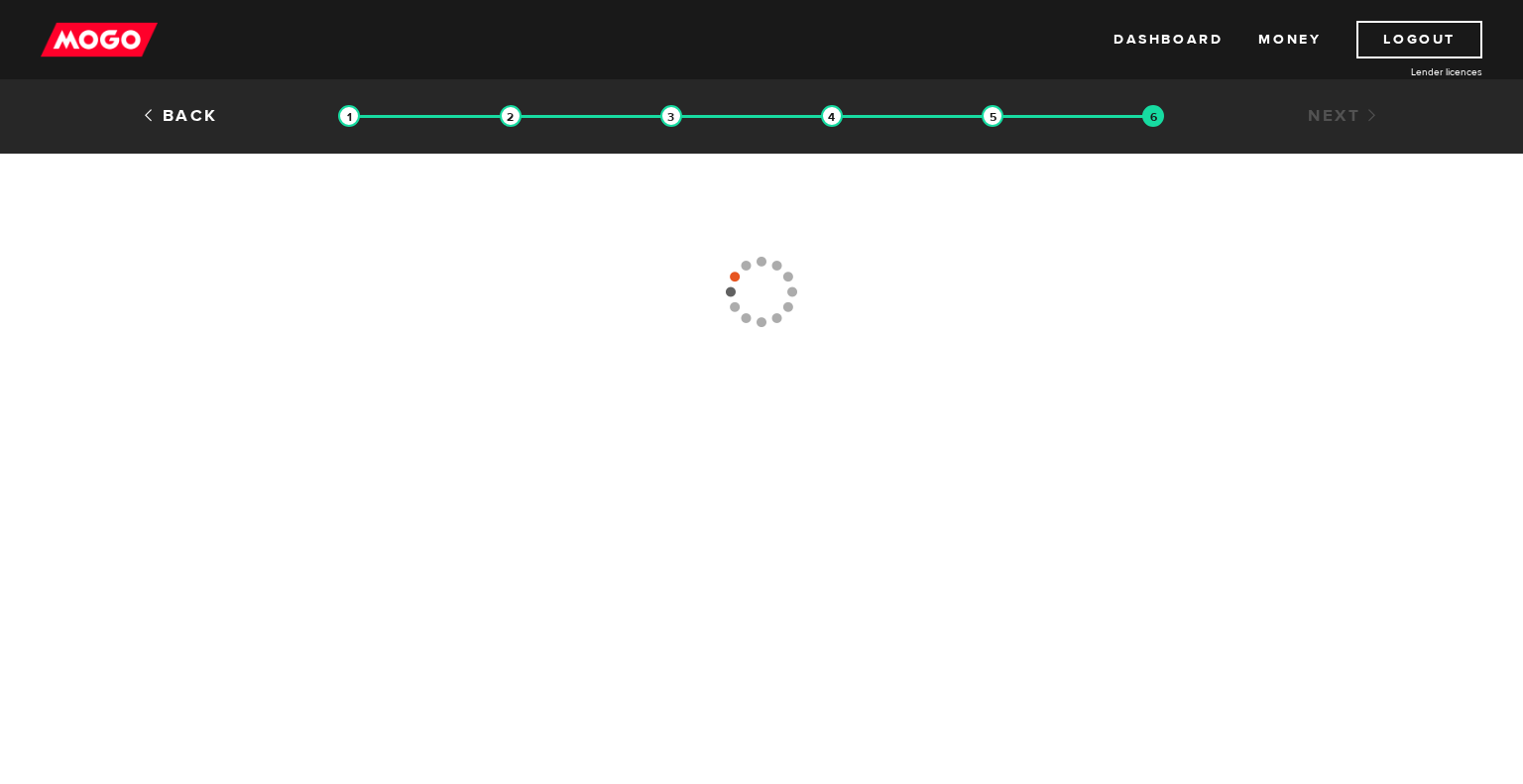 scroll, scrollTop: 0, scrollLeft: 0, axis: both 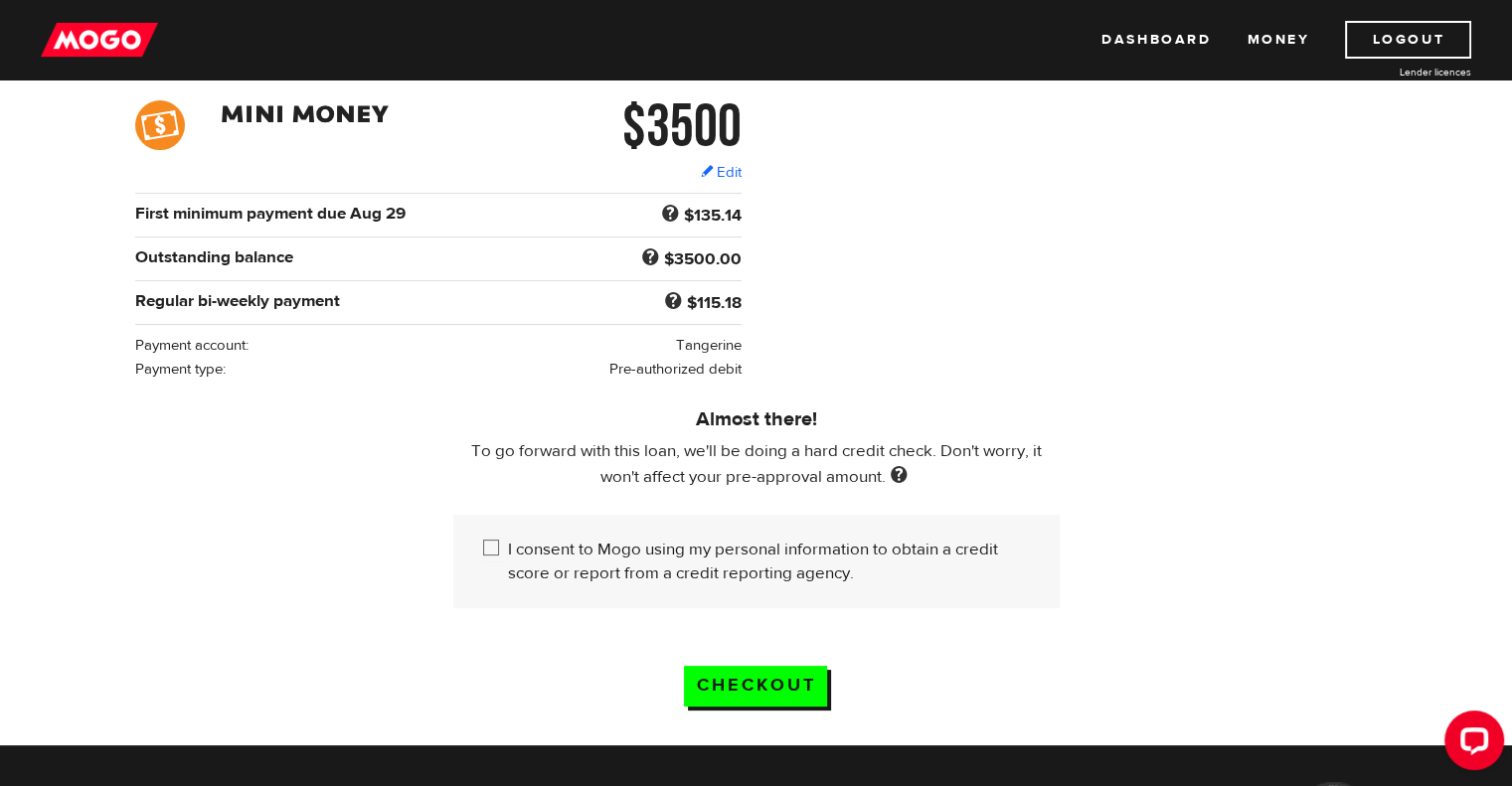 click on "I consent to Mogo using my personal information to obtain a credit score or report from a credit reporting agency." at bounding box center [495, 550] 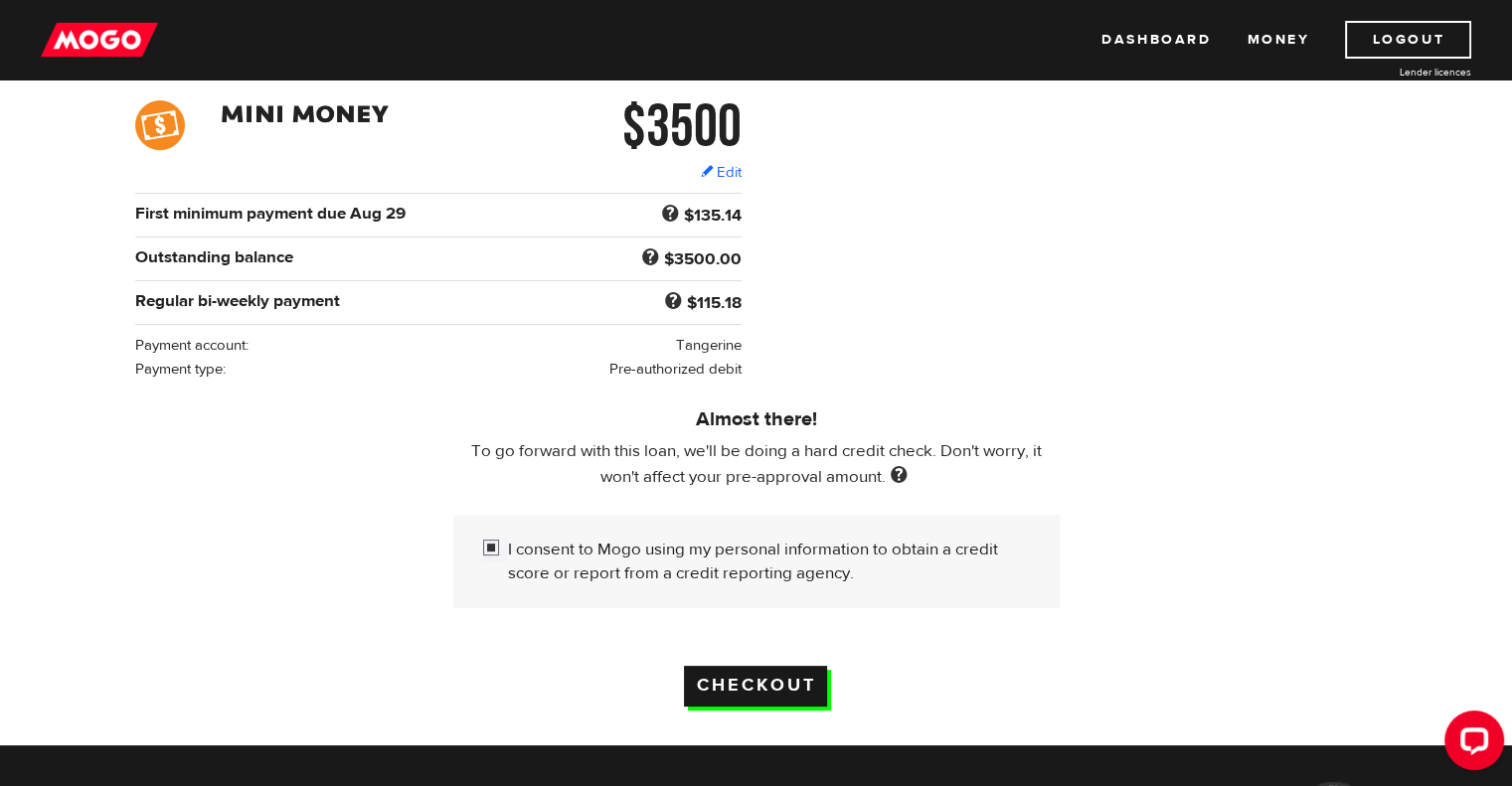 click on "Checkout" at bounding box center (756, 686) 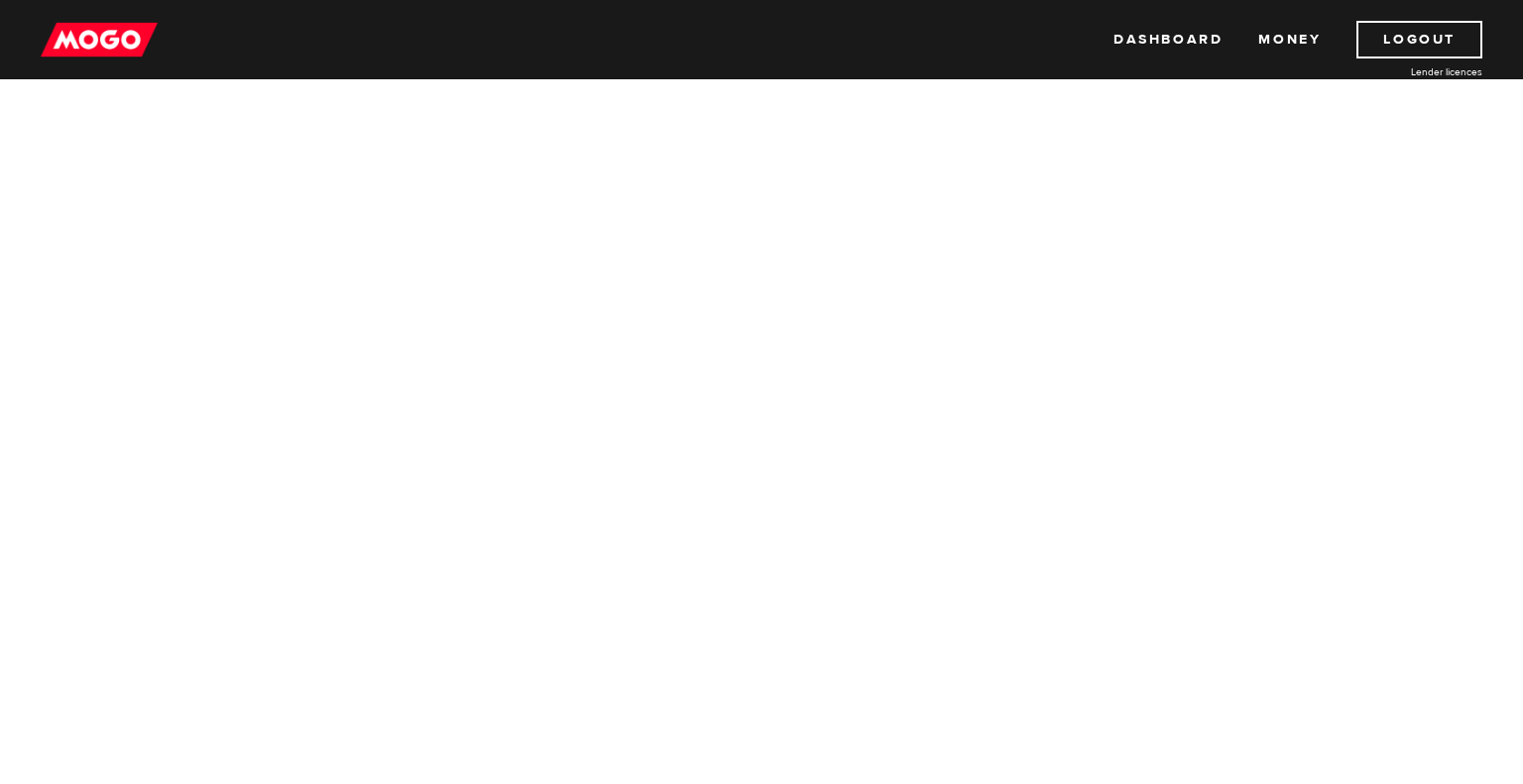 scroll, scrollTop: 0, scrollLeft: 0, axis: both 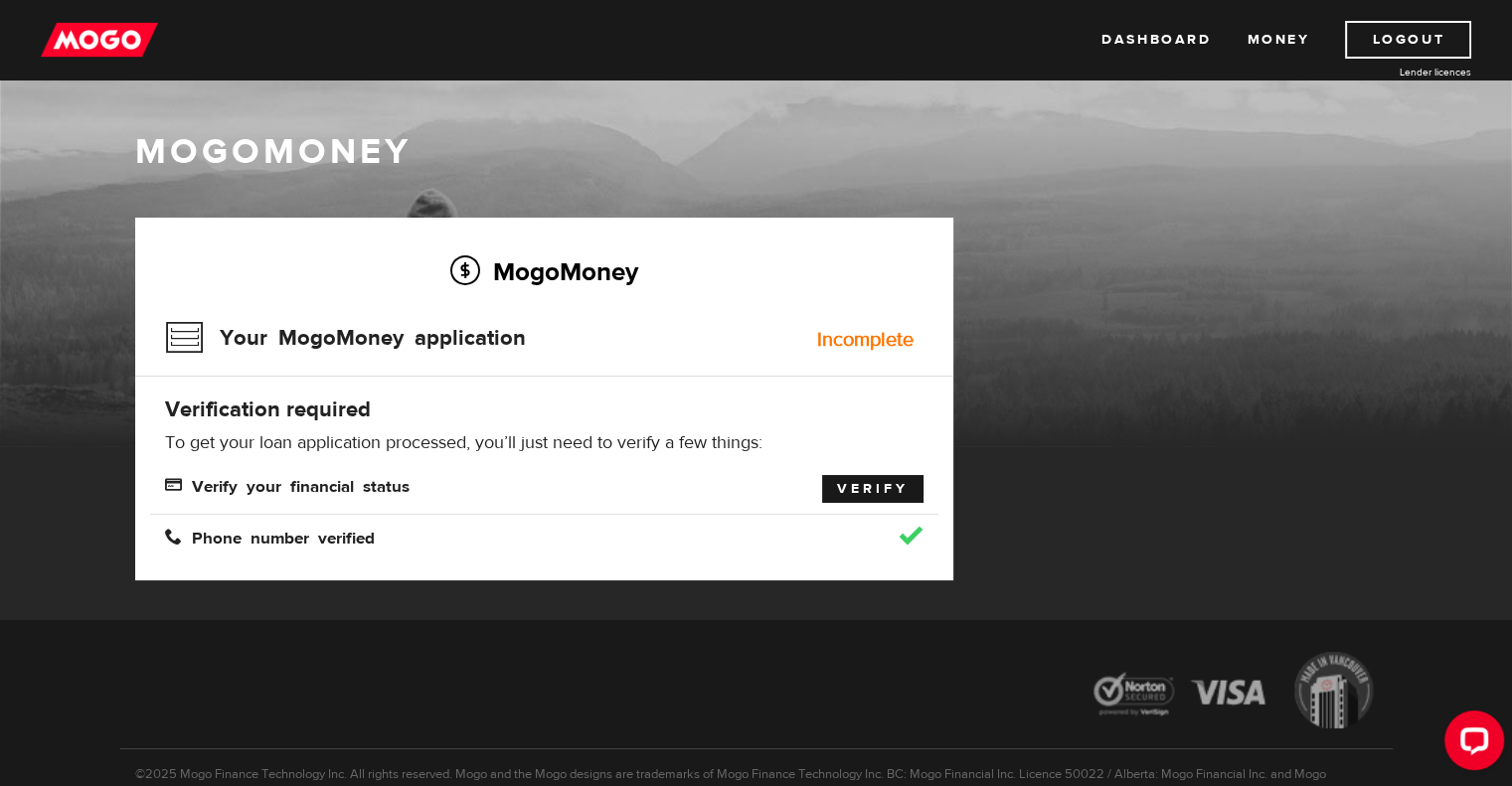 click on "Verify" at bounding box center [873, 489] 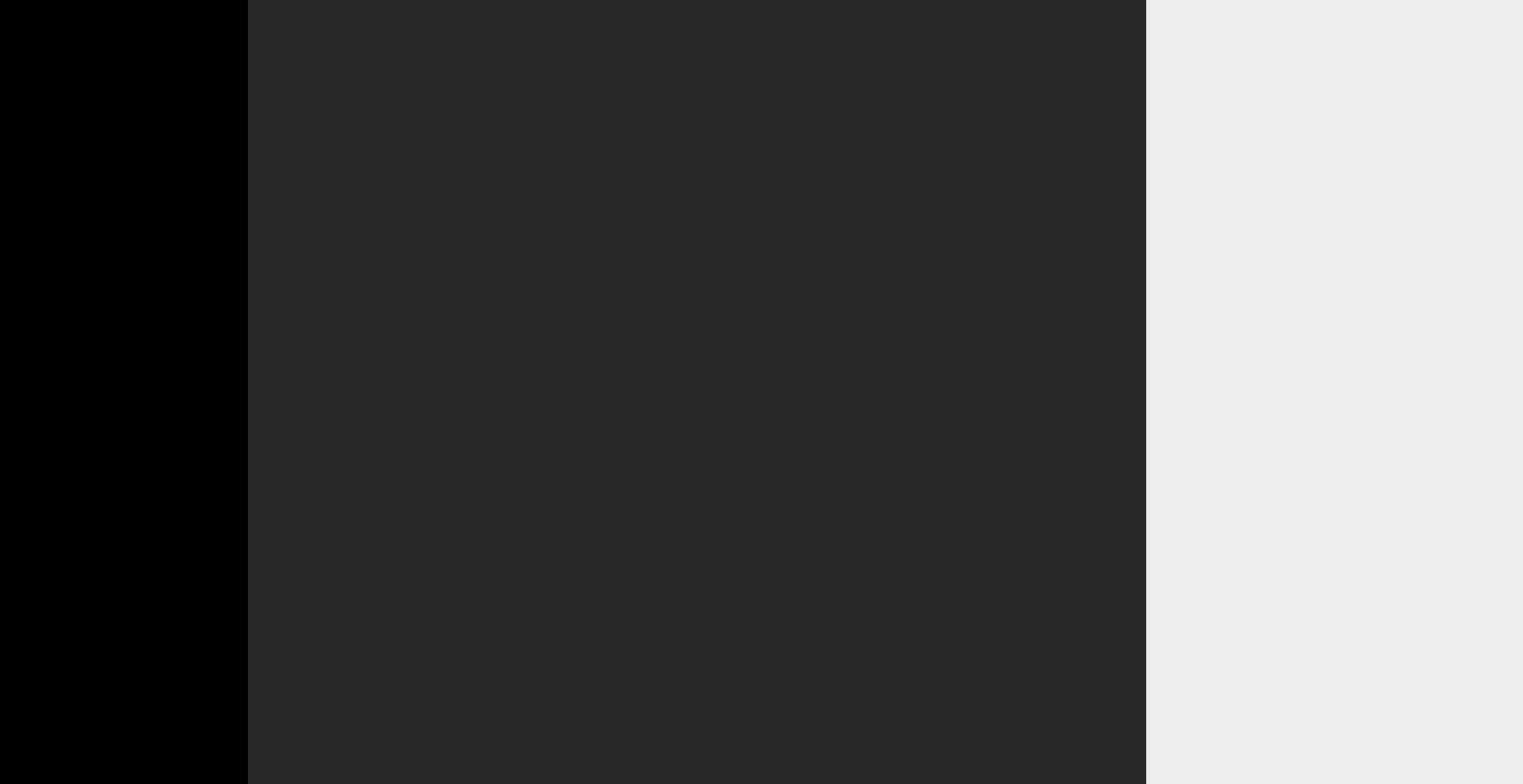 scroll, scrollTop: 0, scrollLeft: 0, axis: both 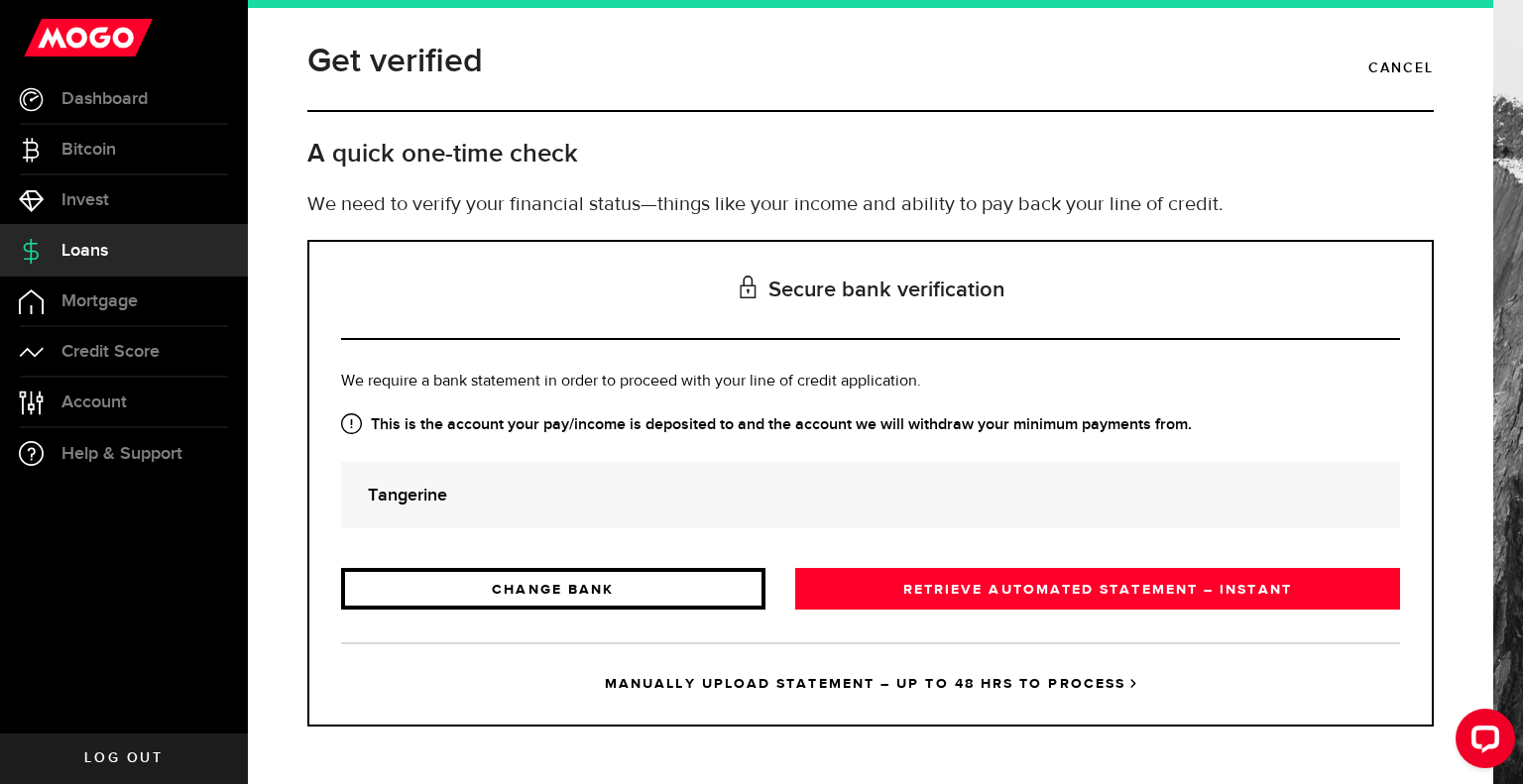 click on "CHANGE BANK" at bounding box center (553, 589) 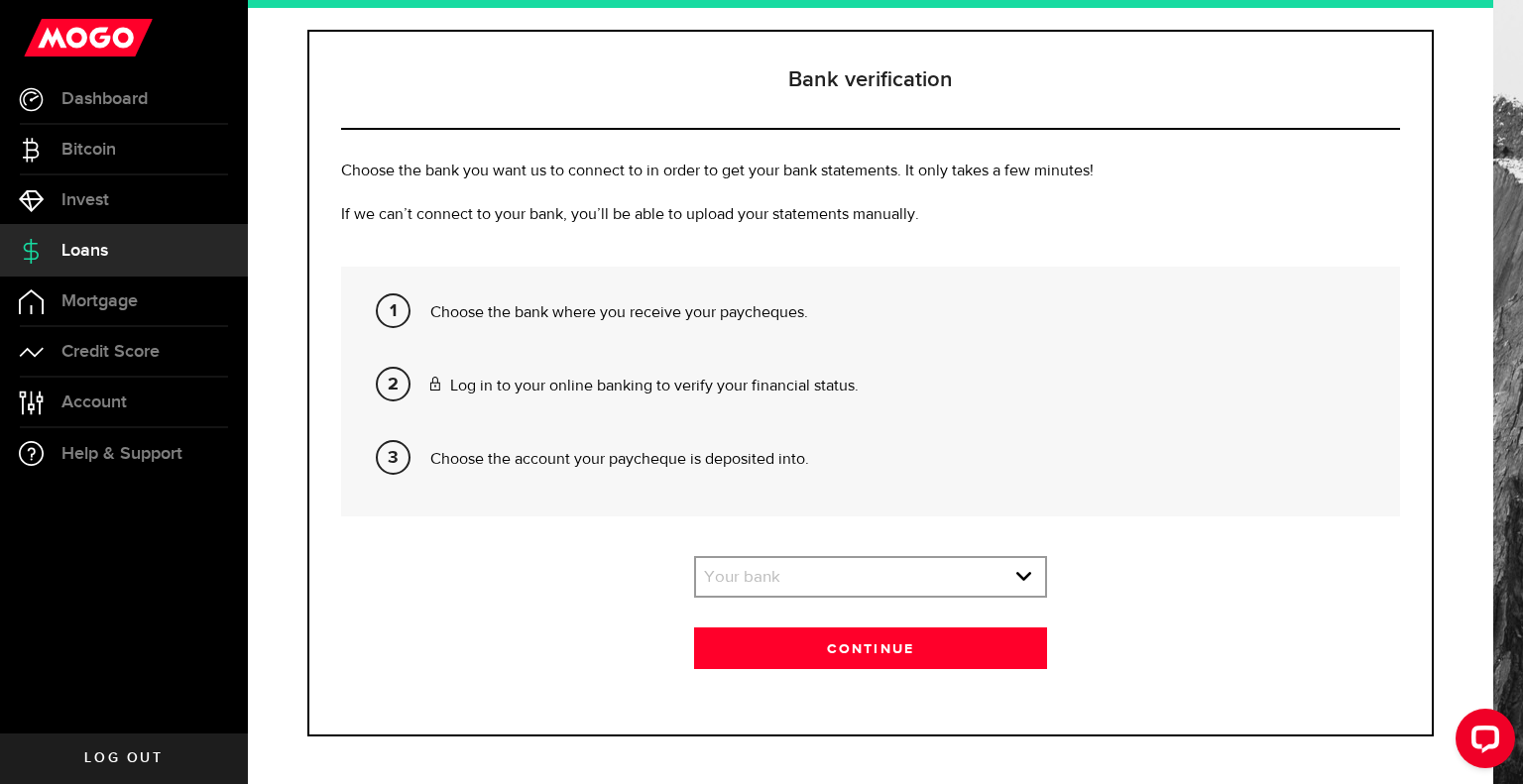 scroll, scrollTop: 218, scrollLeft: 0, axis: vertical 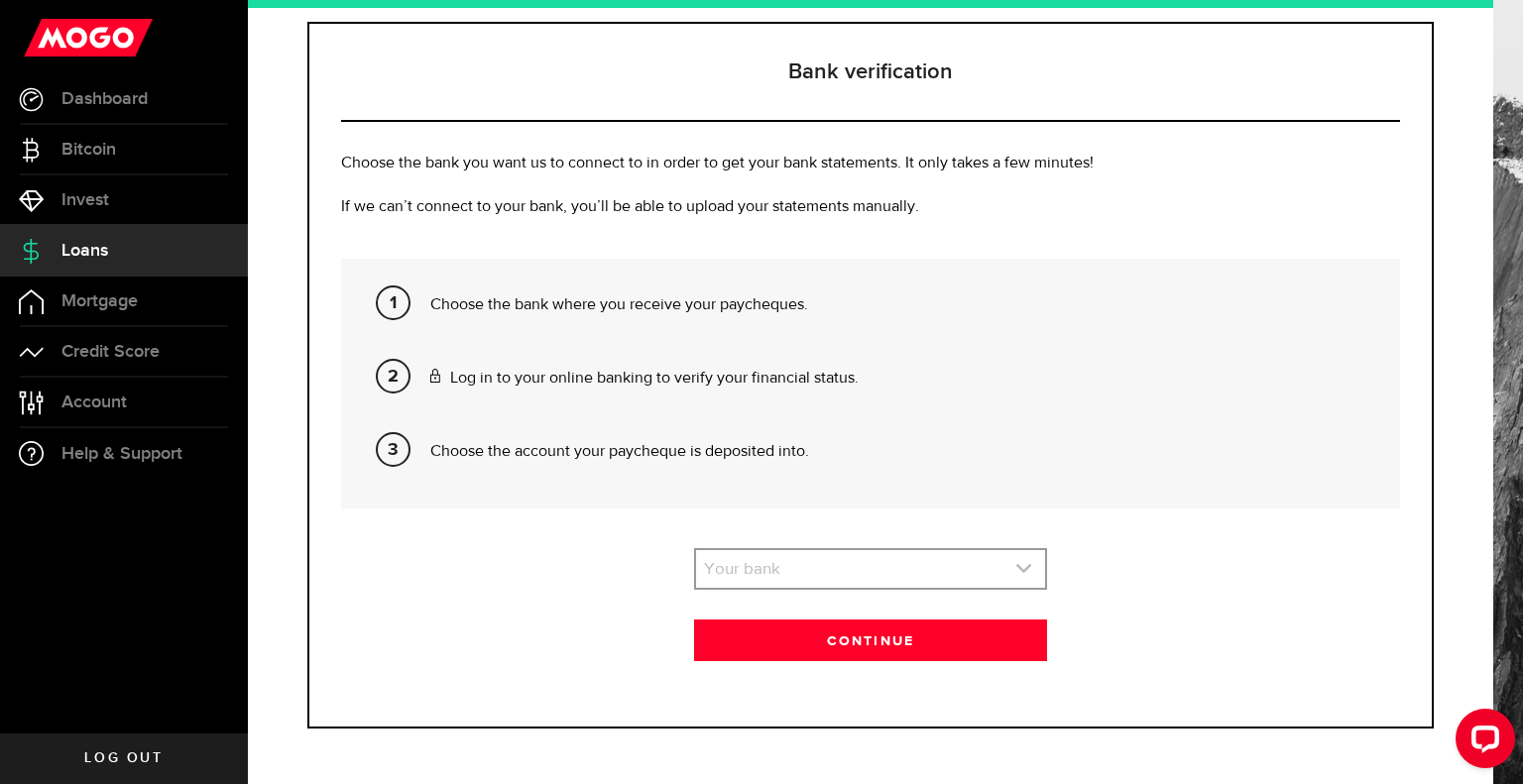click at bounding box center (871, 569) 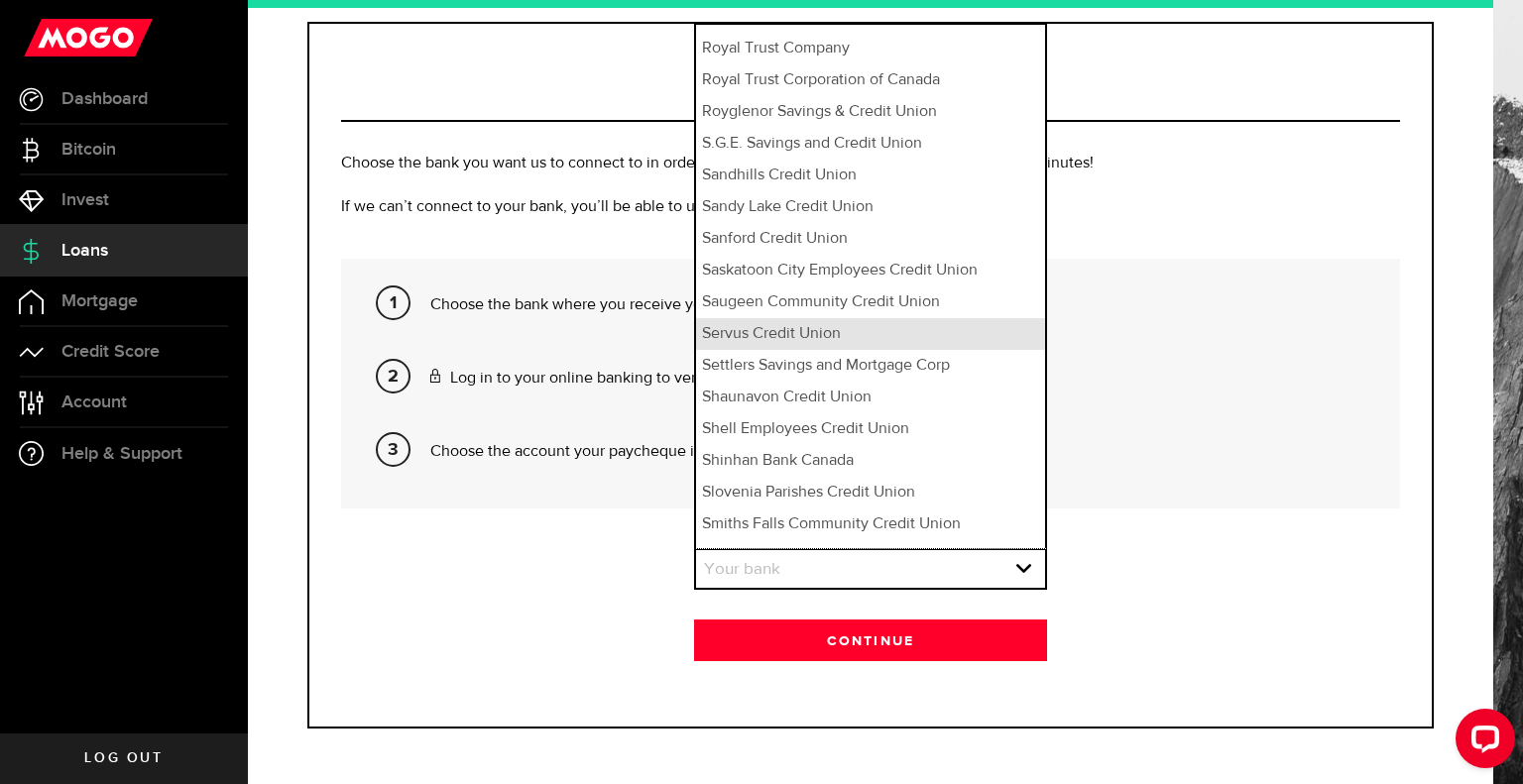 scroll, scrollTop: 13262, scrollLeft: 0, axis: vertical 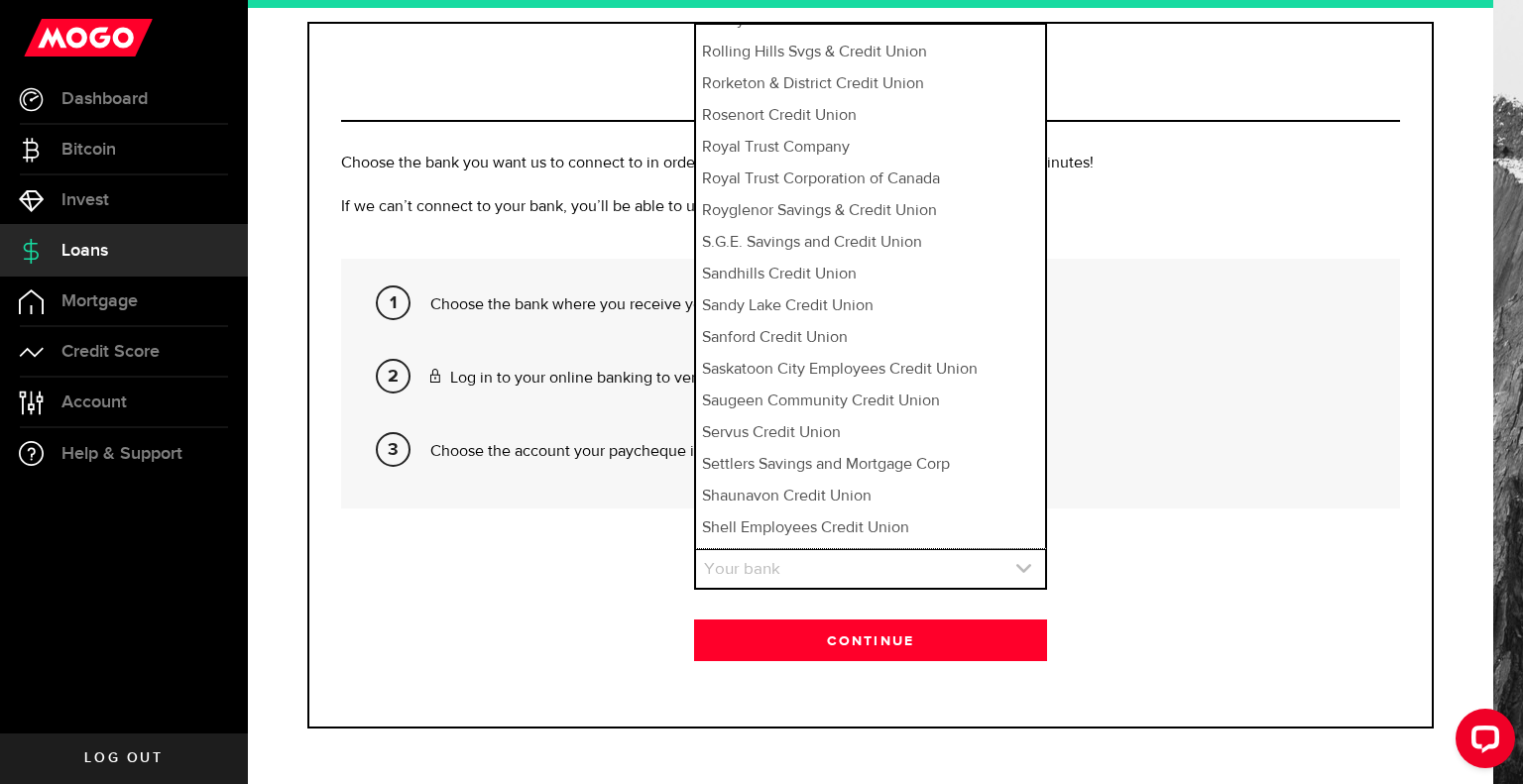 click at bounding box center [871, 569] 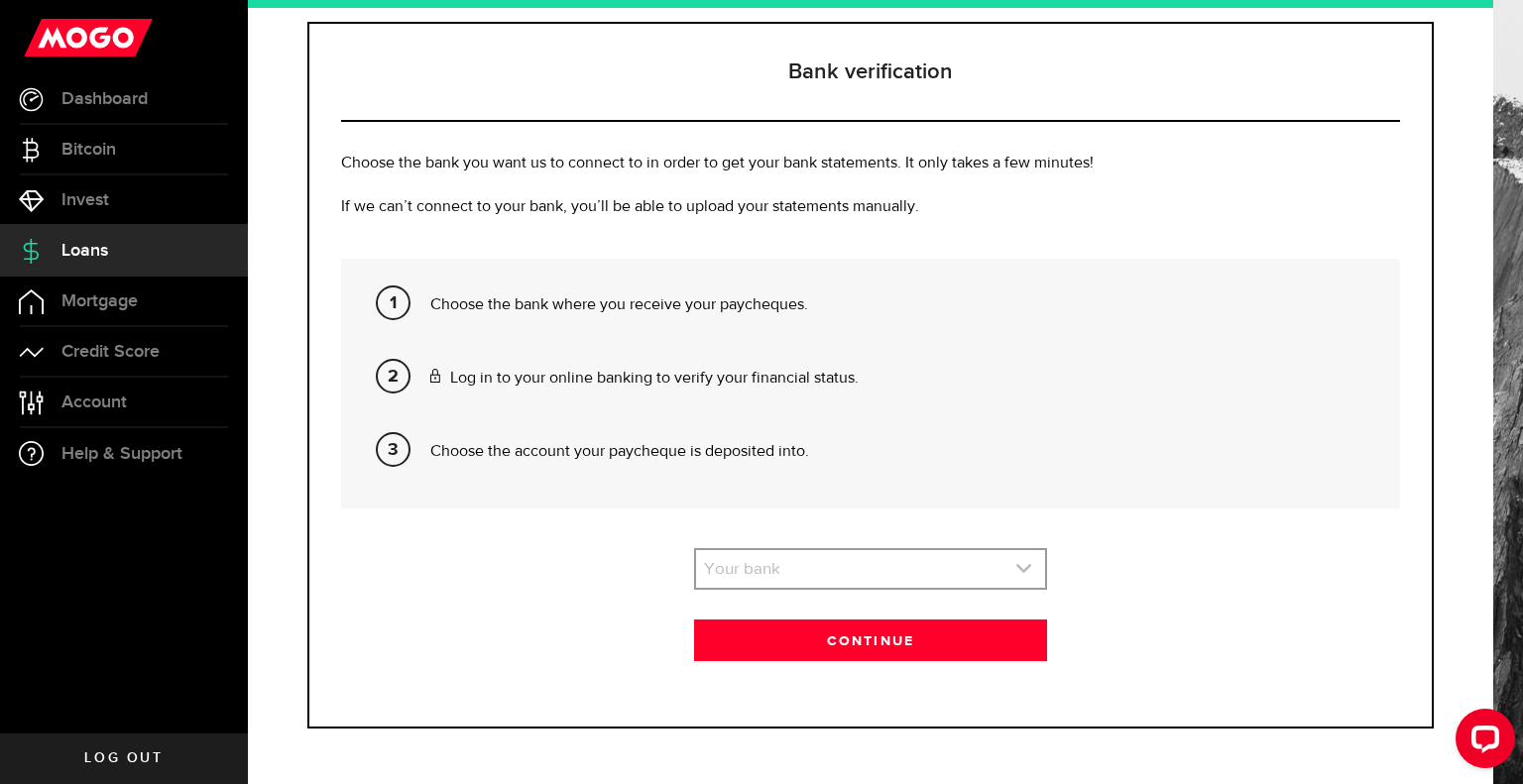 click at bounding box center [871, 569] 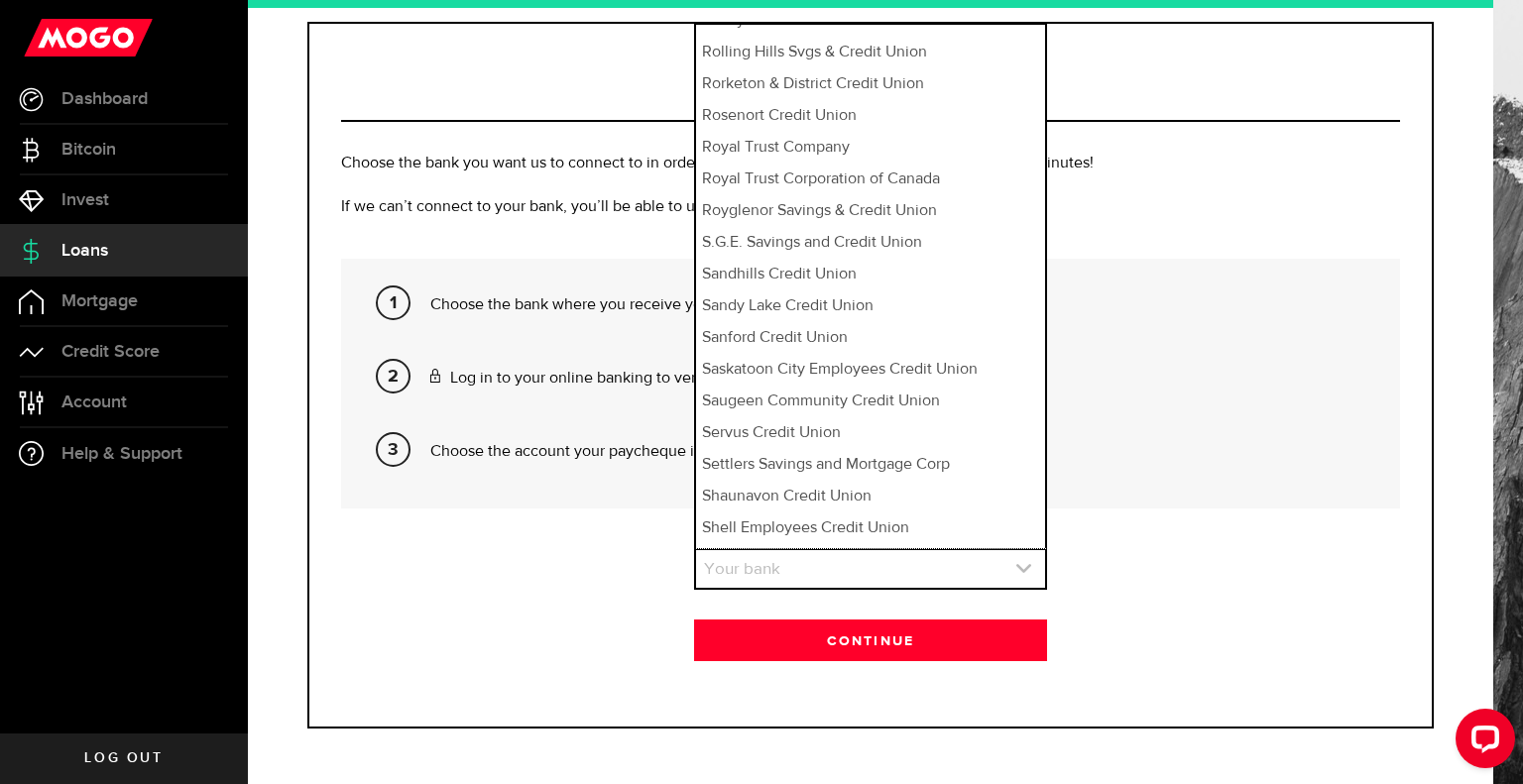 type 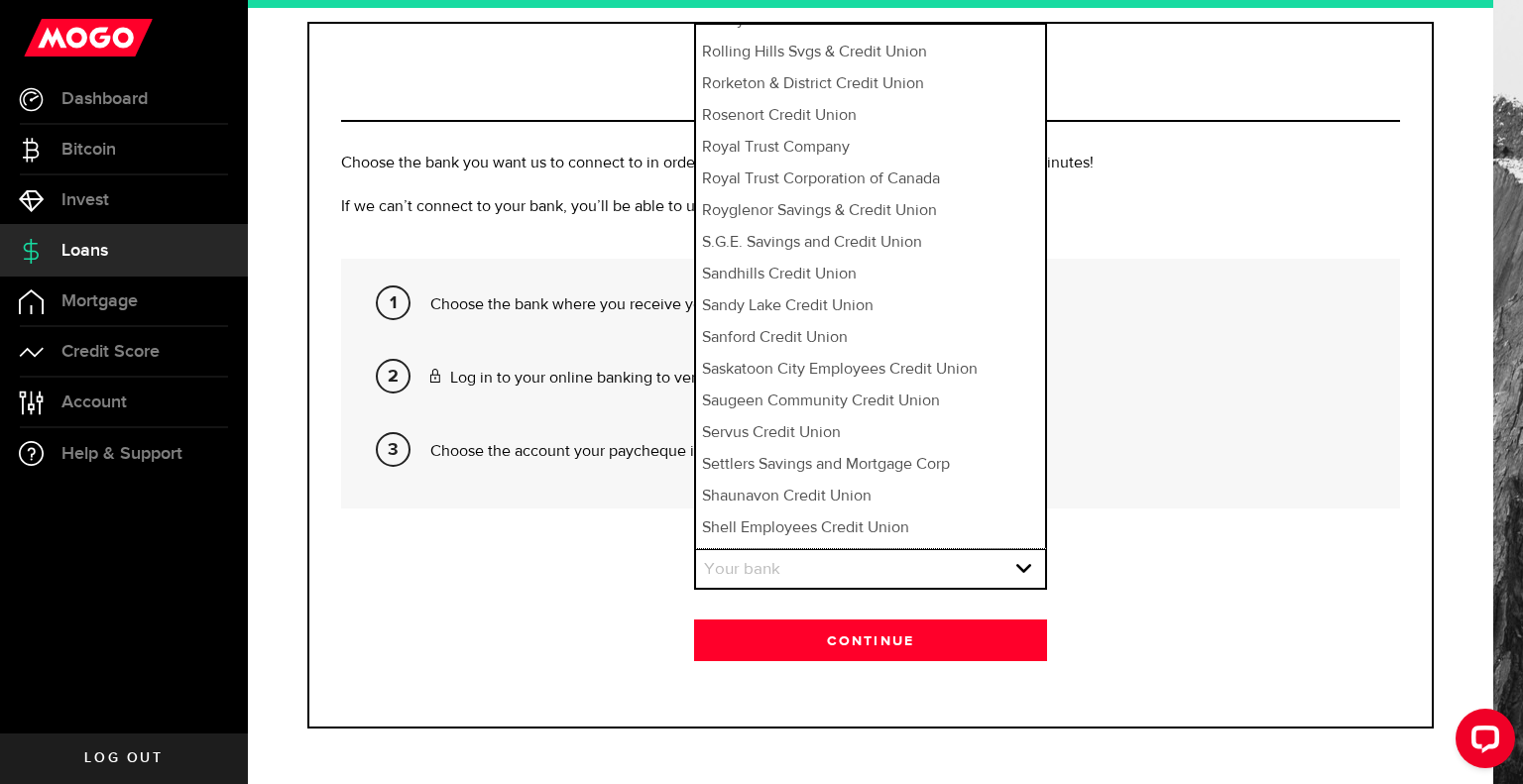 click on "Scotiabank / Bank of Nova Scotia" at bounding box center (871, -13158) 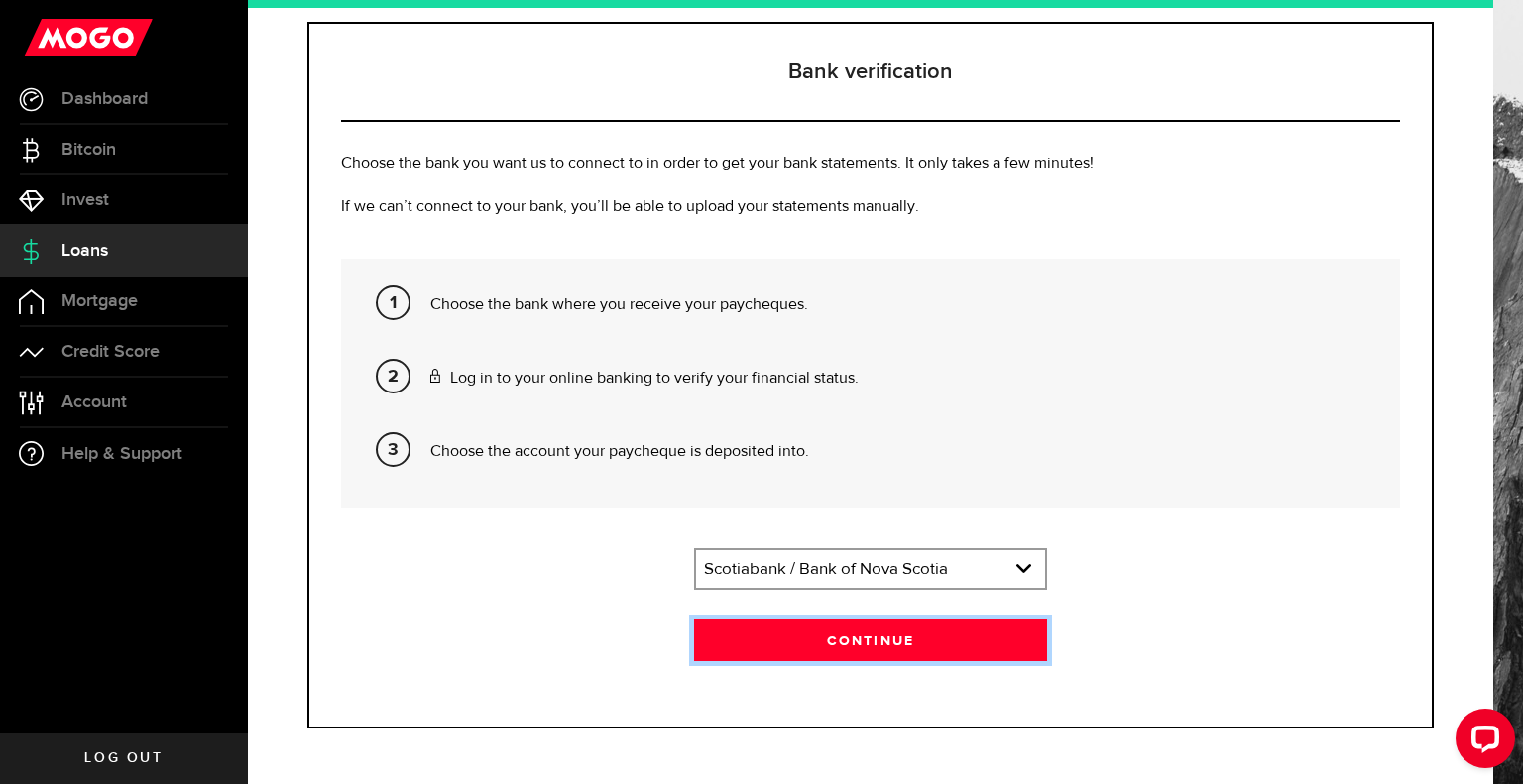 click on "Continue" at bounding box center (871, 640) 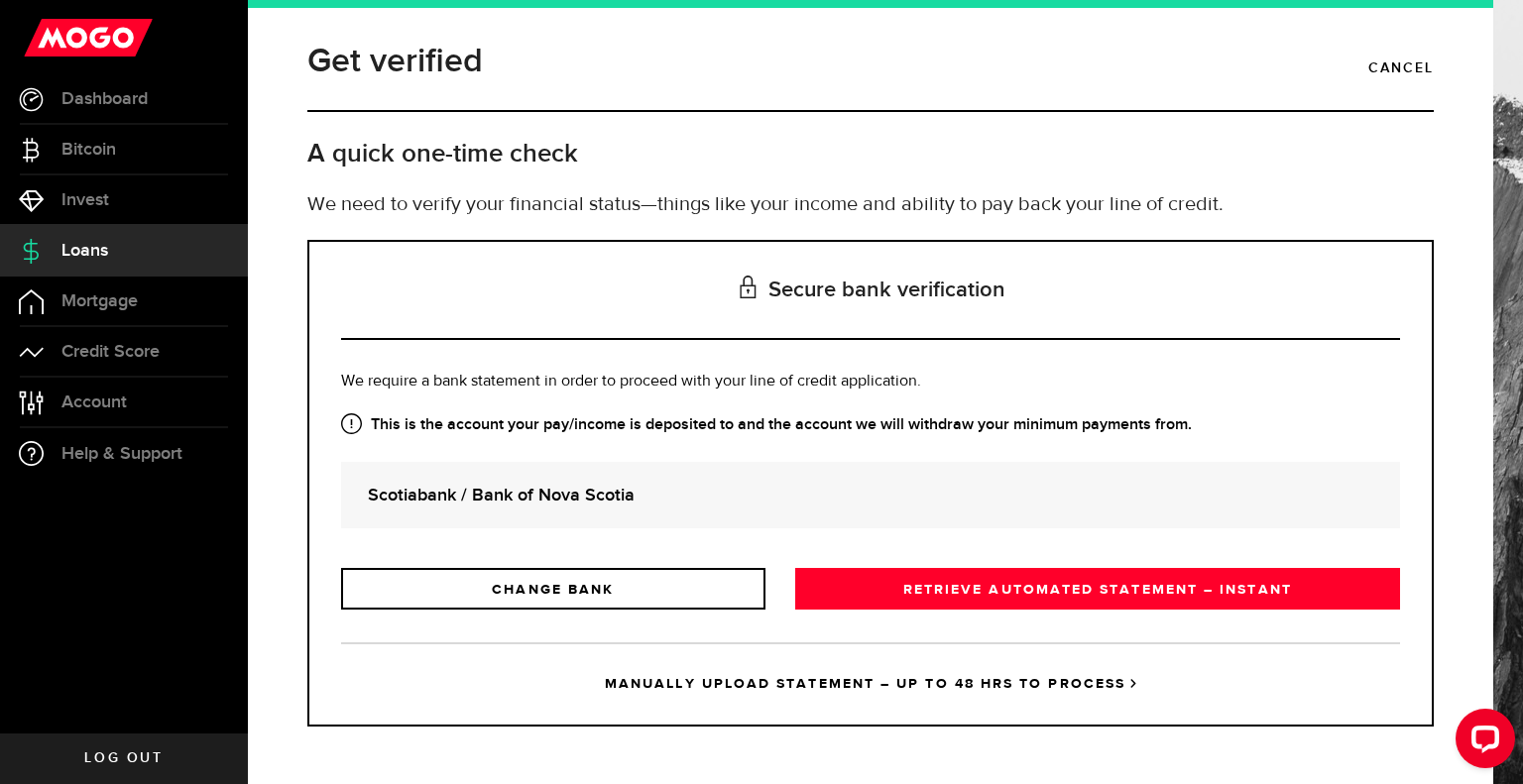 scroll, scrollTop: 0, scrollLeft: 0, axis: both 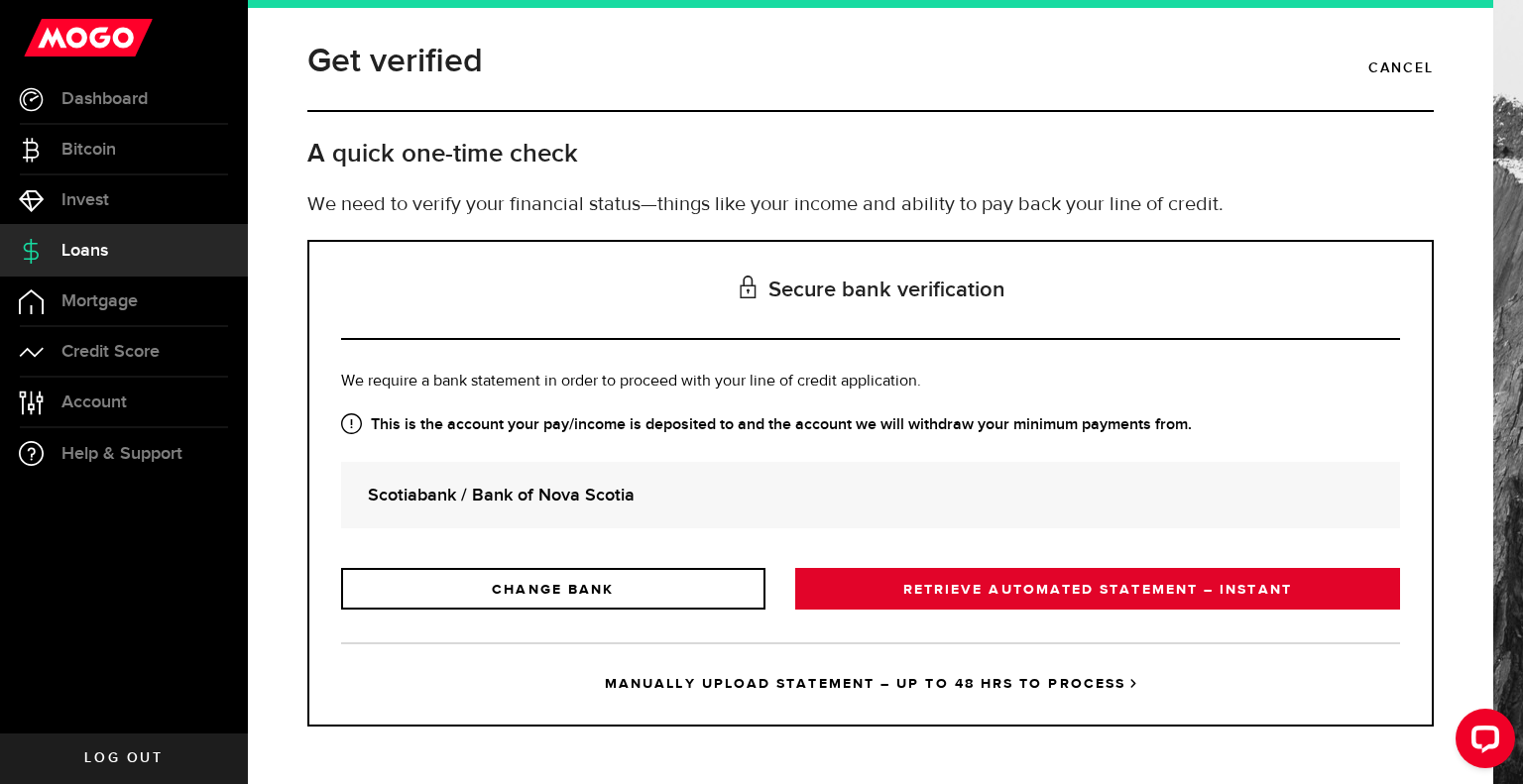 click on "RETRIEVE AUTOMATED STATEMENT – INSTANT" at bounding box center [1098, 589] 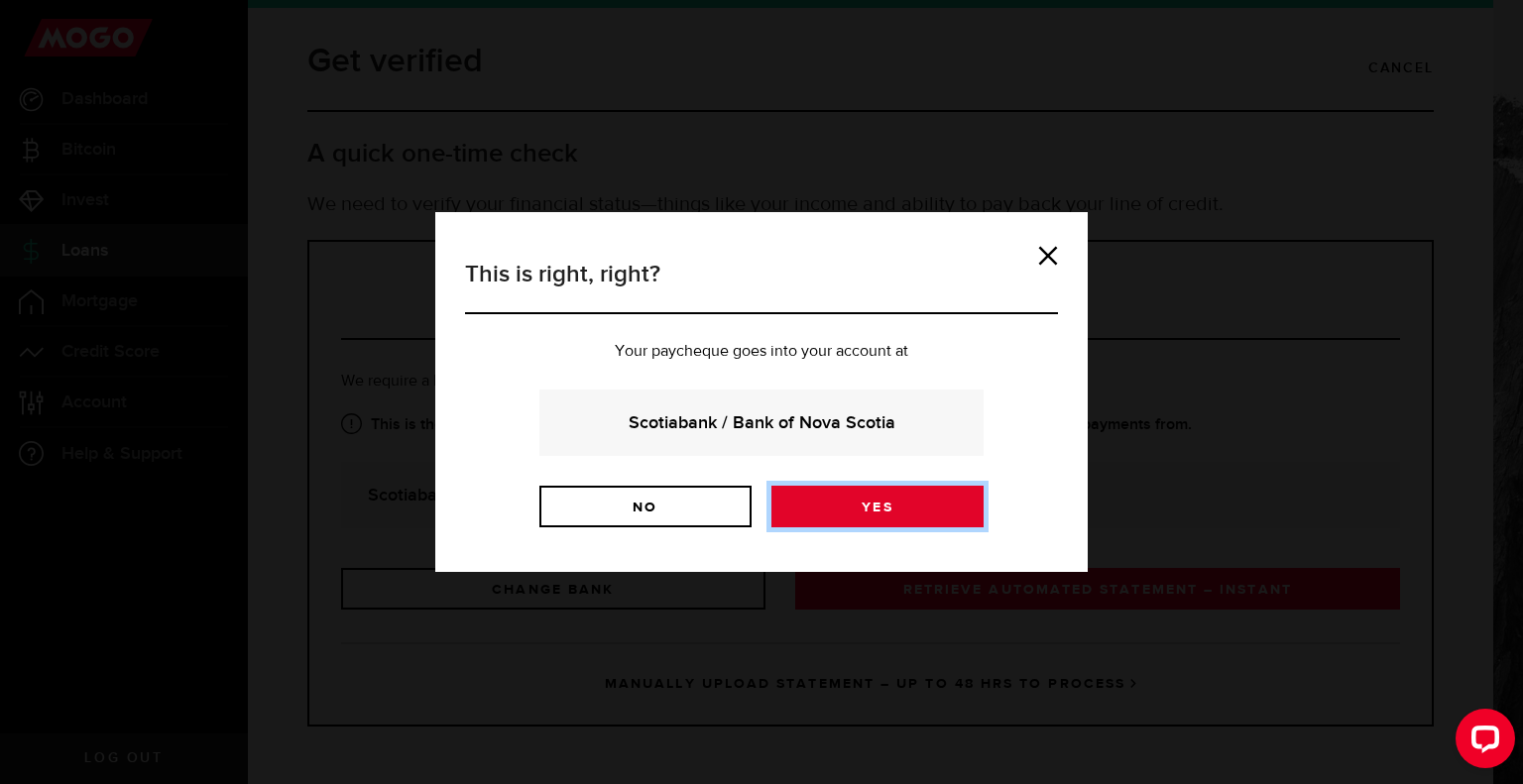 click on "Yes" at bounding box center (878, 506) 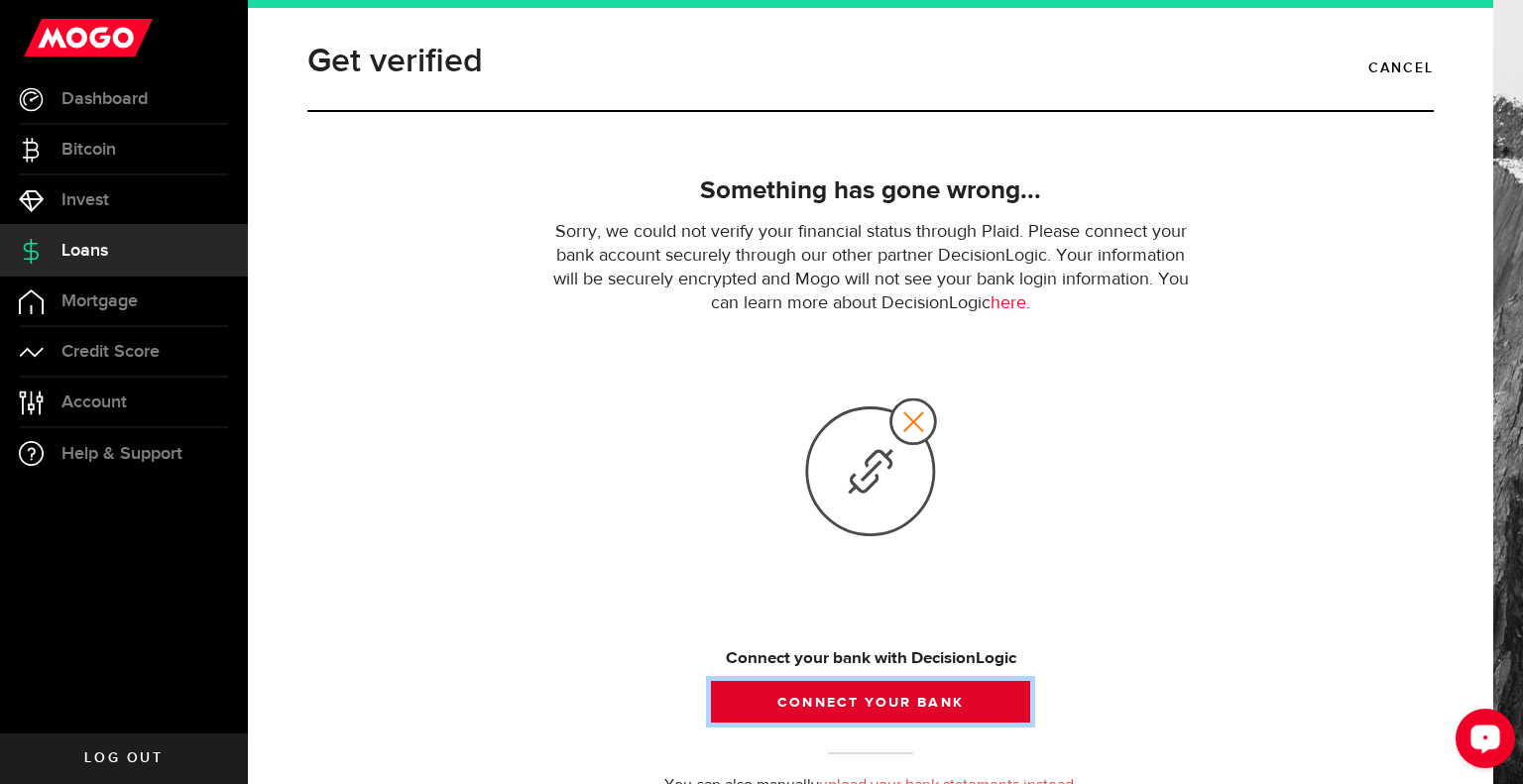 click on "Connect your bank" at bounding box center [871, 702] 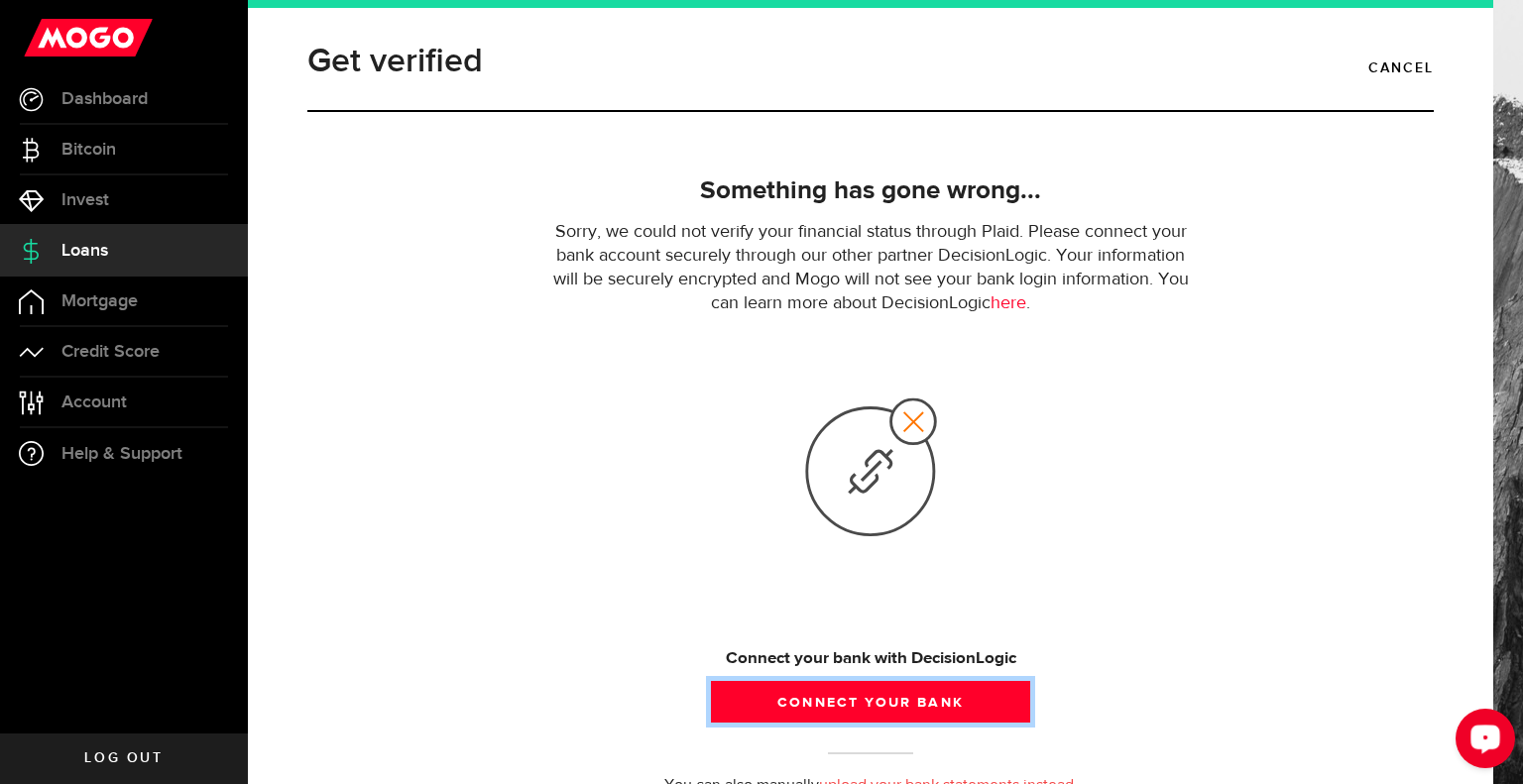 scroll, scrollTop: 88, scrollLeft: 0, axis: vertical 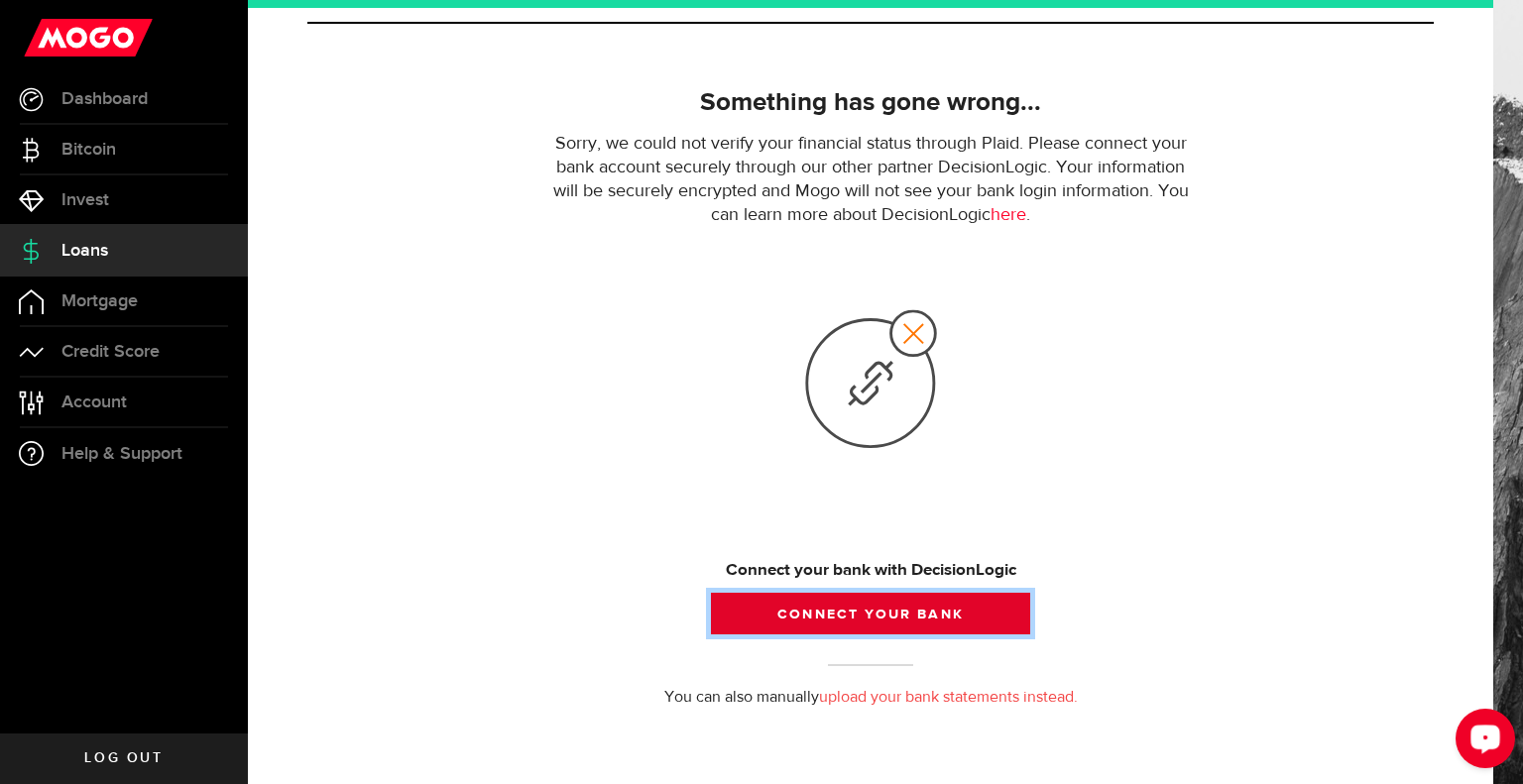 click on "Connect your bank" at bounding box center (871, 614) 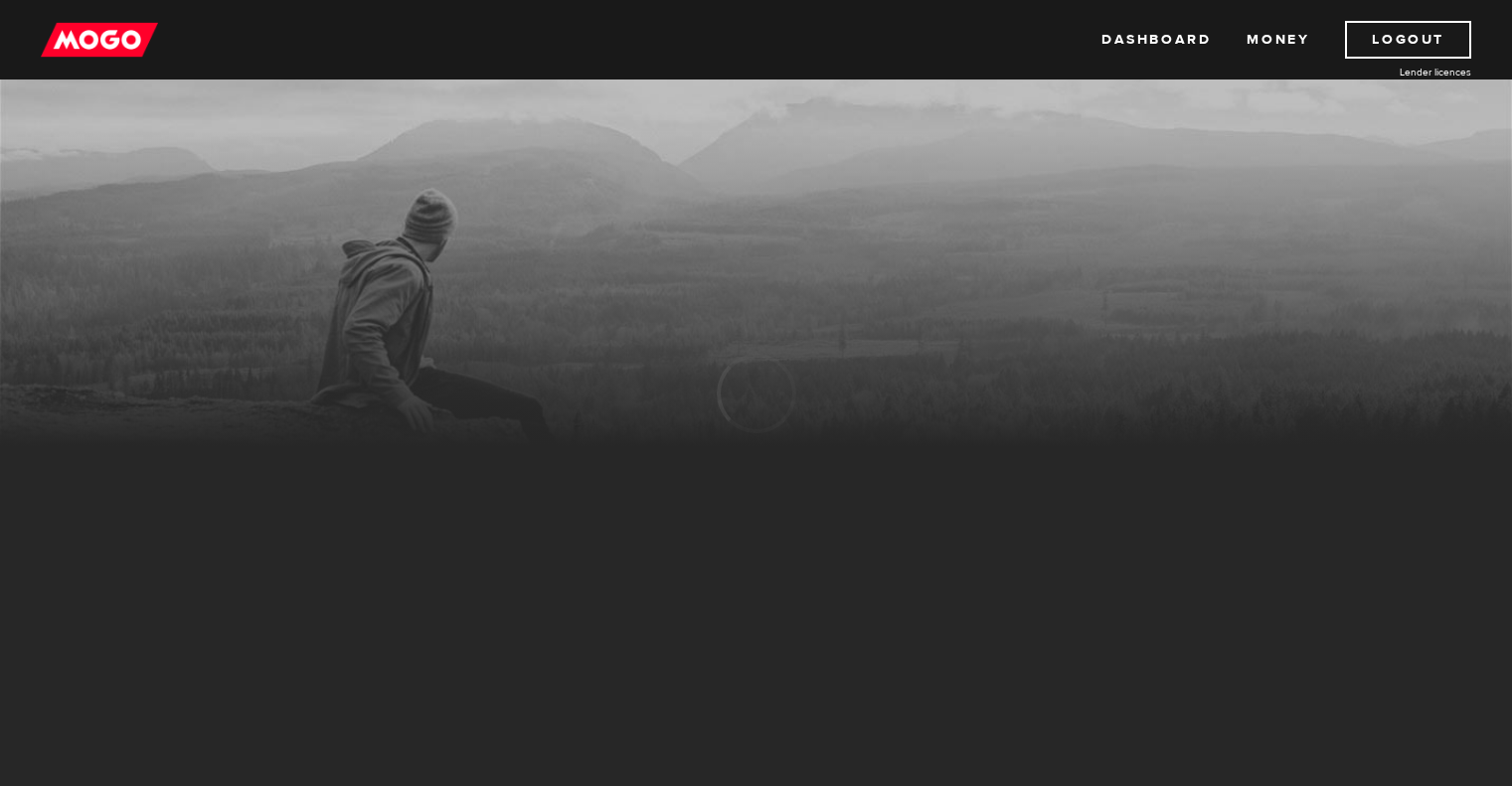 scroll, scrollTop: 0, scrollLeft: 0, axis: both 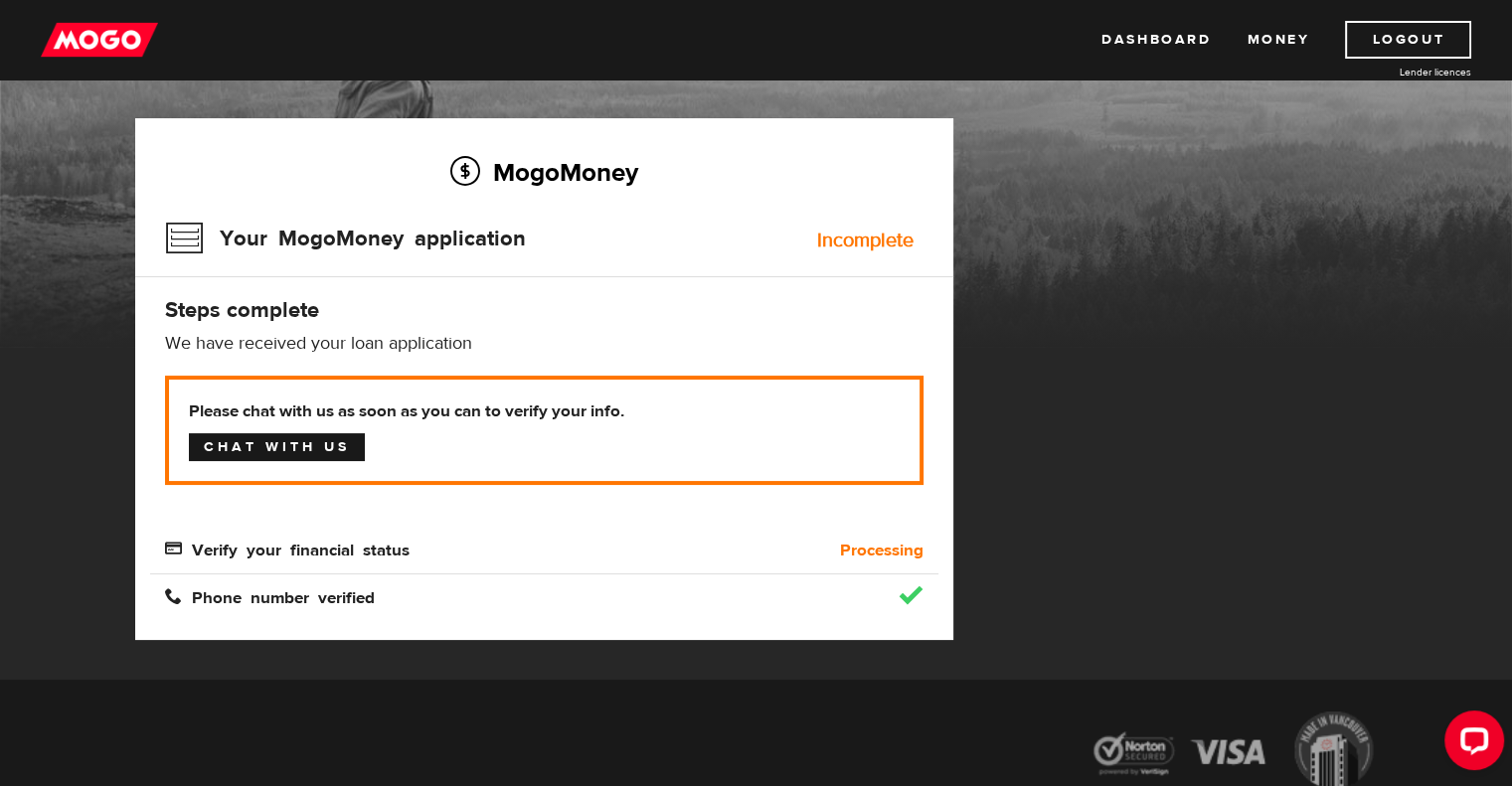 click on "Chat with us" at bounding box center (276, 447) 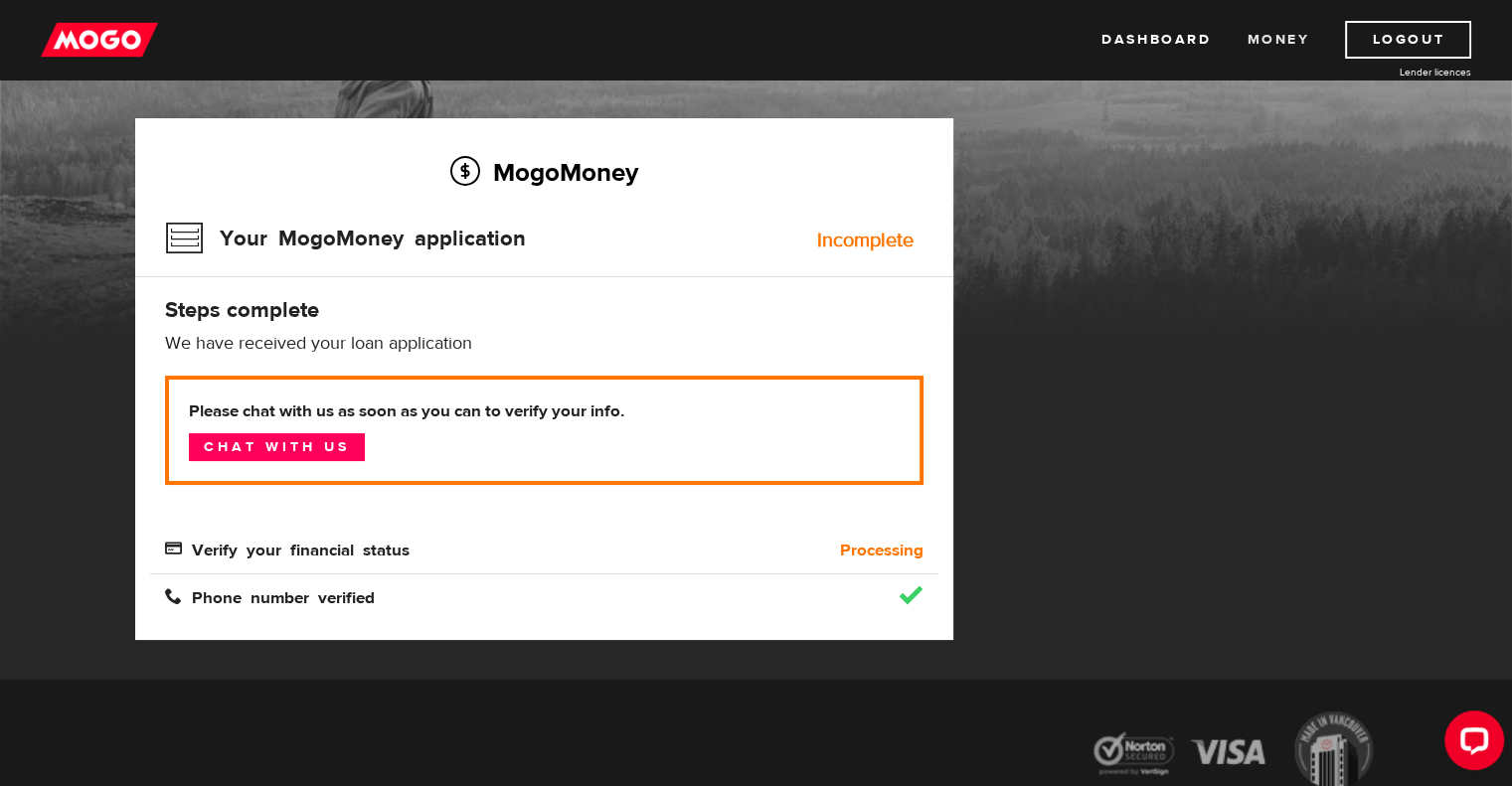 drag, startPoint x: 1276, startPoint y: 40, endPoint x: 1257, endPoint y: 43, distance: 19.23538 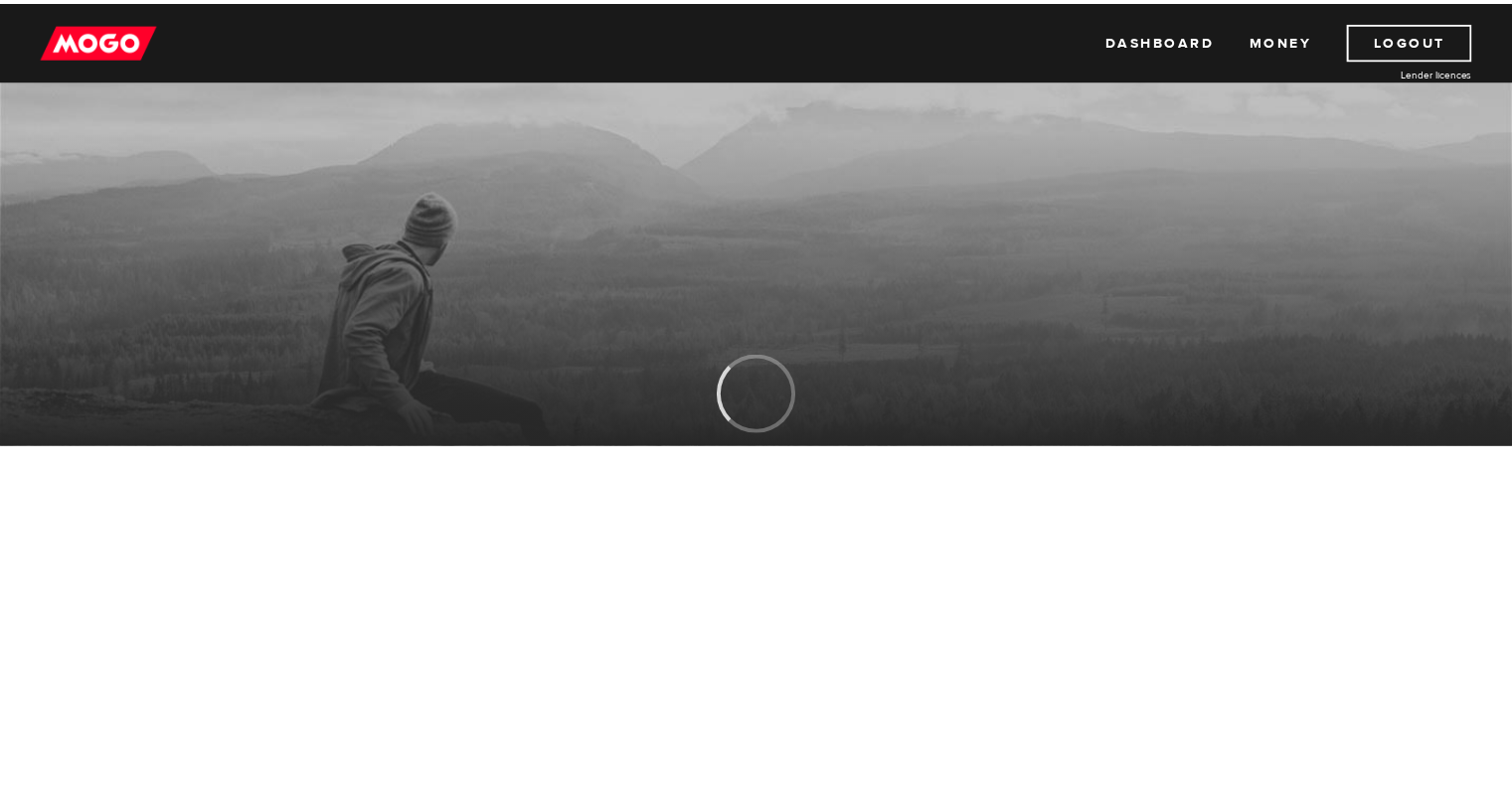scroll, scrollTop: 0, scrollLeft: 0, axis: both 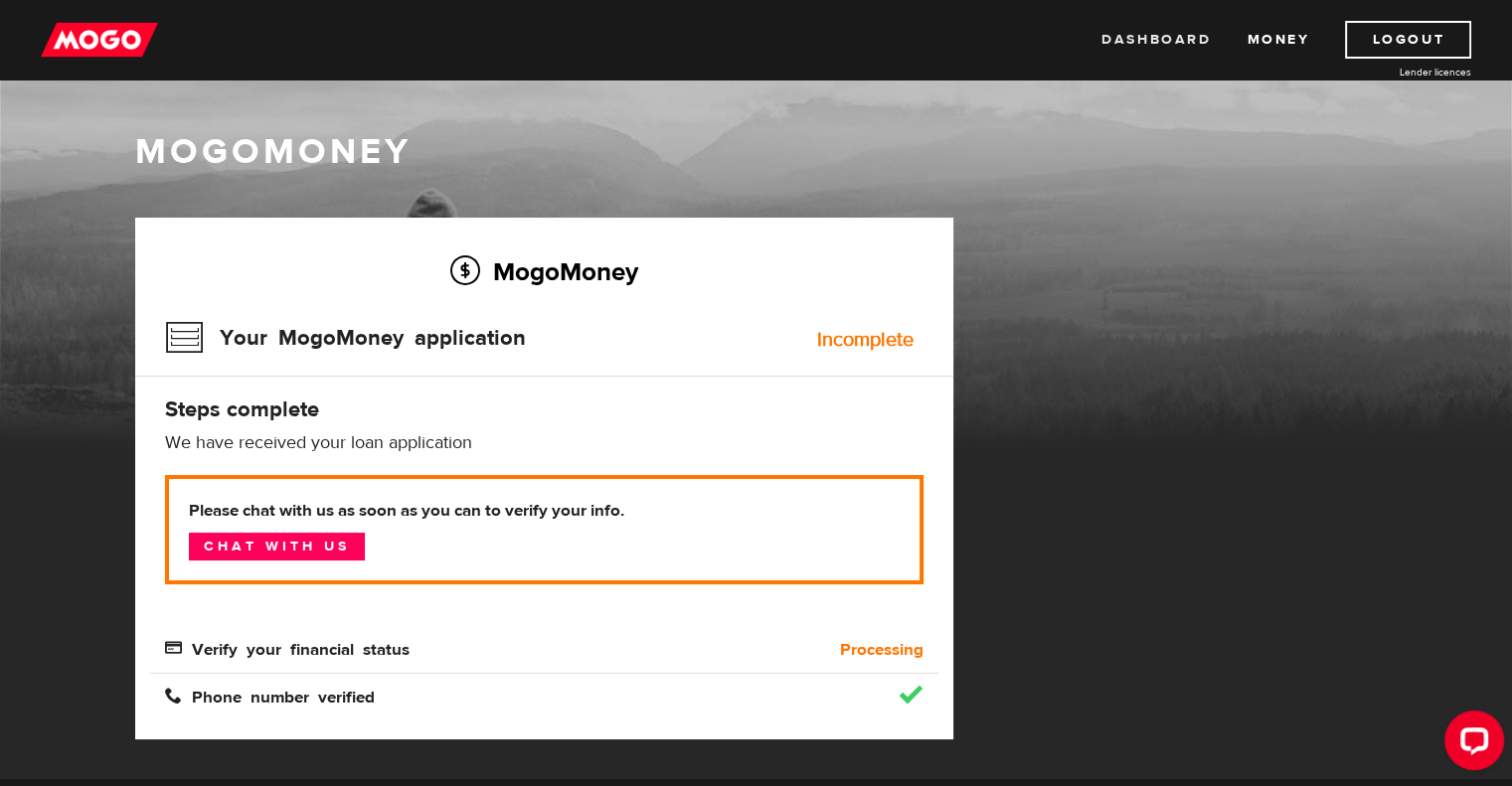 click on "Dashboard" at bounding box center [1156, 40] 